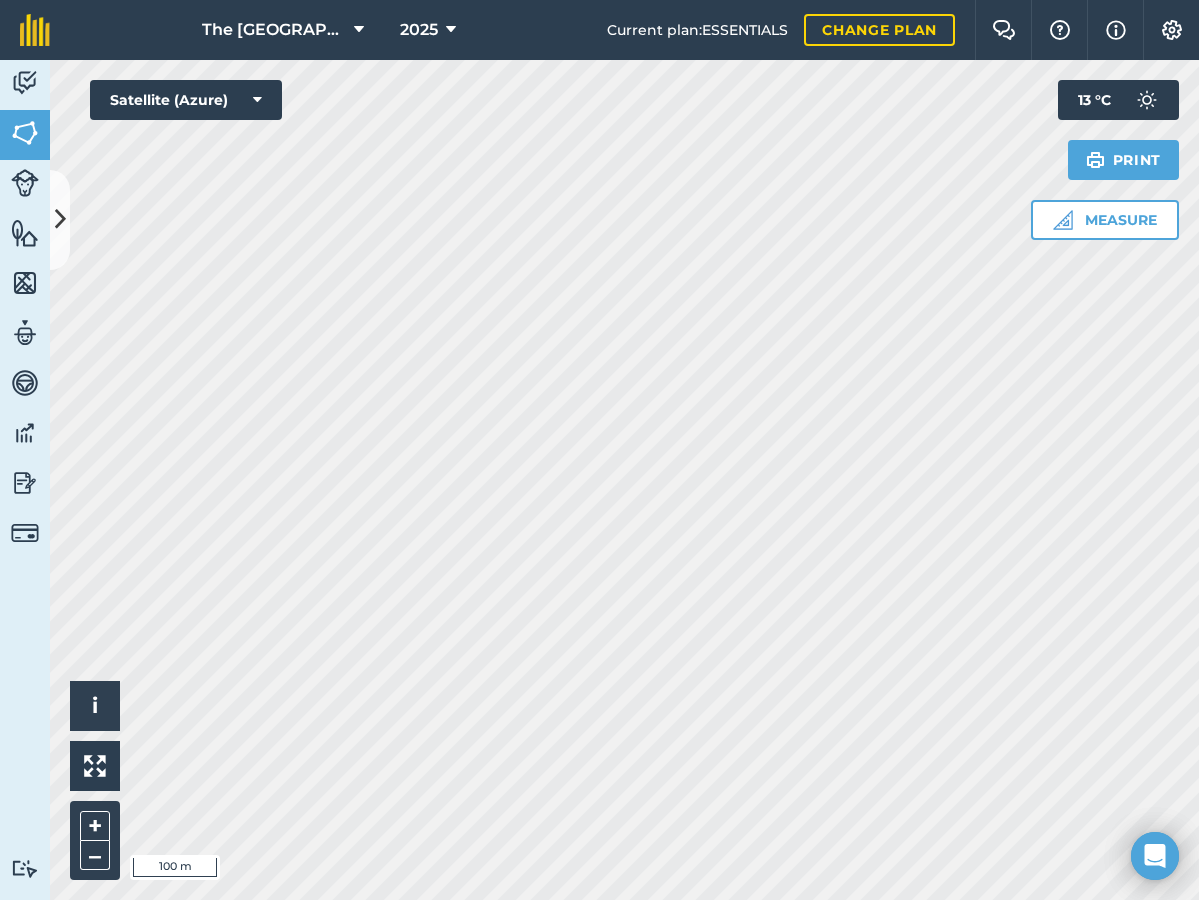 scroll, scrollTop: 0, scrollLeft: 0, axis: both 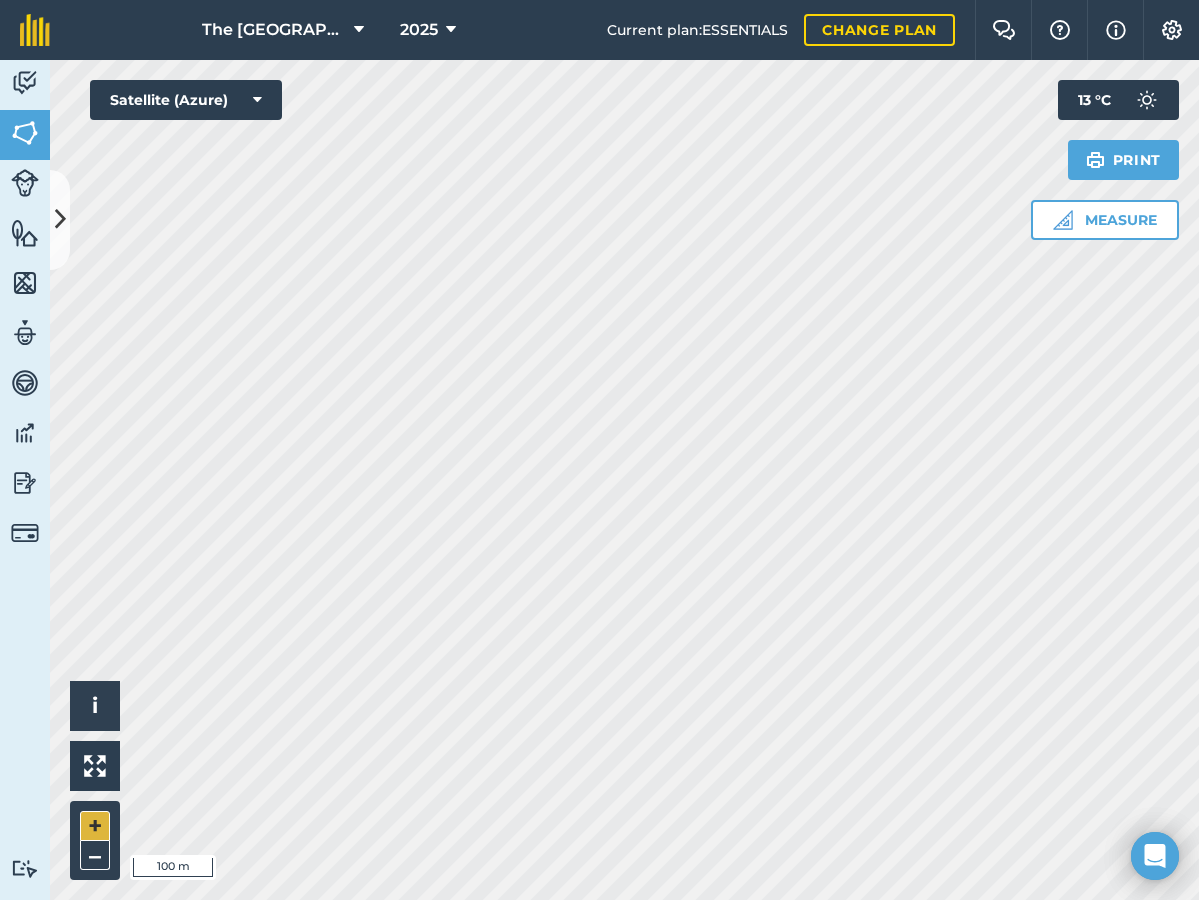 click on "+" at bounding box center [95, 826] 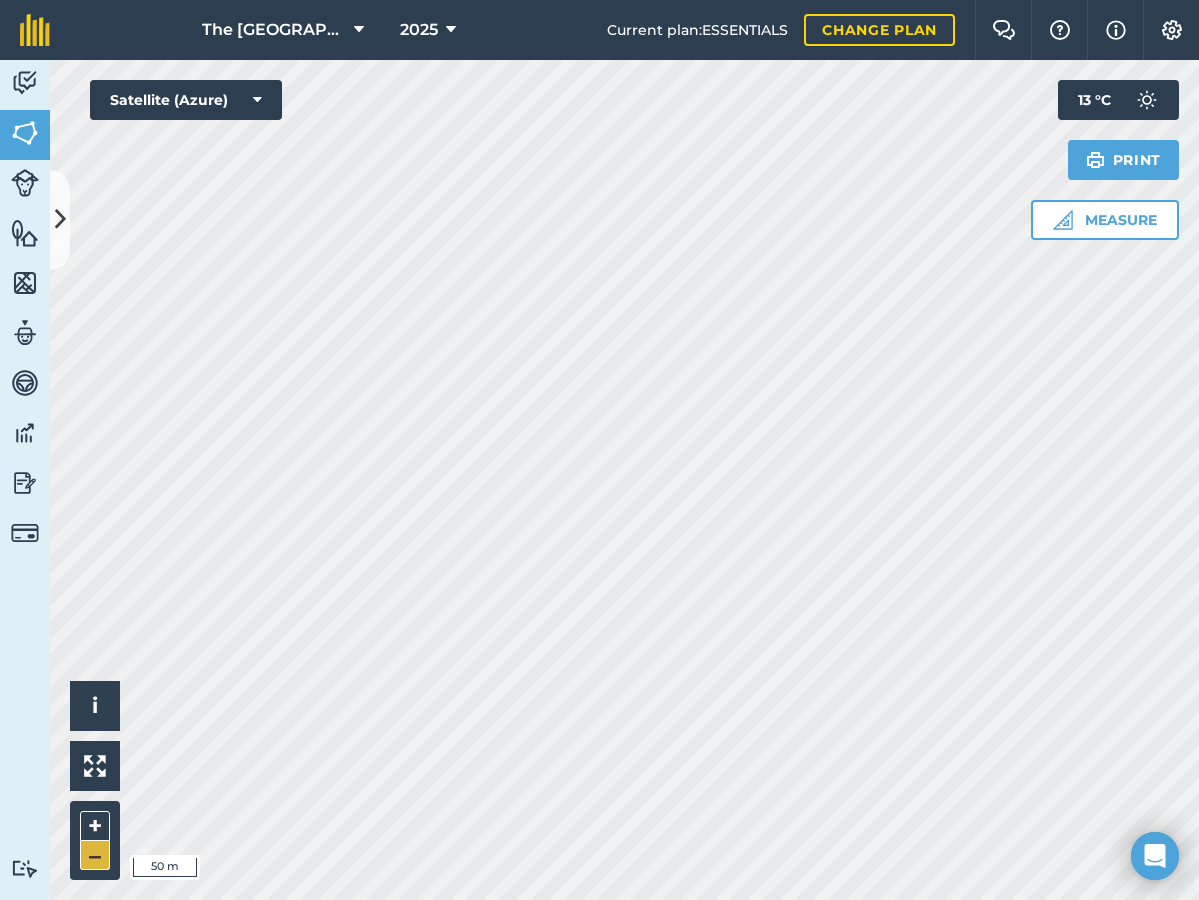 click on "–" at bounding box center [95, 855] 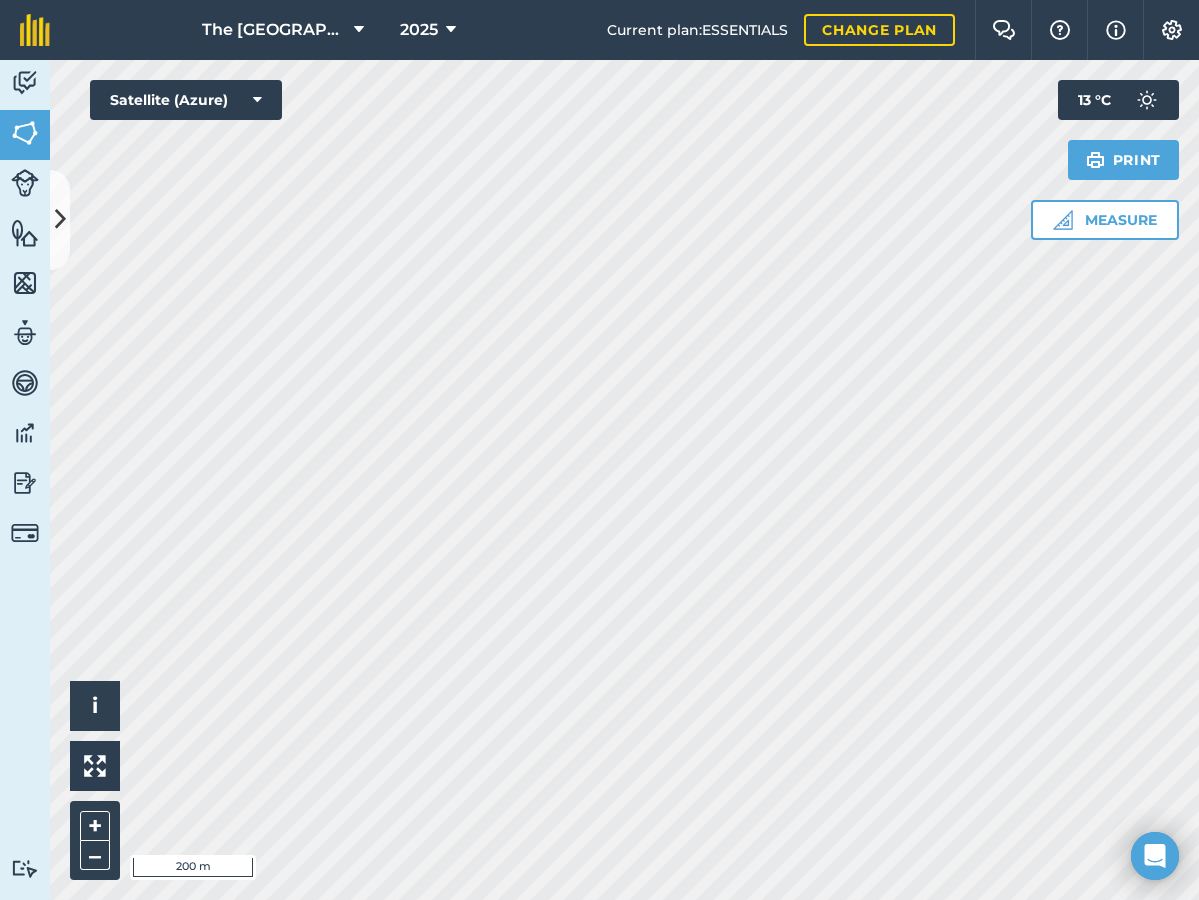 click at bounding box center [60, 219] 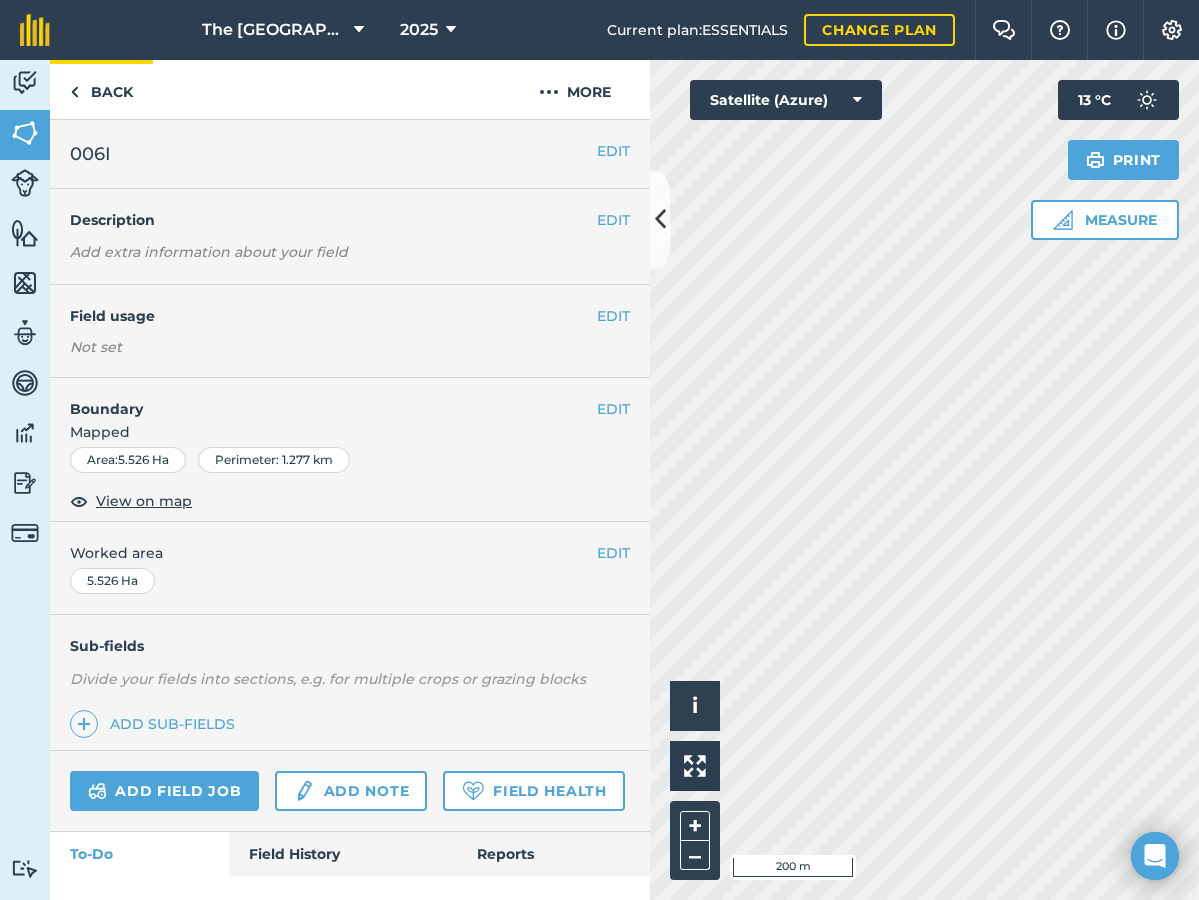 click at bounding box center (74, 92) 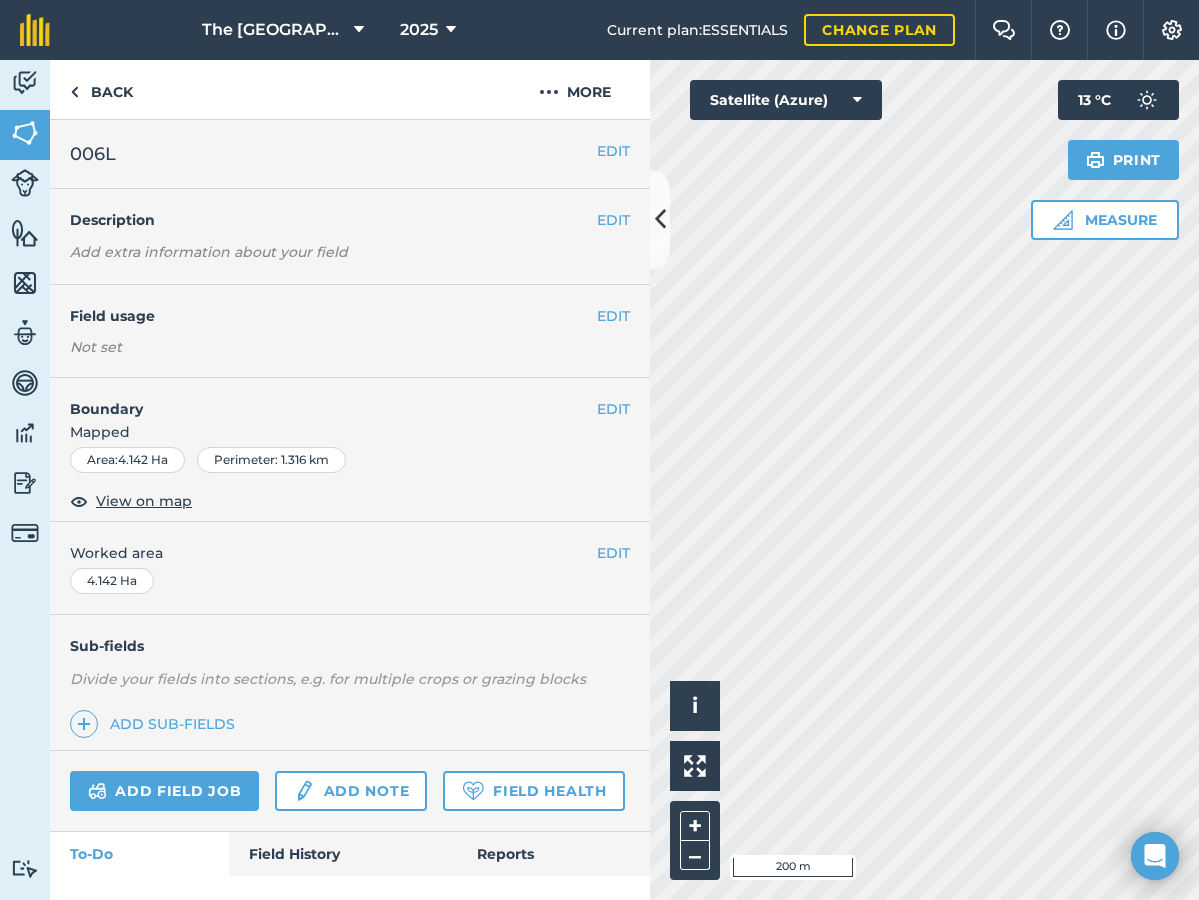 click at bounding box center [660, 219] 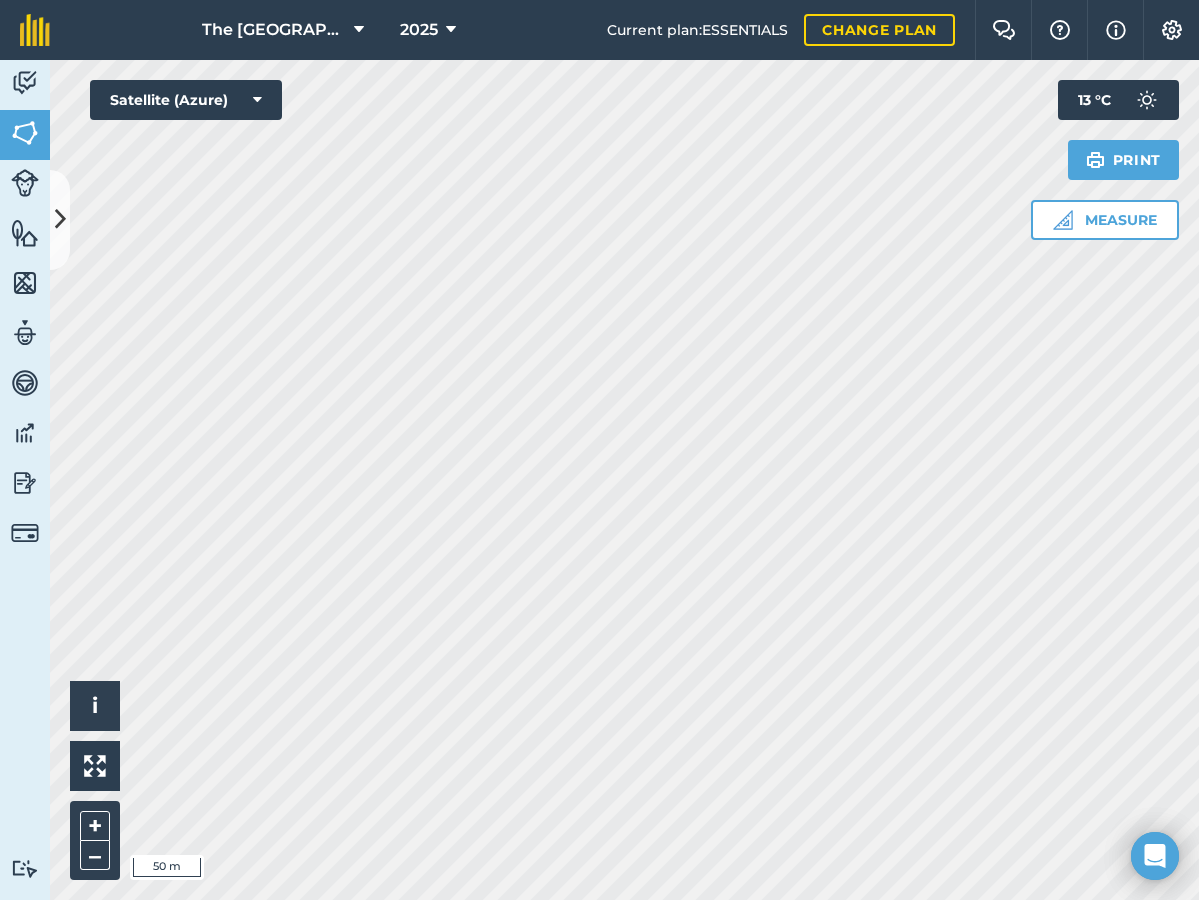 click at bounding box center (60, 219) 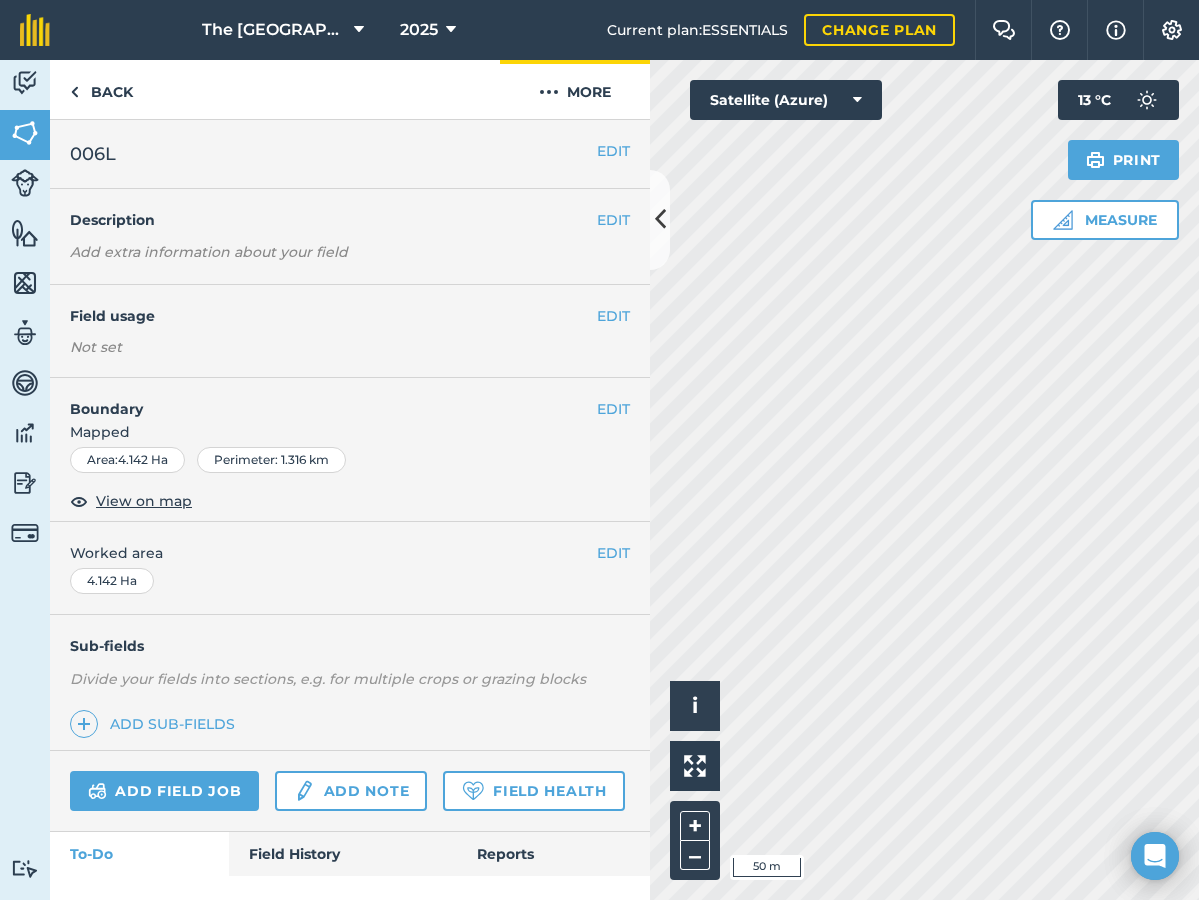 click on "More" at bounding box center [575, 89] 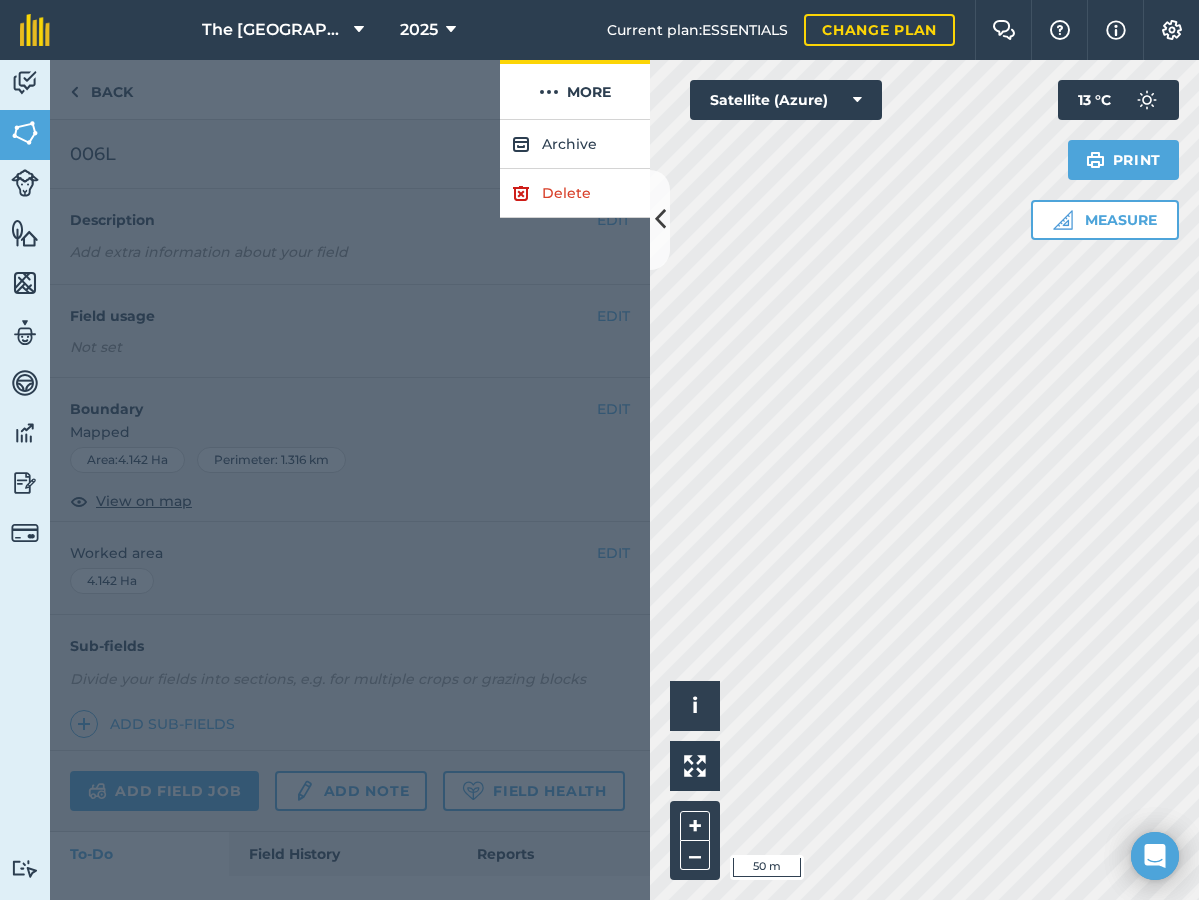 click on "More" at bounding box center [575, 89] 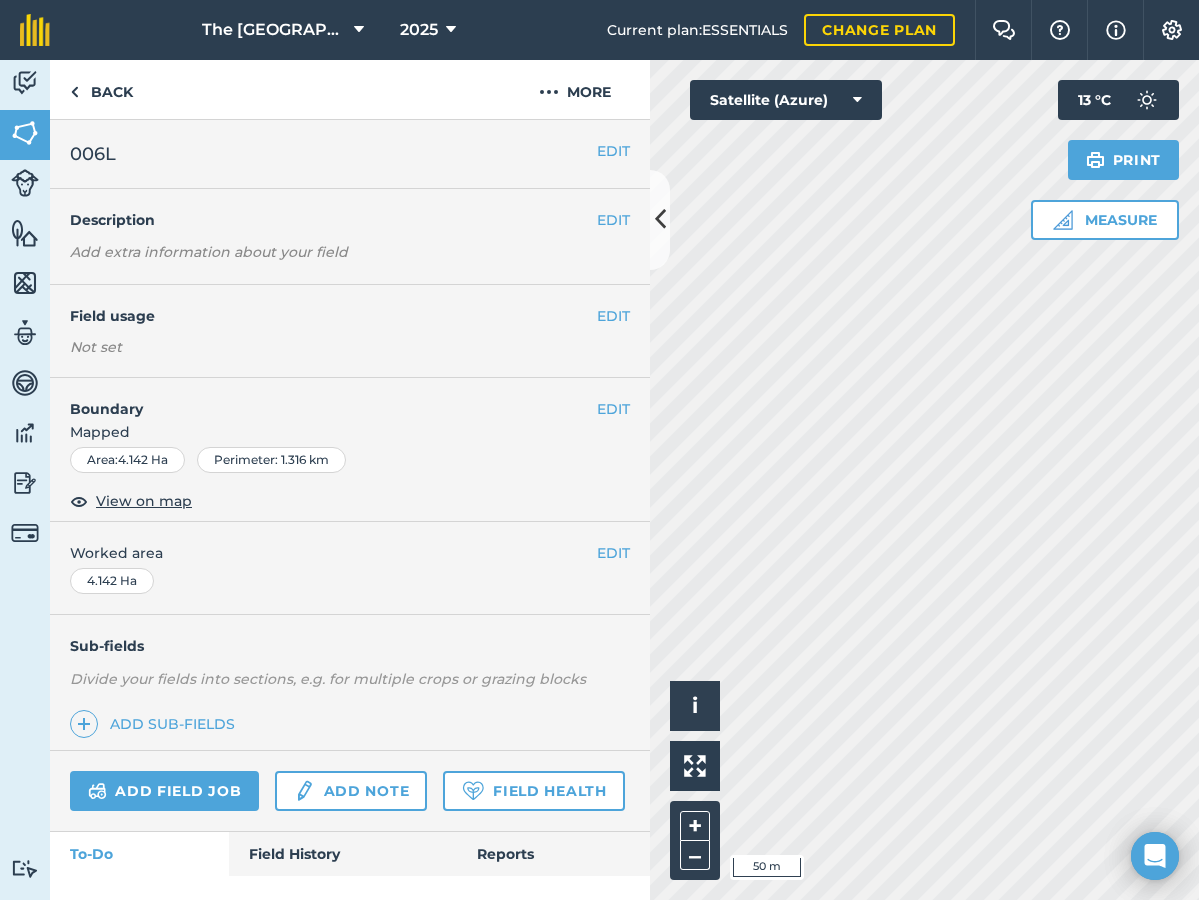 click on "EDIT" at bounding box center [613, 409] 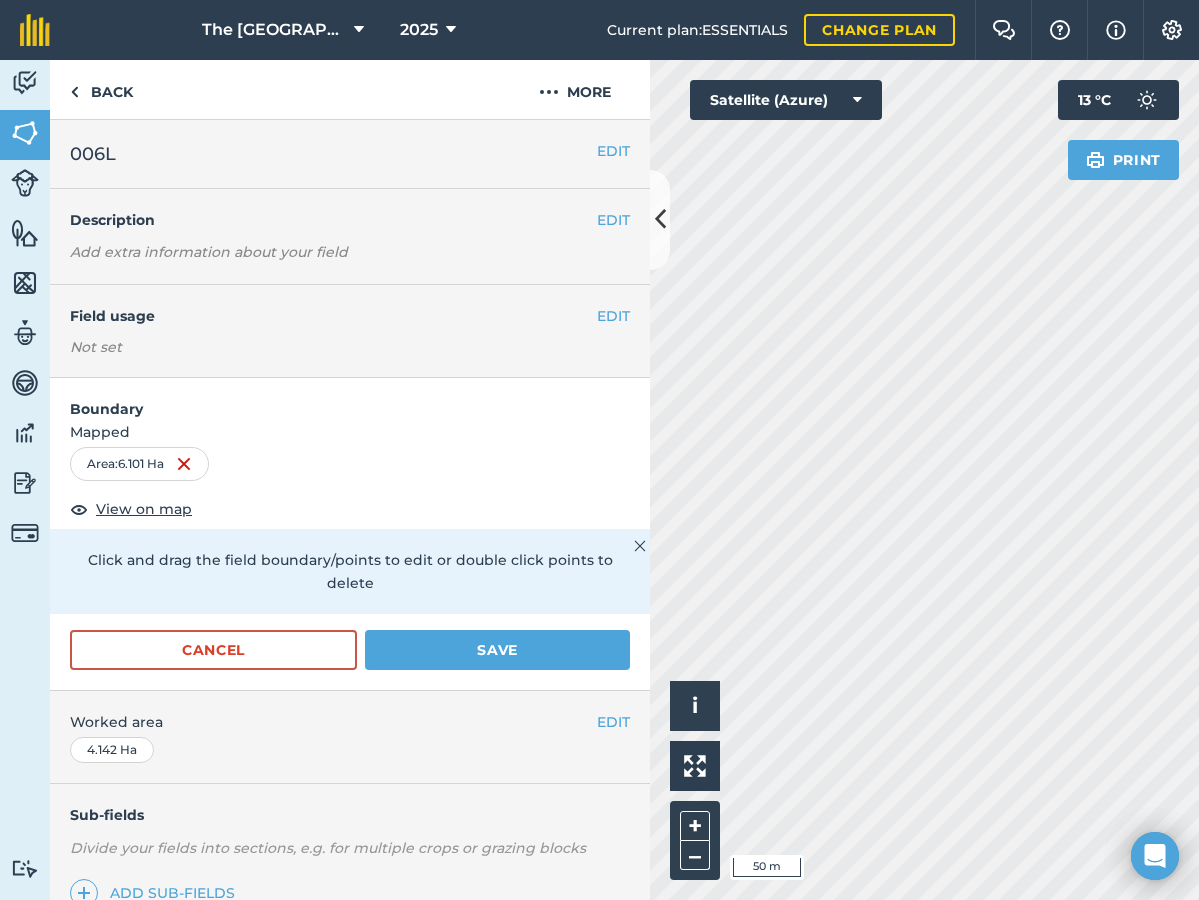 click on "Save" at bounding box center [497, 650] 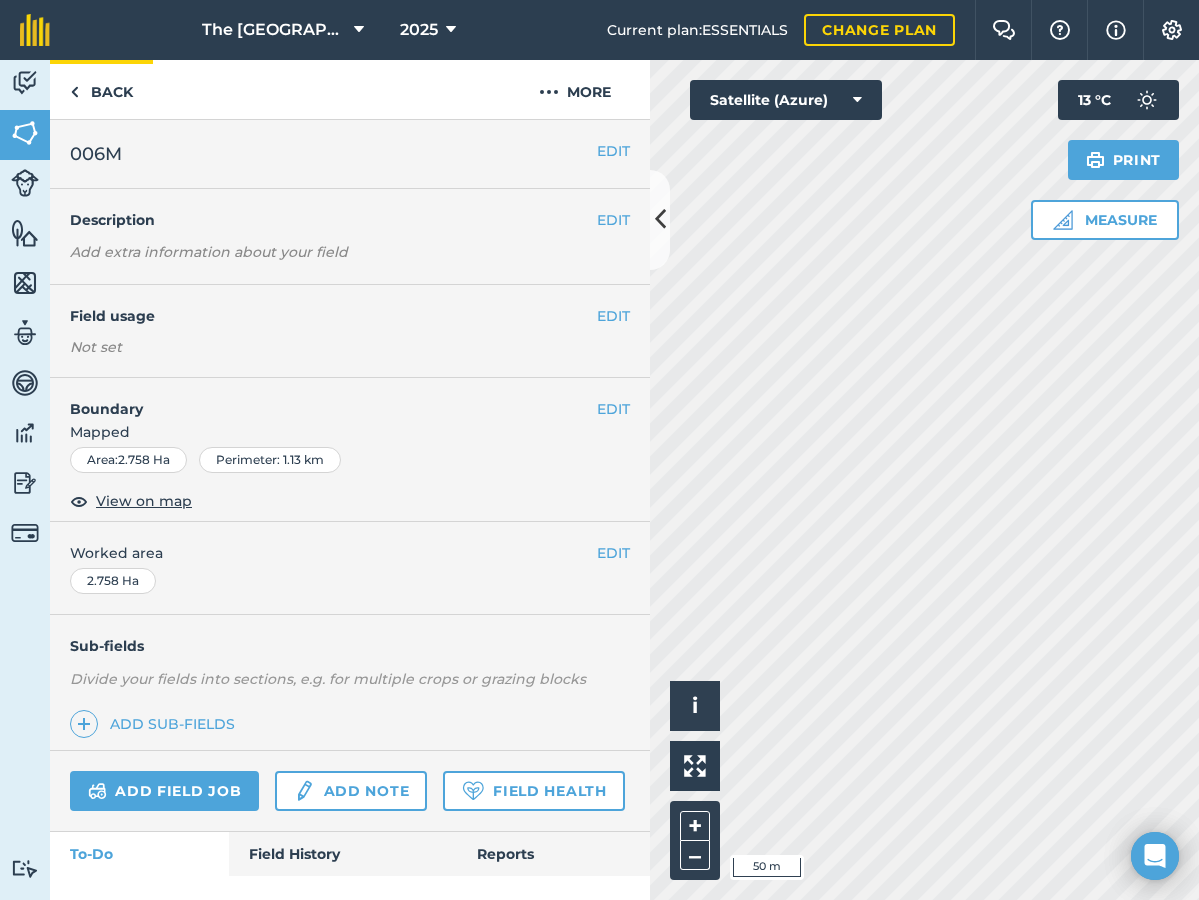 click on "Back" at bounding box center [101, 89] 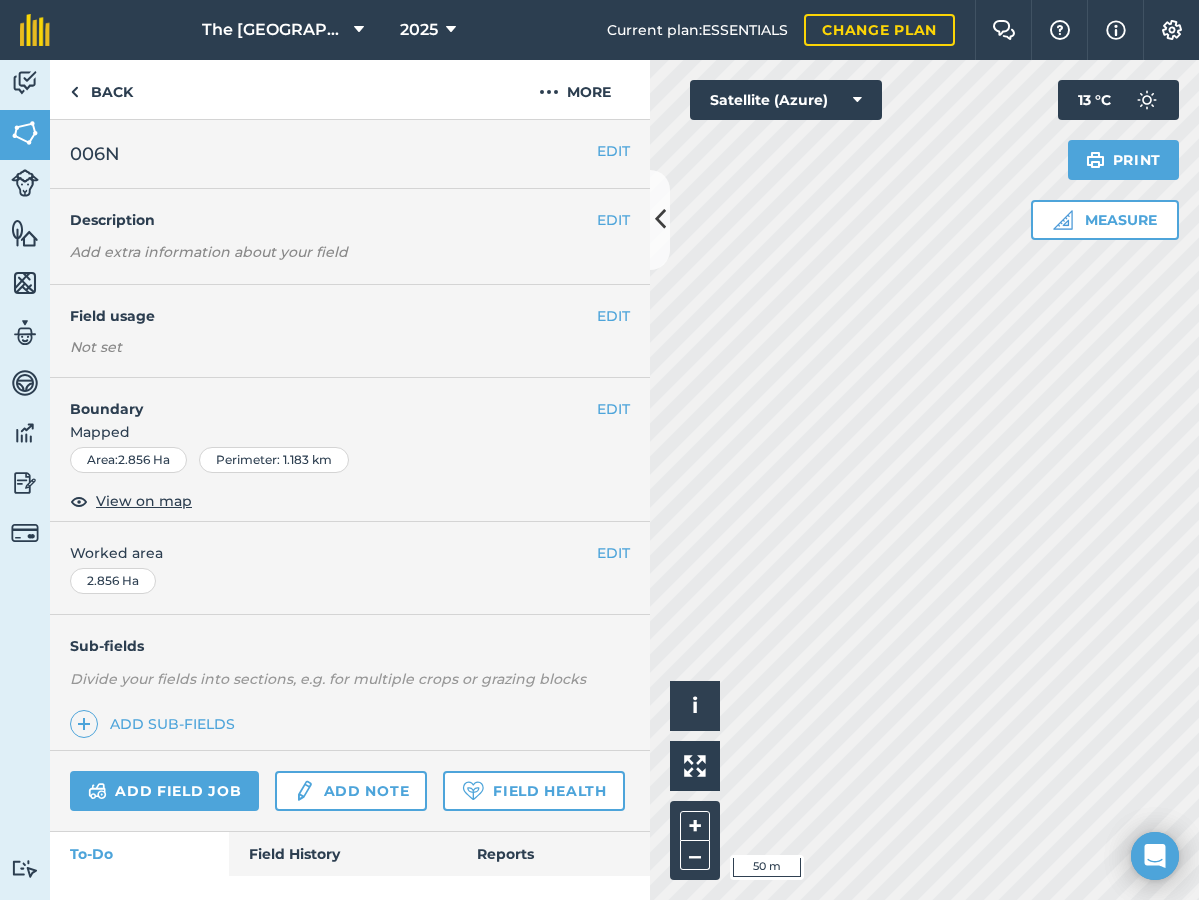 click on "EDIT" at bounding box center (613, 409) 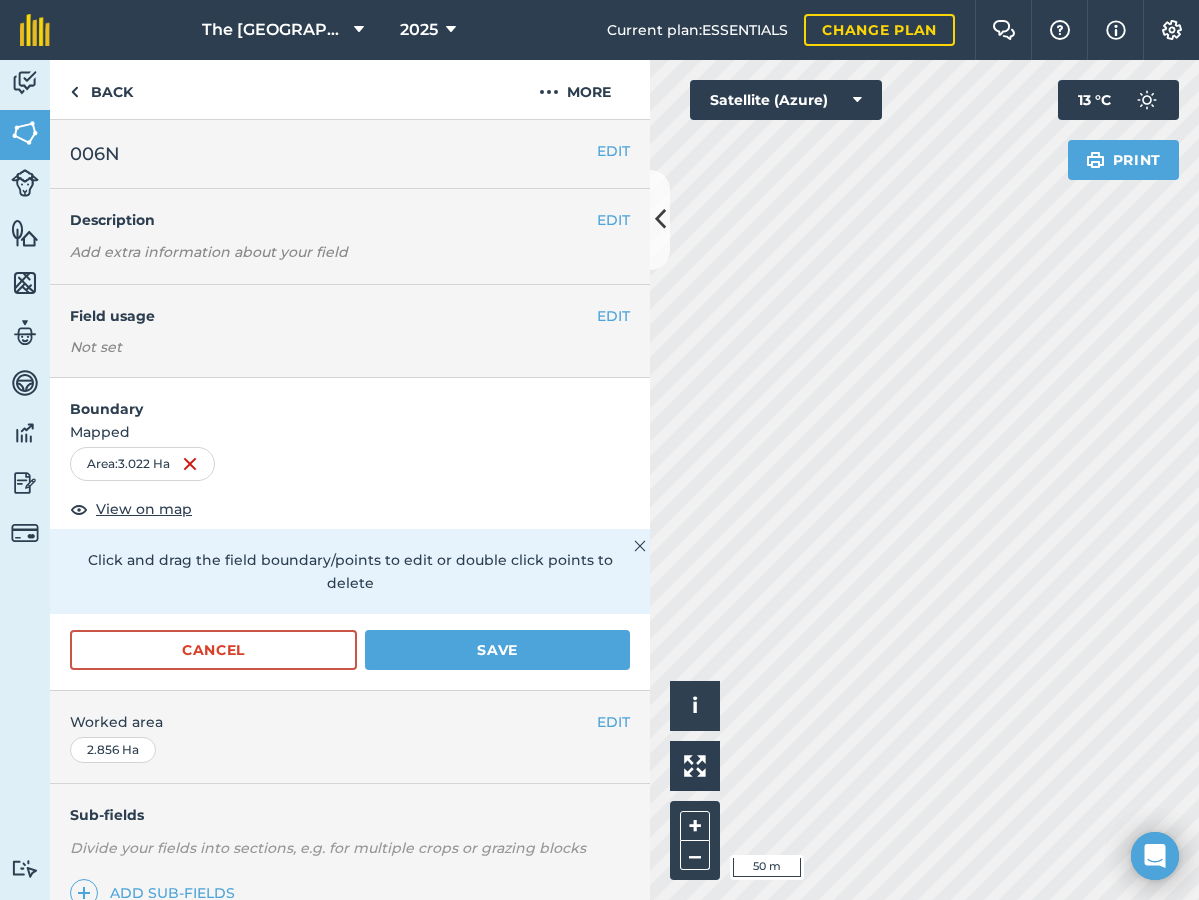 click on "Save" at bounding box center (497, 650) 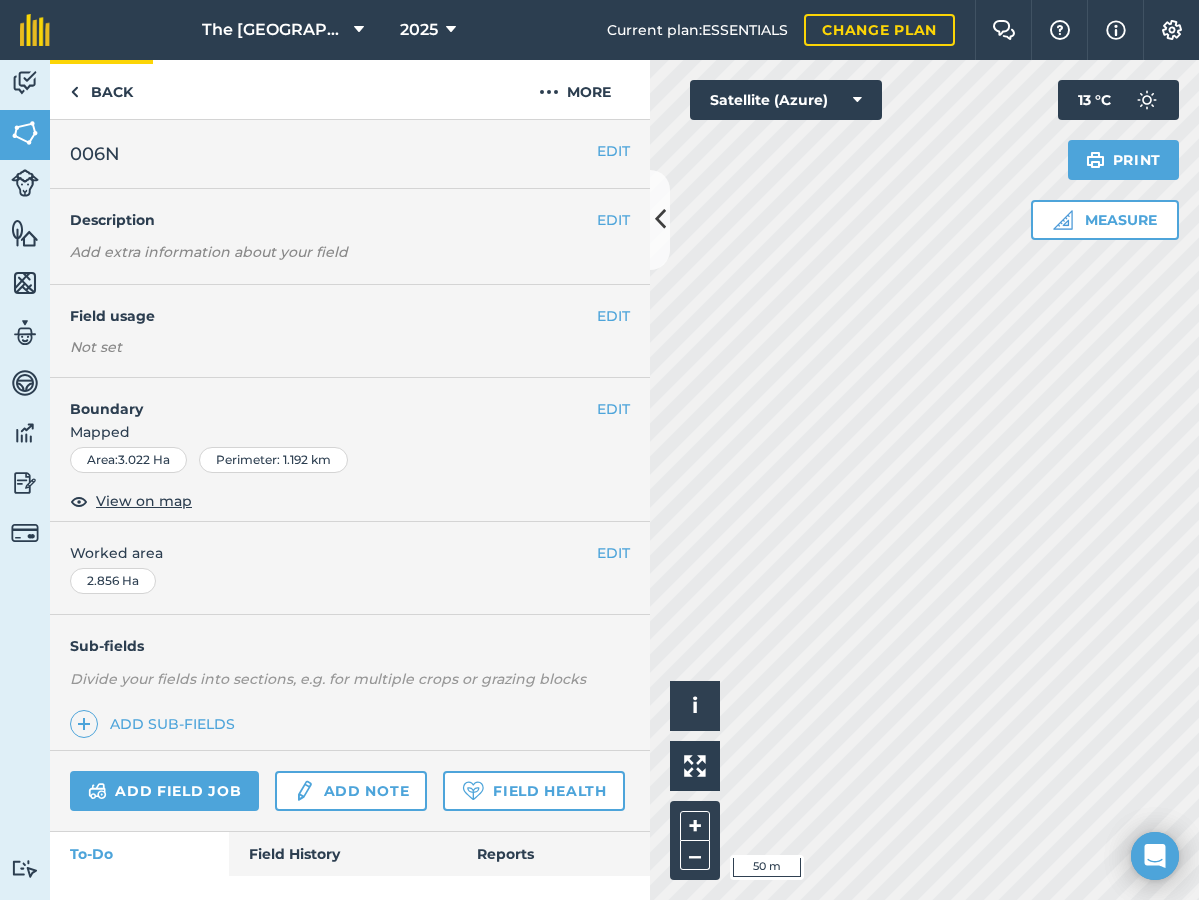 click on "Back" at bounding box center (101, 89) 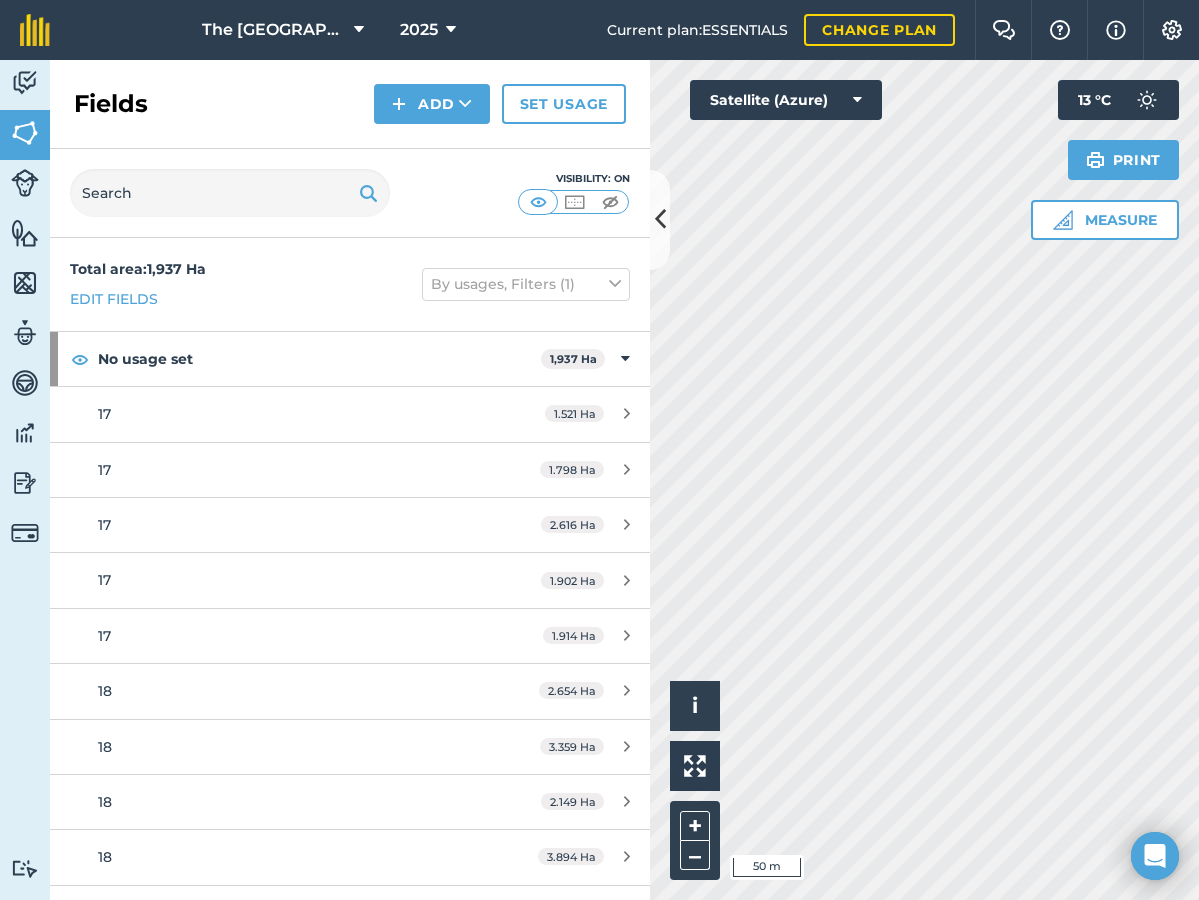 click at bounding box center (660, 220) 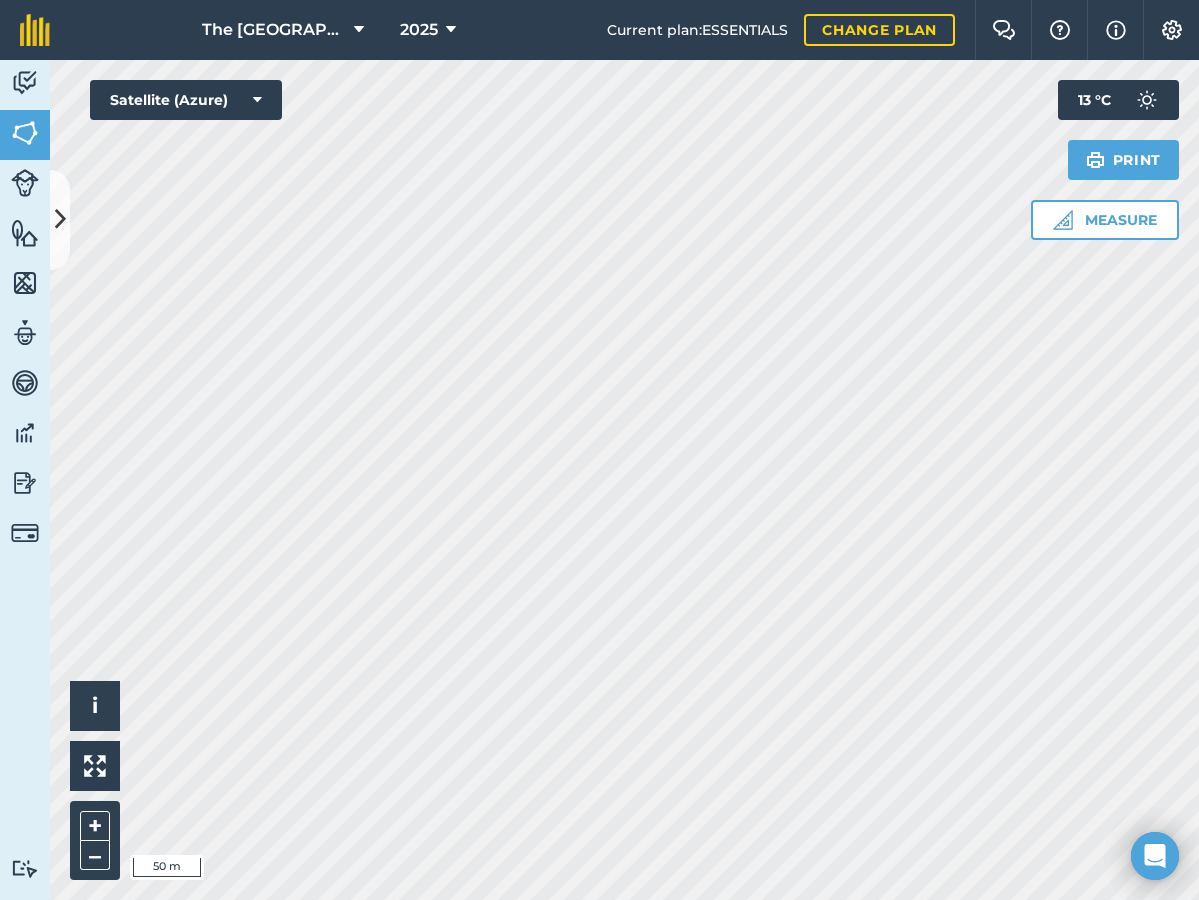 click at bounding box center (60, 219) 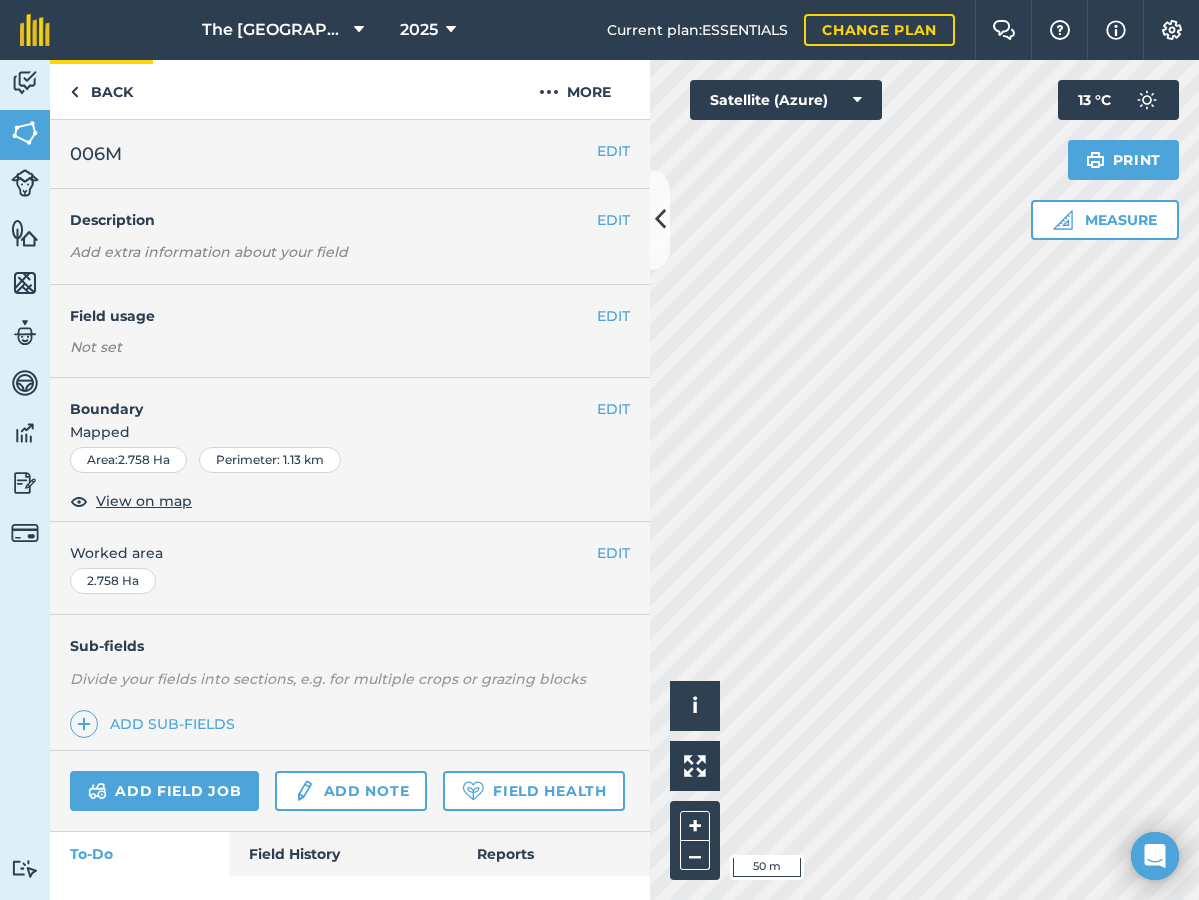click on "Back" at bounding box center (101, 89) 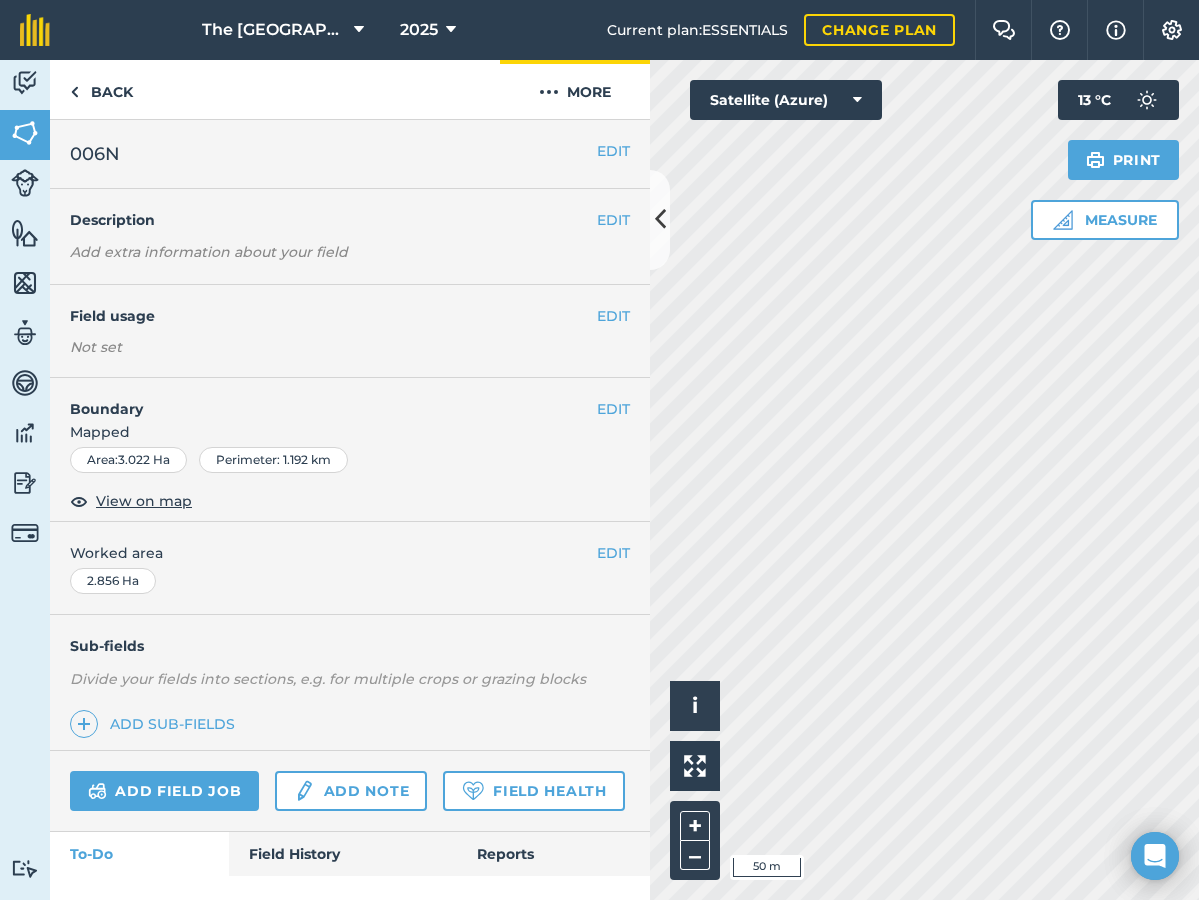 click on "More" at bounding box center [575, 89] 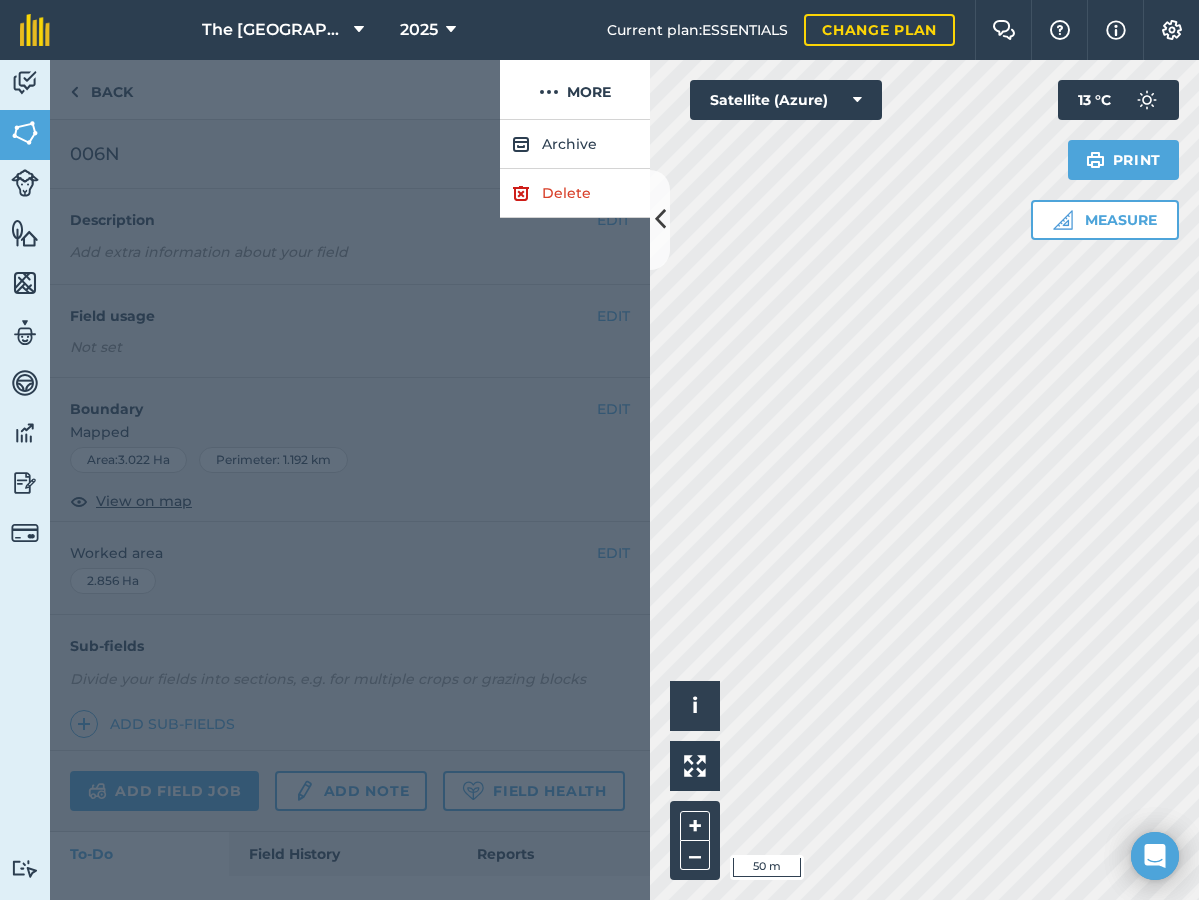 click on "Delete" at bounding box center (575, 193) 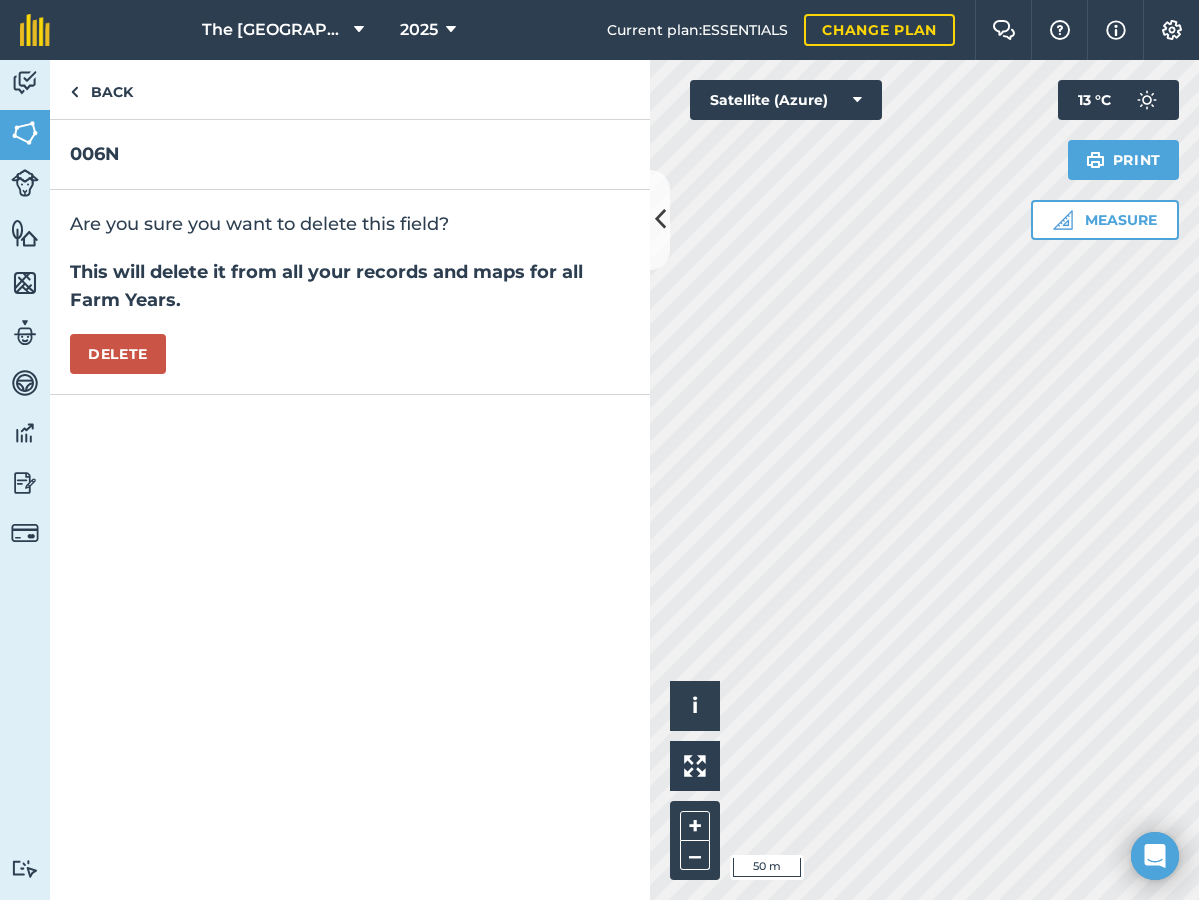 click on "Delete" at bounding box center [118, 354] 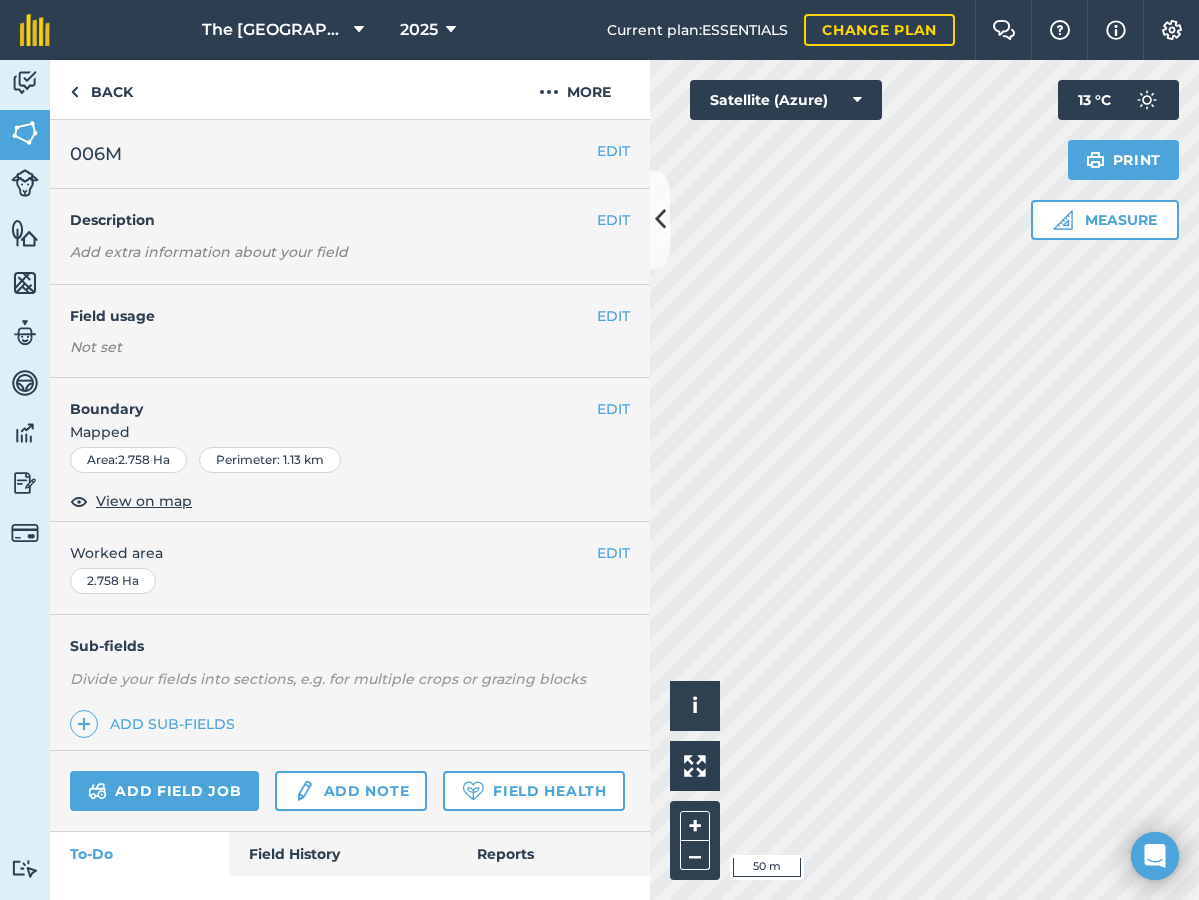 click at bounding box center [660, 219] 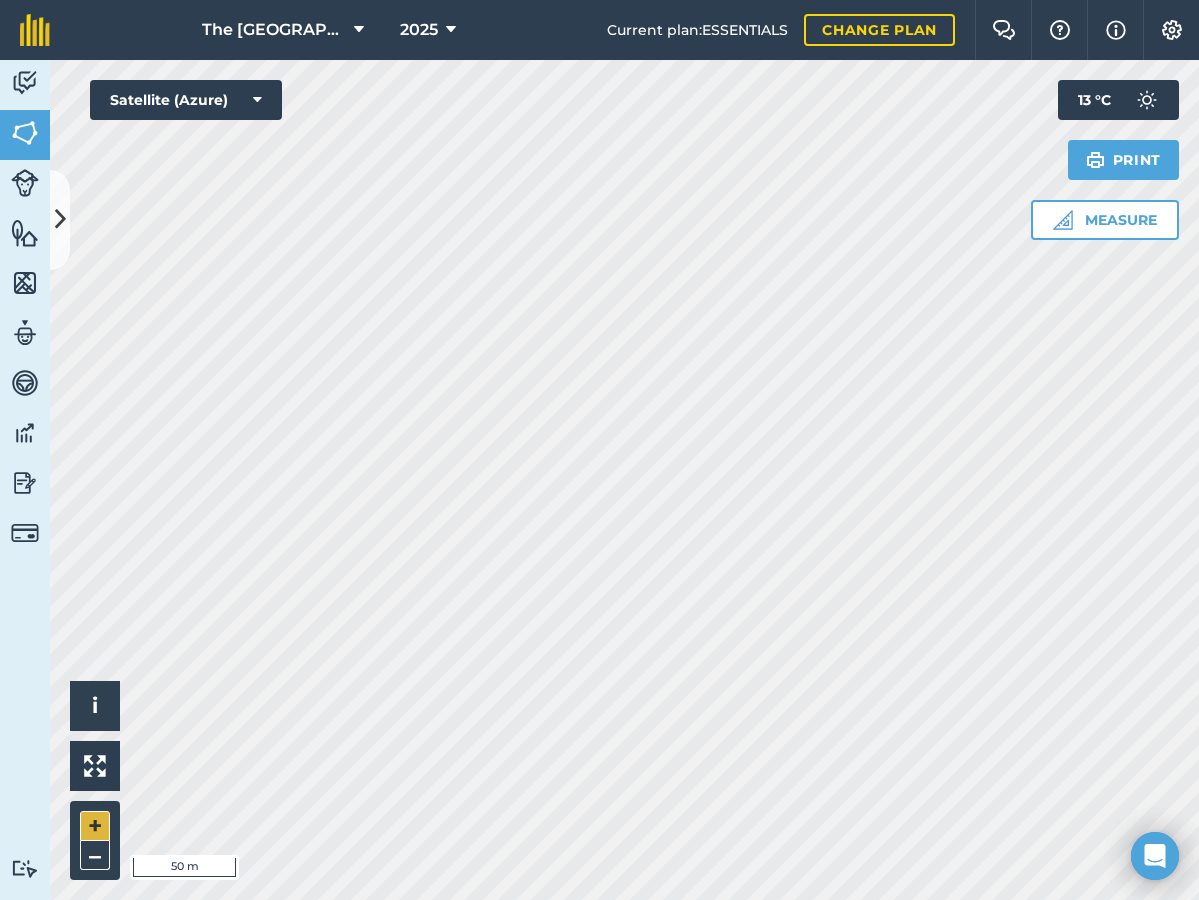 click on "+" at bounding box center [95, 826] 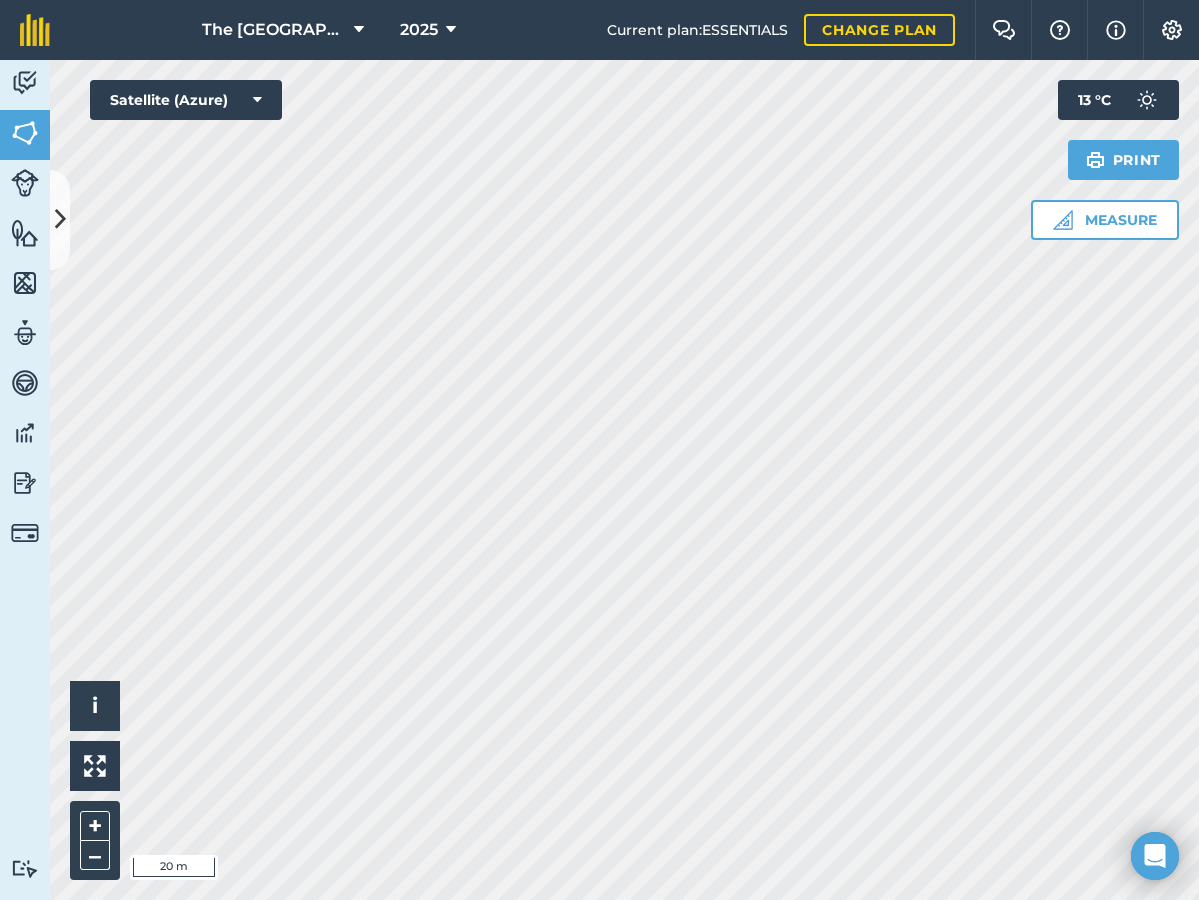 click at bounding box center [60, 219] 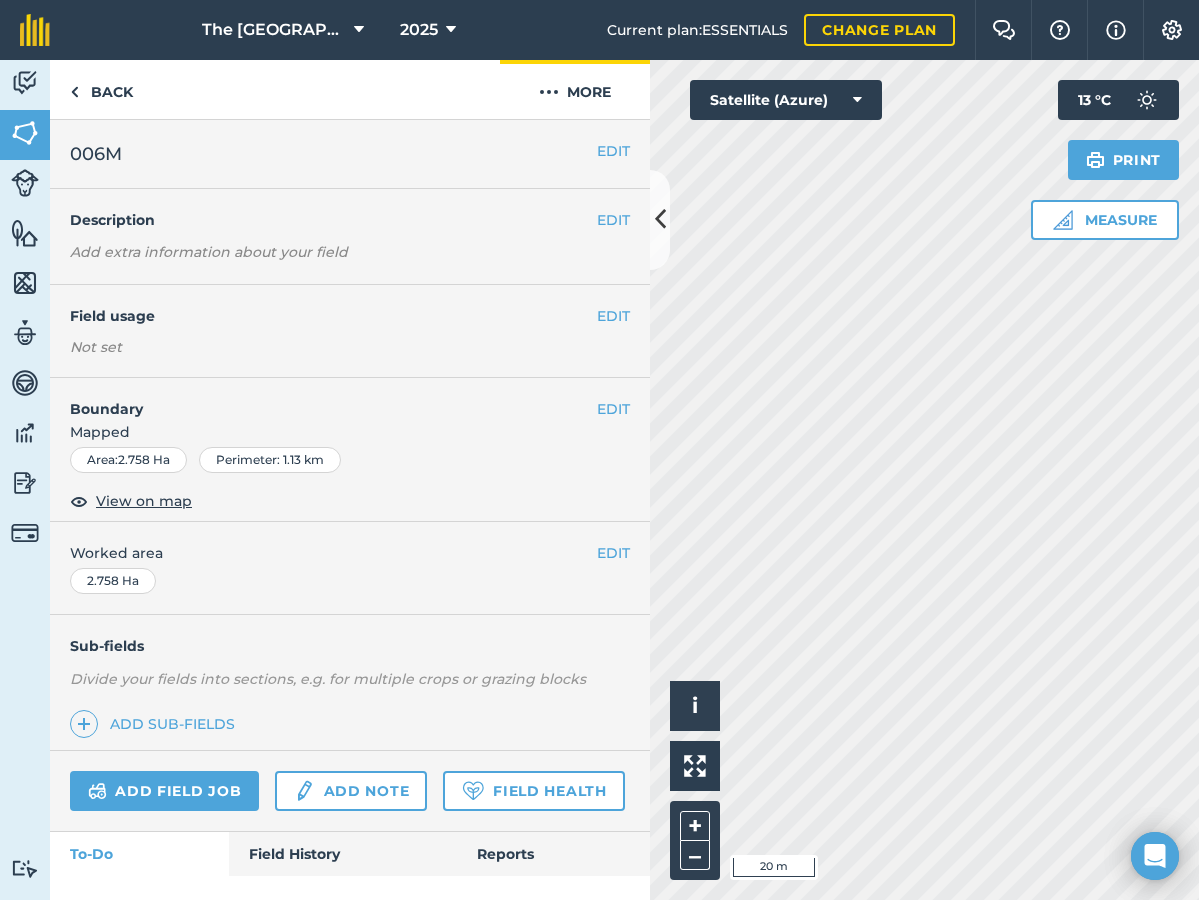 click on "More" at bounding box center (575, 89) 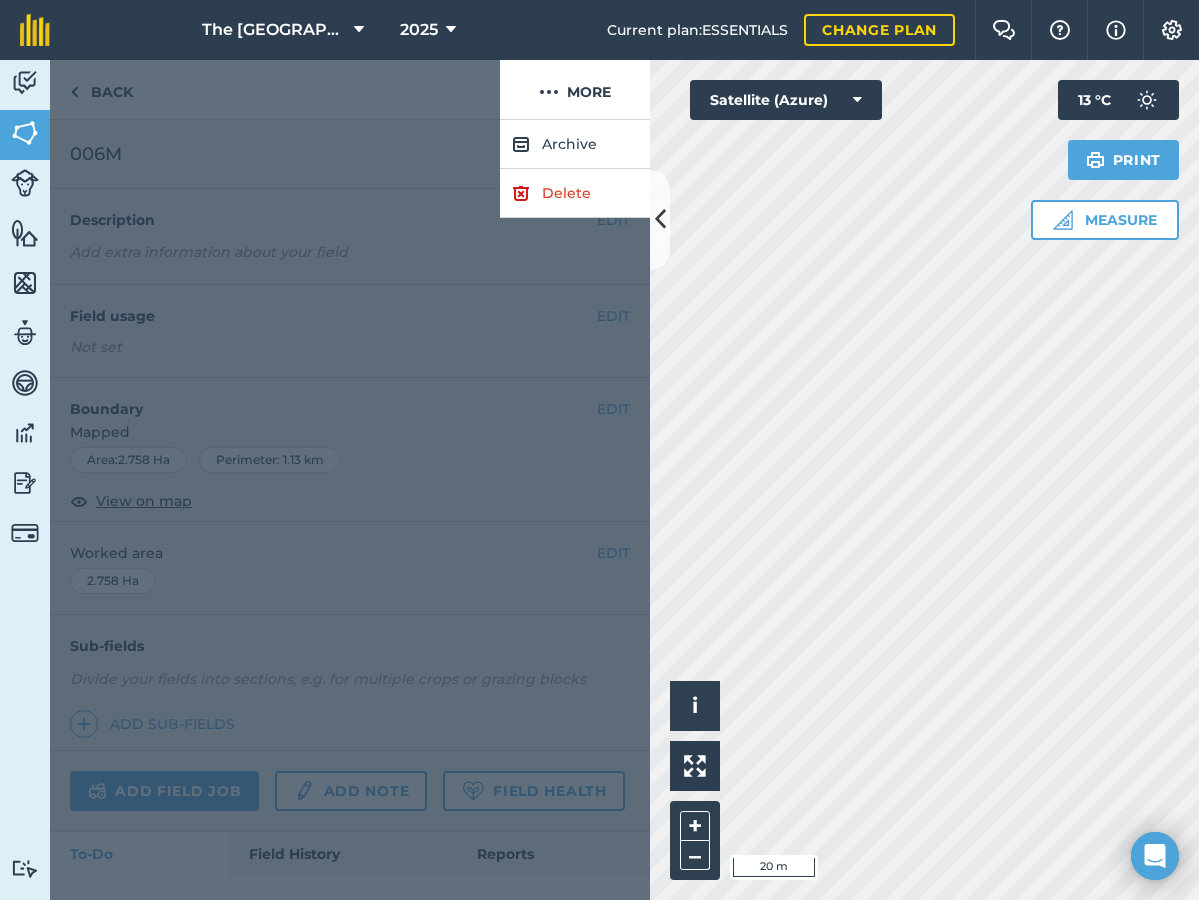 click on "Delete" at bounding box center (575, 193) 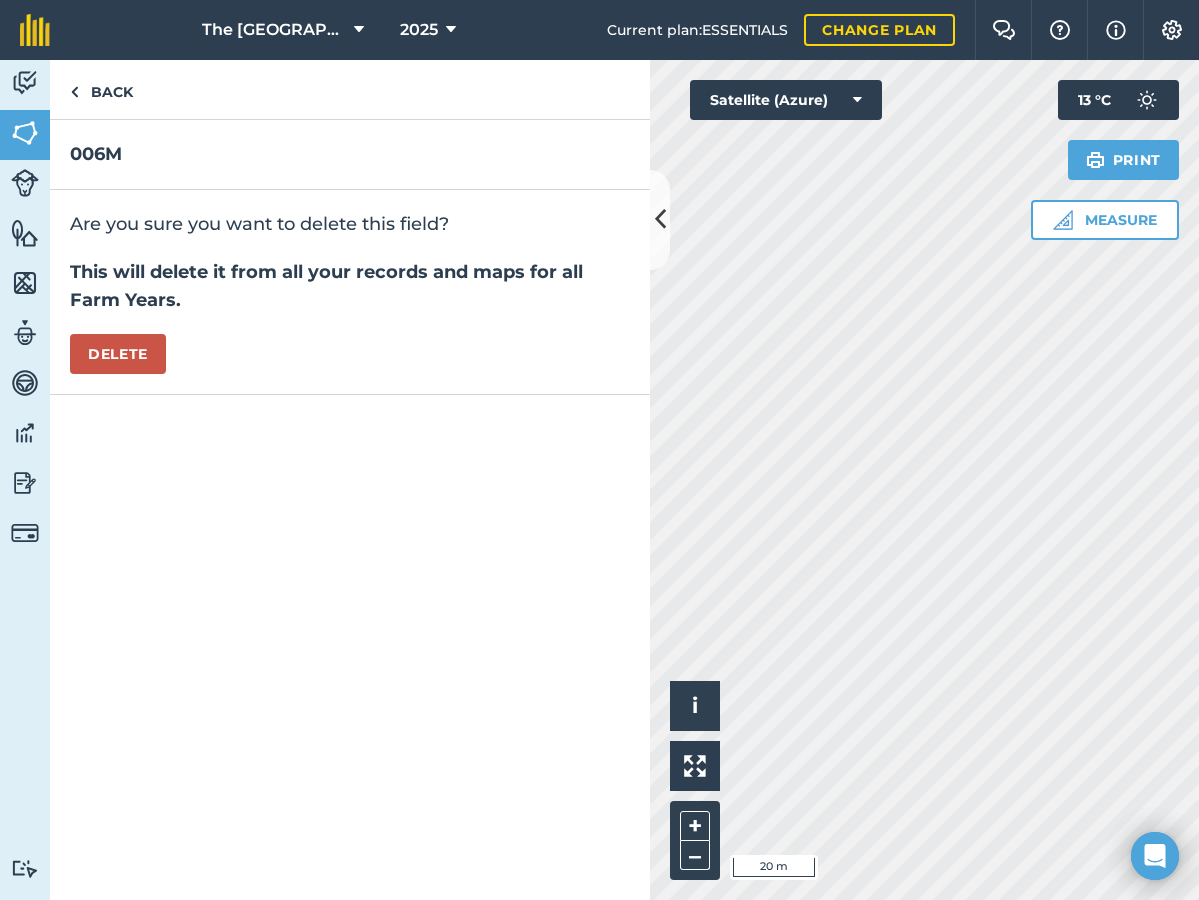 click on "Delete" at bounding box center [118, 354] 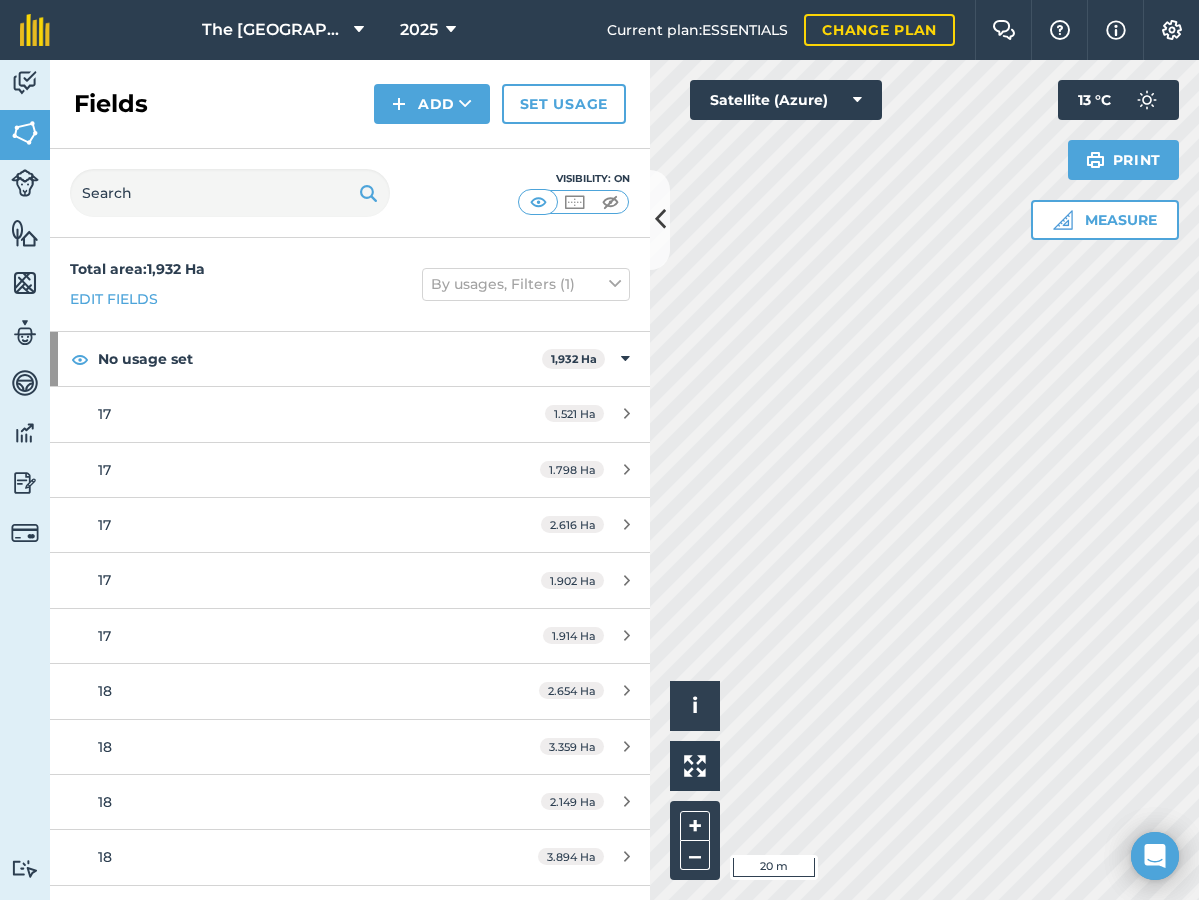 click at bounding box center [660, 219] 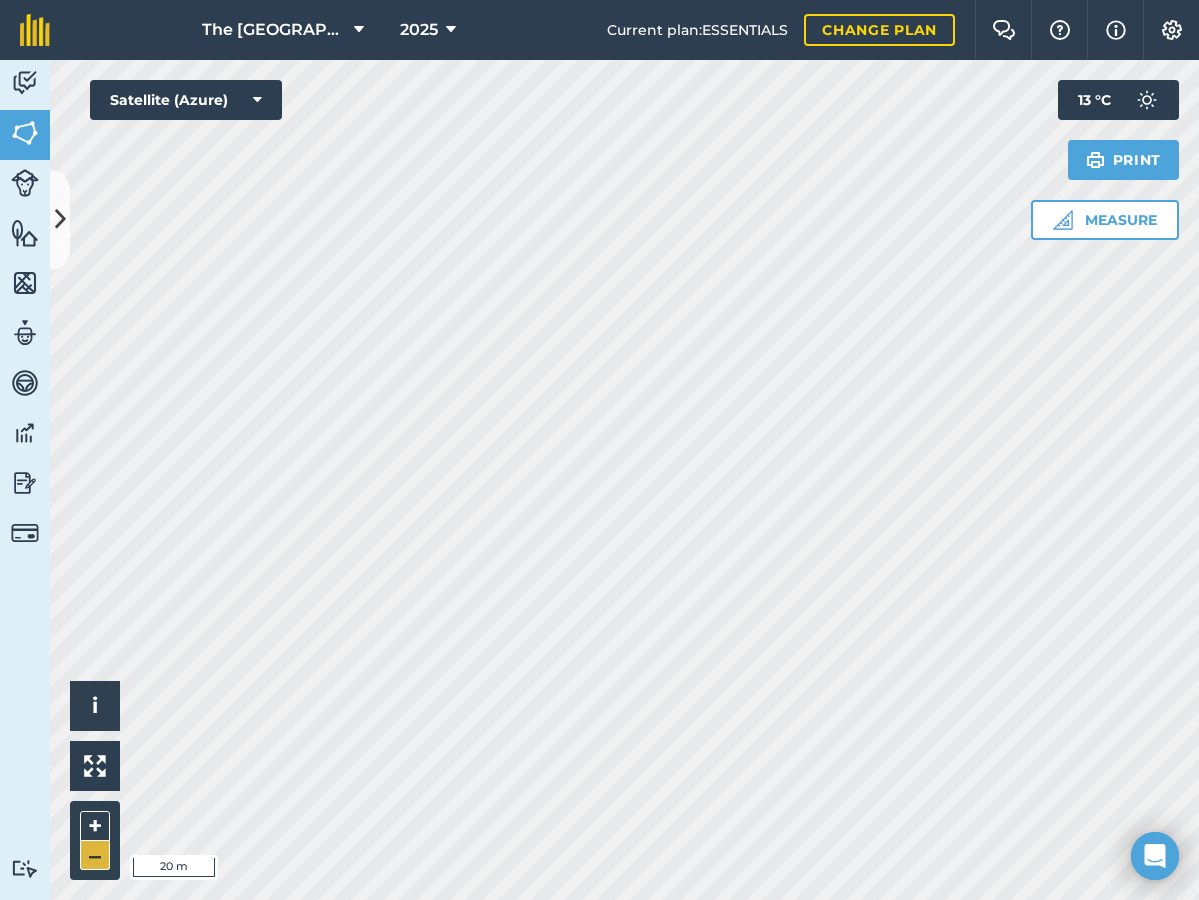 click on "–" at bounding box center (95, 855) 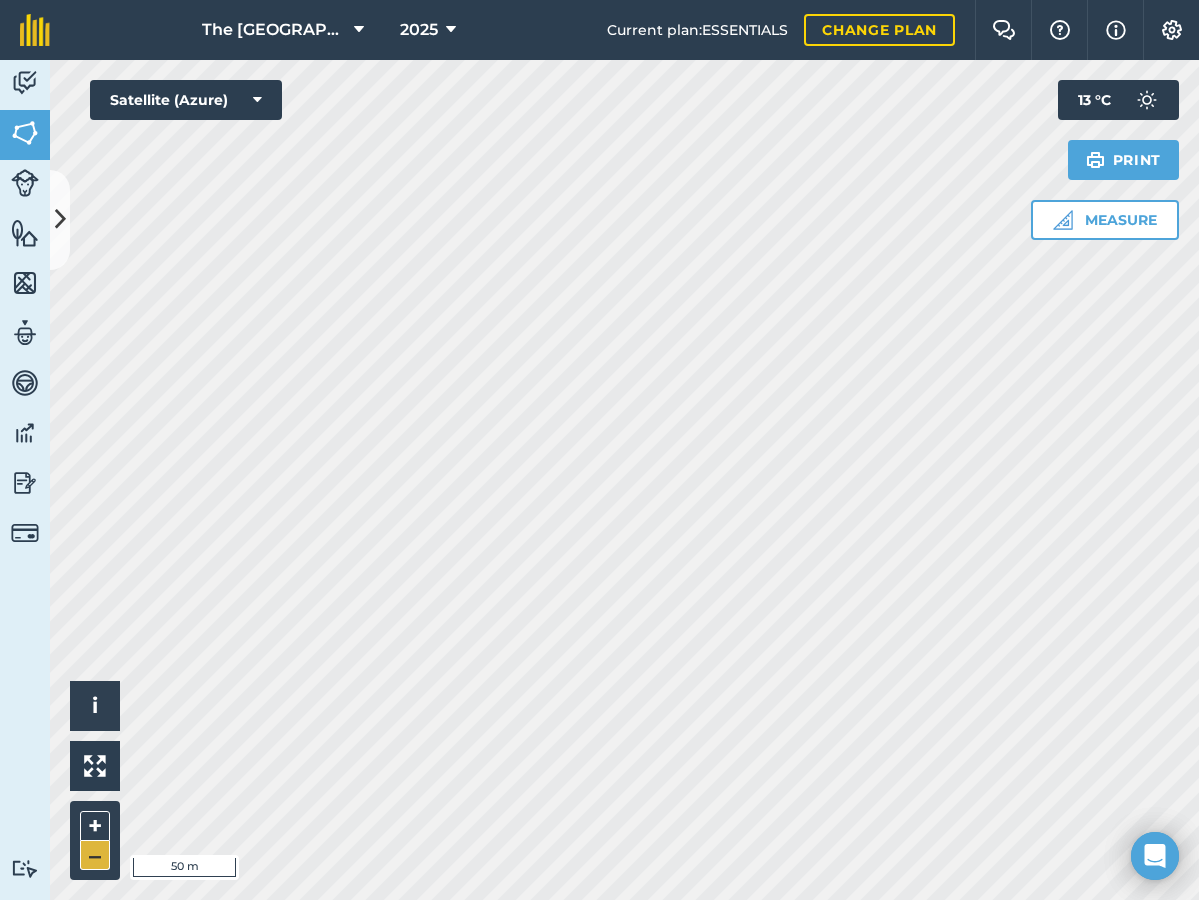 click on "–" at bounding box center [95, 855] 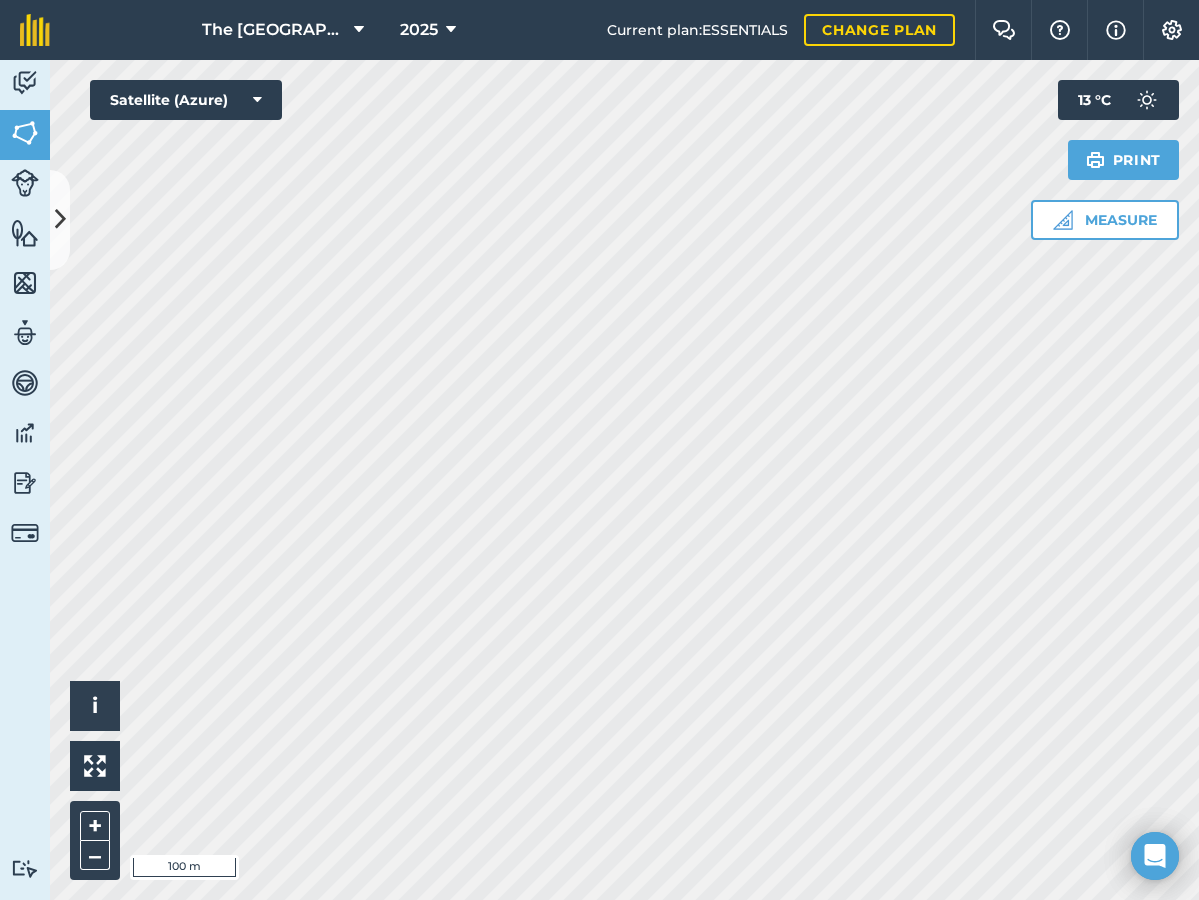 click at bounding box center [60, 220] 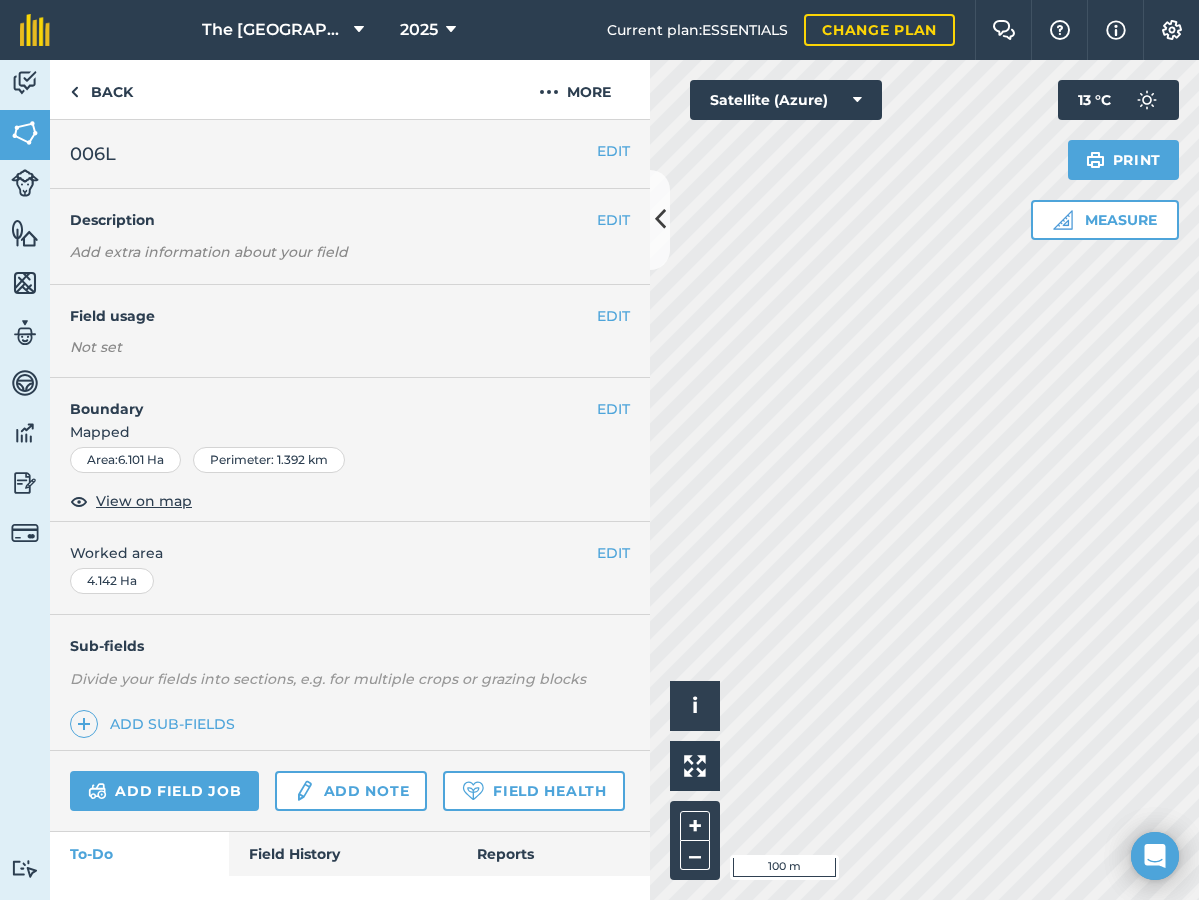click on "EDIT" at bounding box center [613, 409] 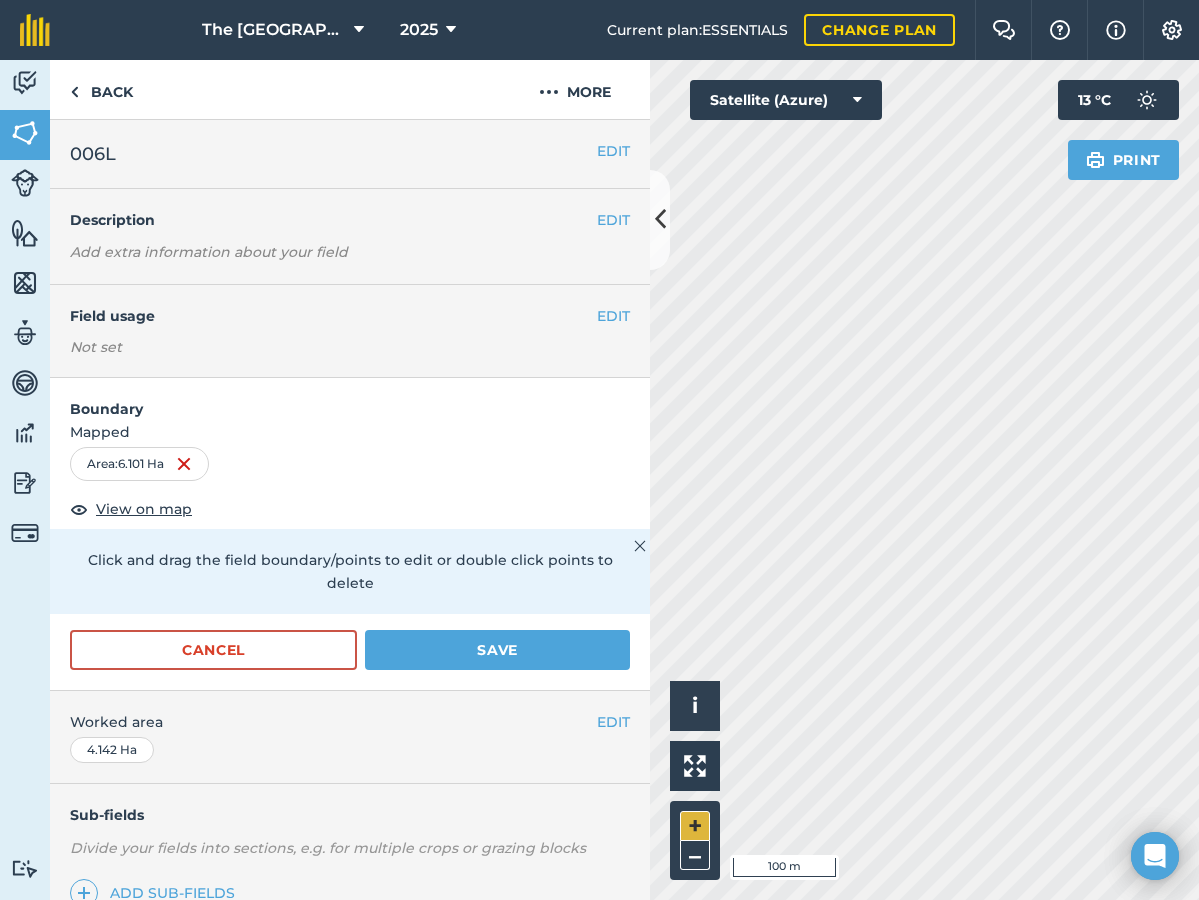 click on "+" at bounding box center [695, 826] 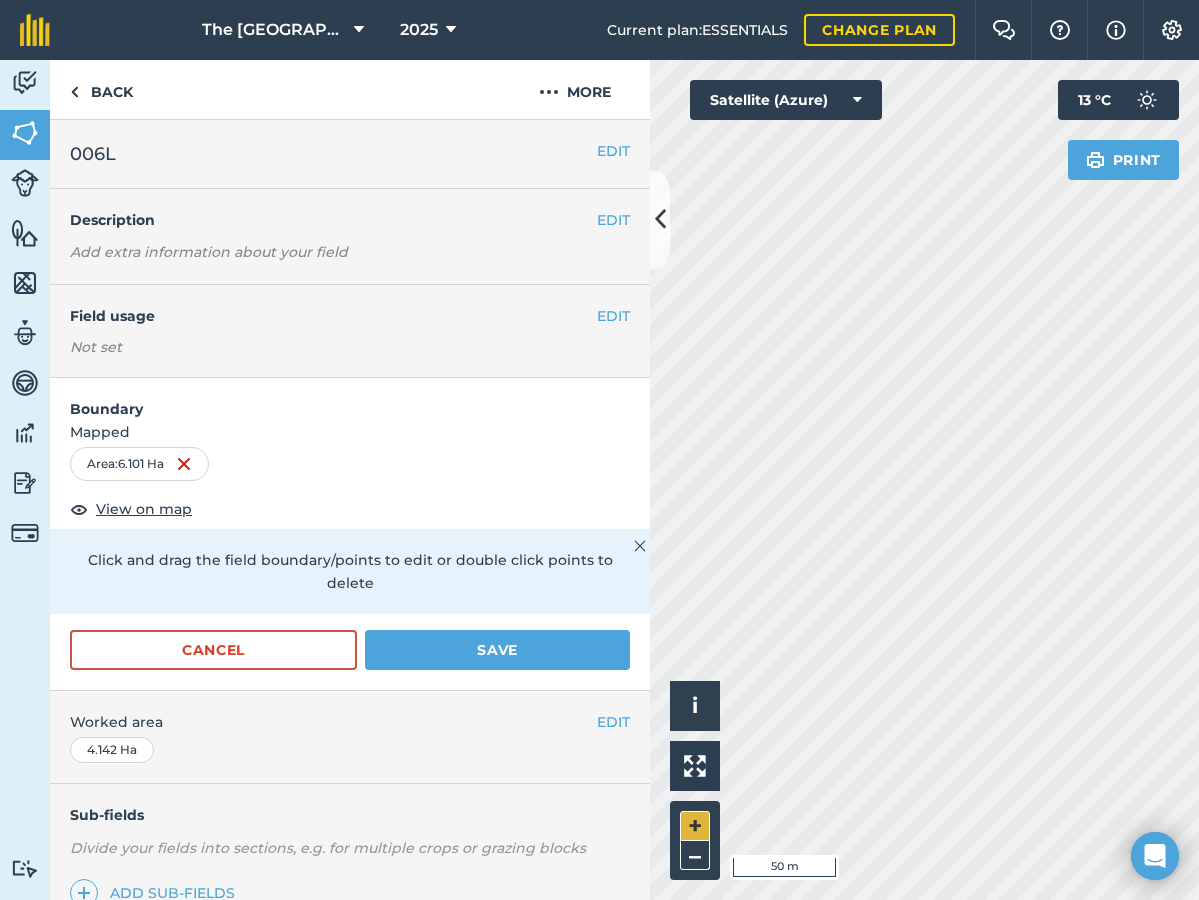 click on "+" at bounding box center (695, 826) 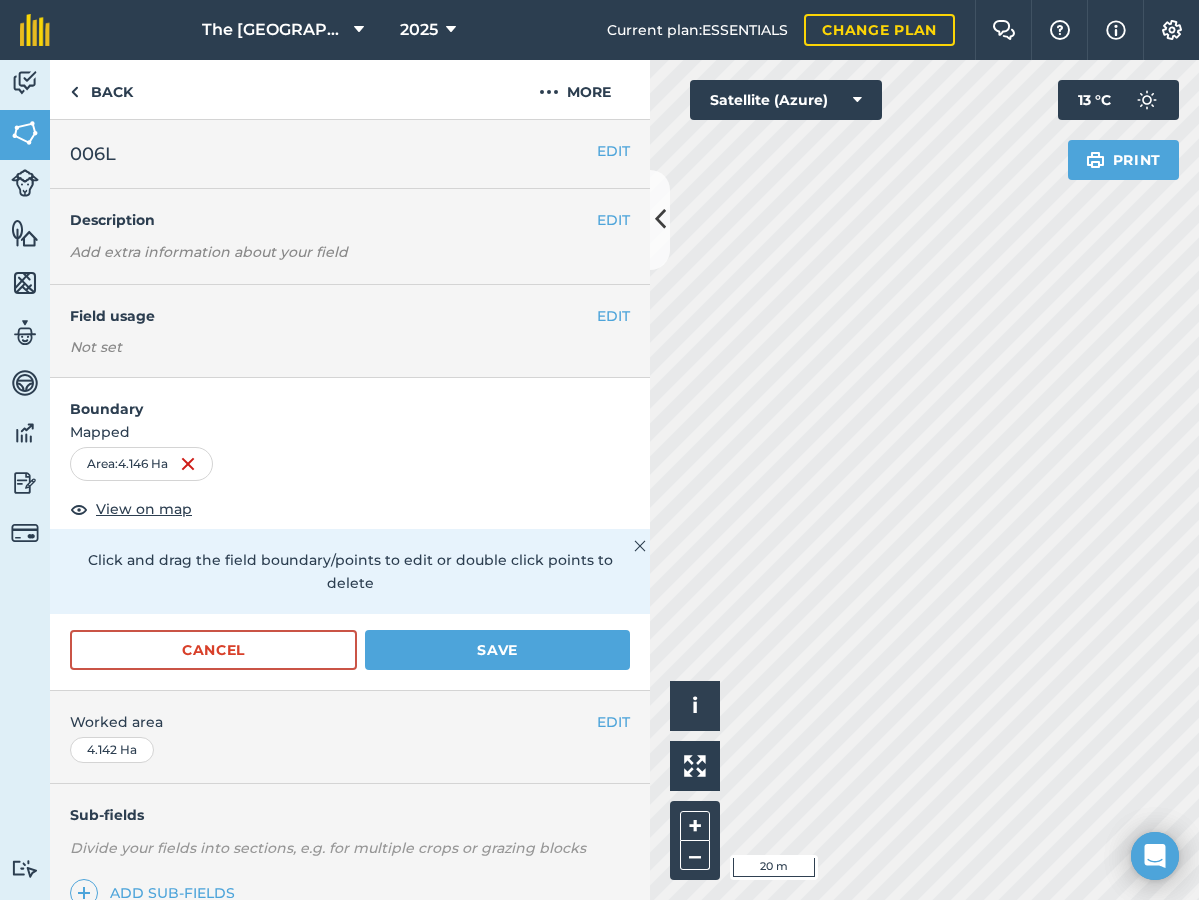 click on "Save" at bounding box center [497, 650] 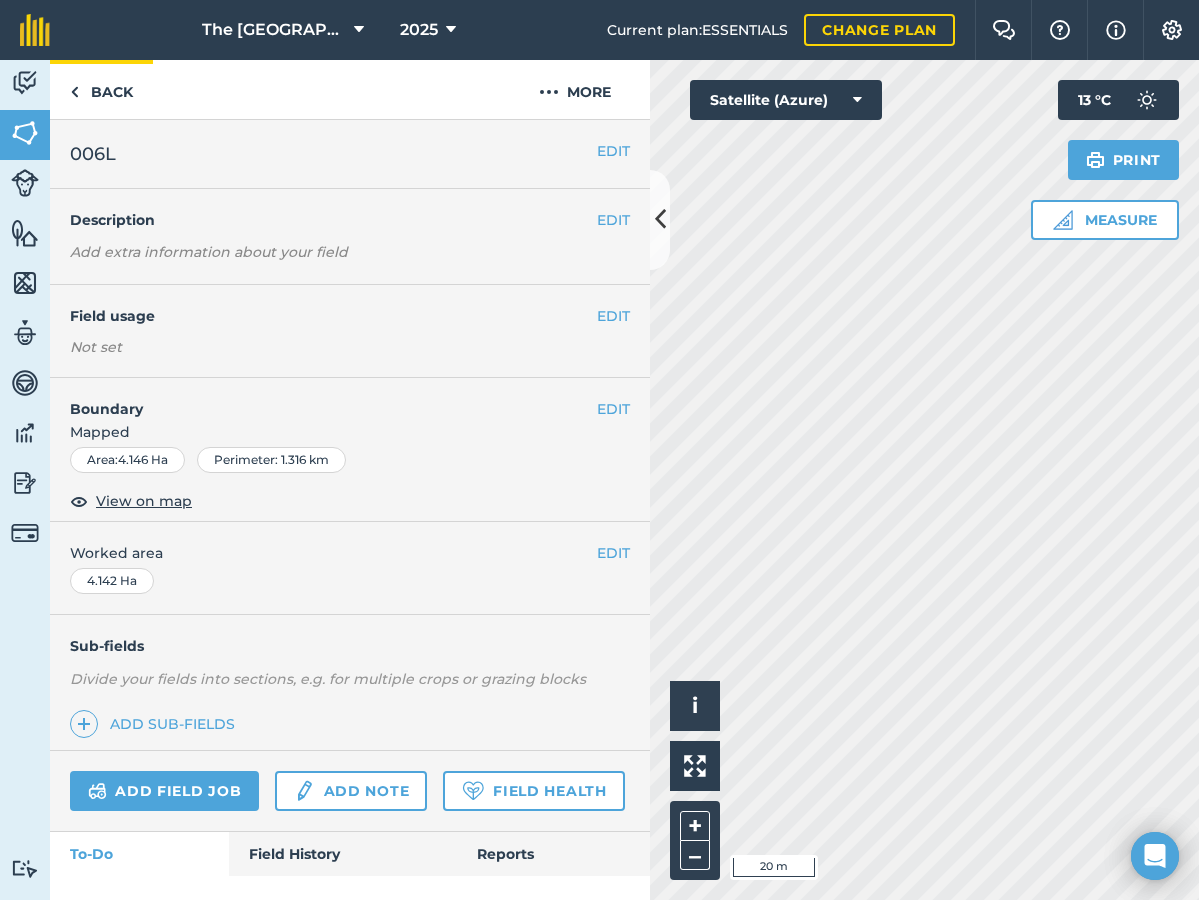 click on "Back" at bounding box center [101, 89] 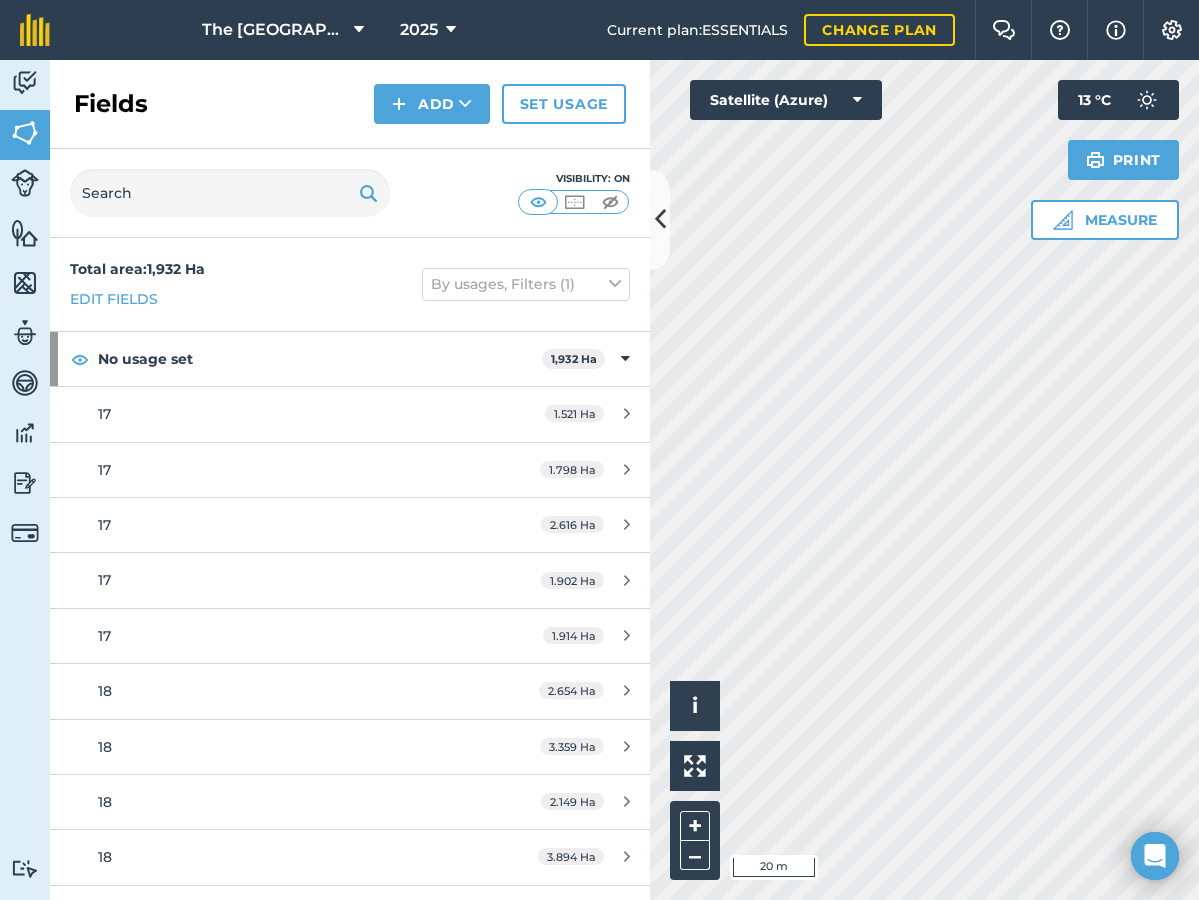 click on "Add" at bounding box center [432, 104] 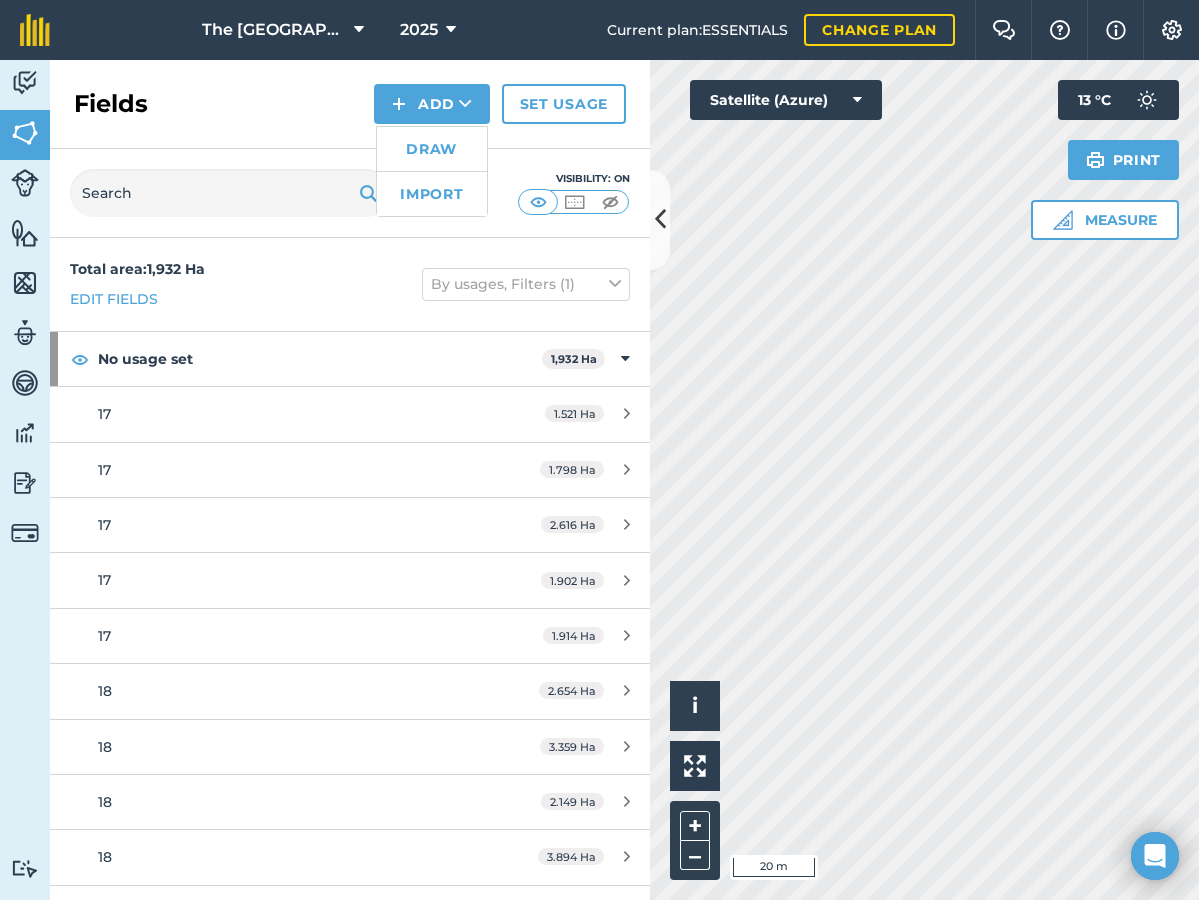 click on "Draw" at bounding box center (432, 149) 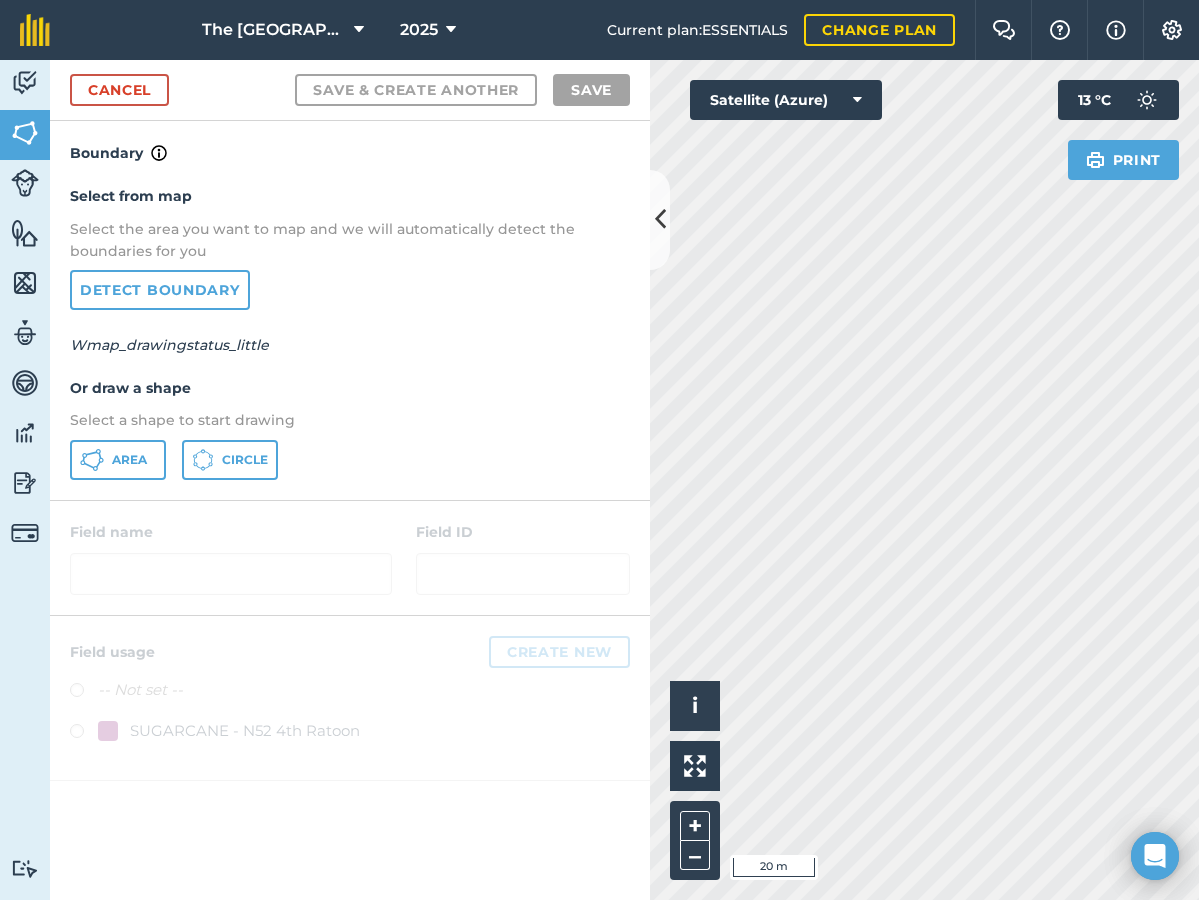 click on "Area" at bounding box center (118, 460) 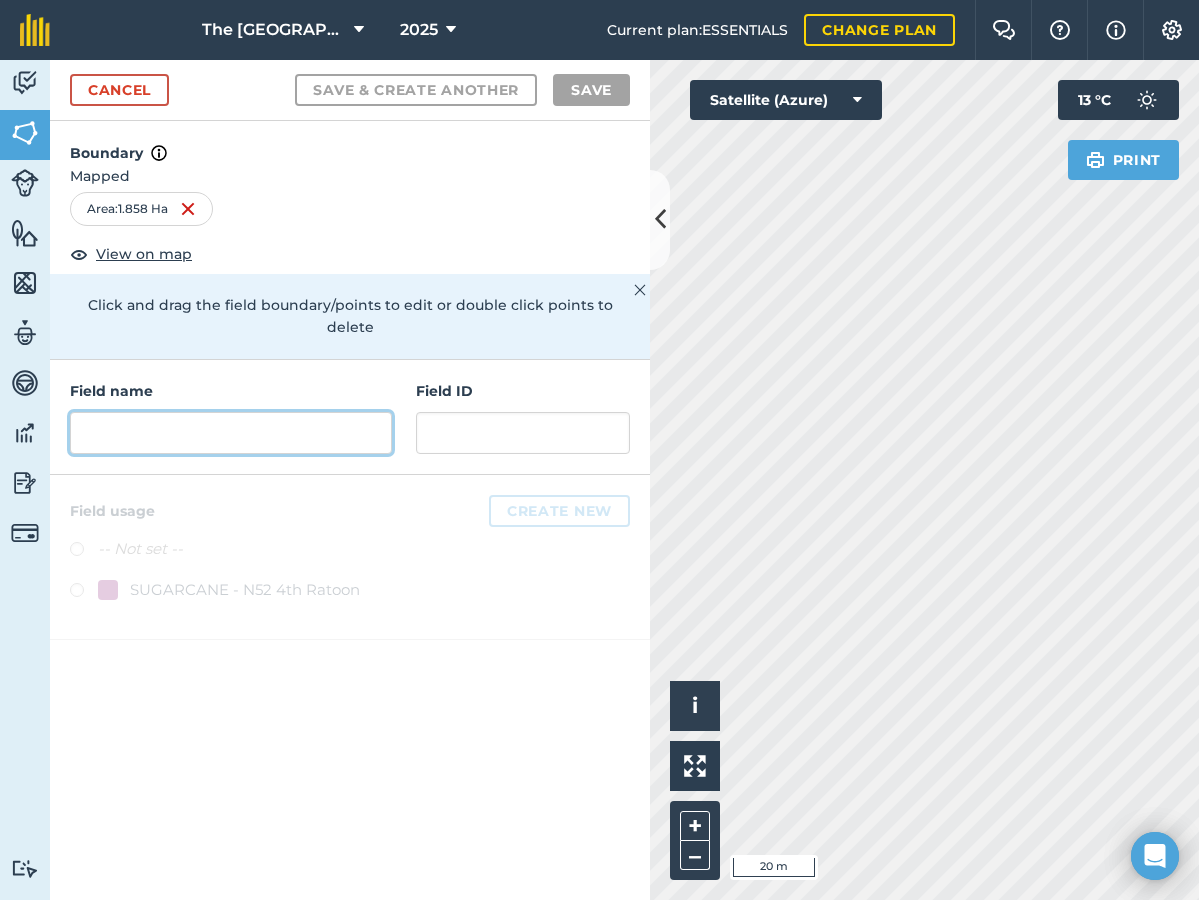 click at bounding box center [231, 433] 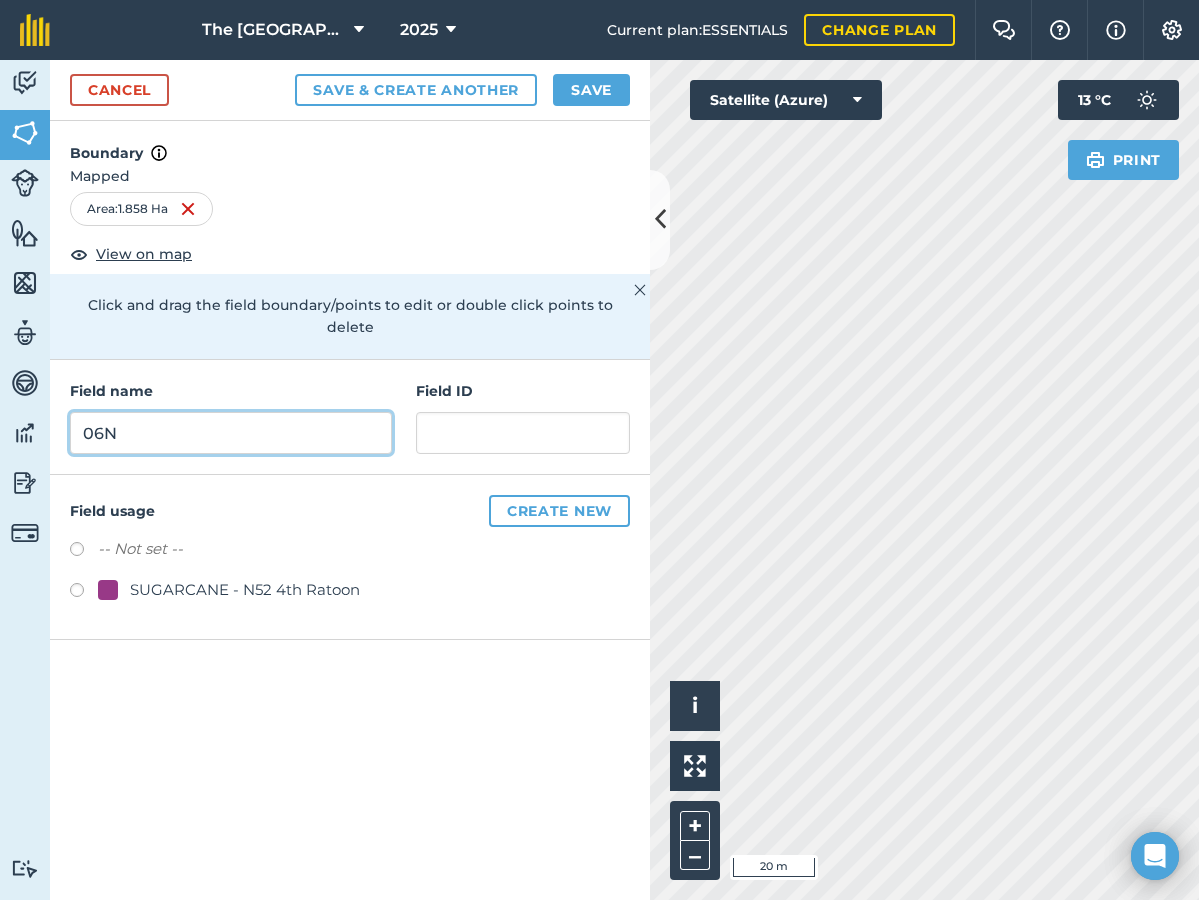 type on "06N" 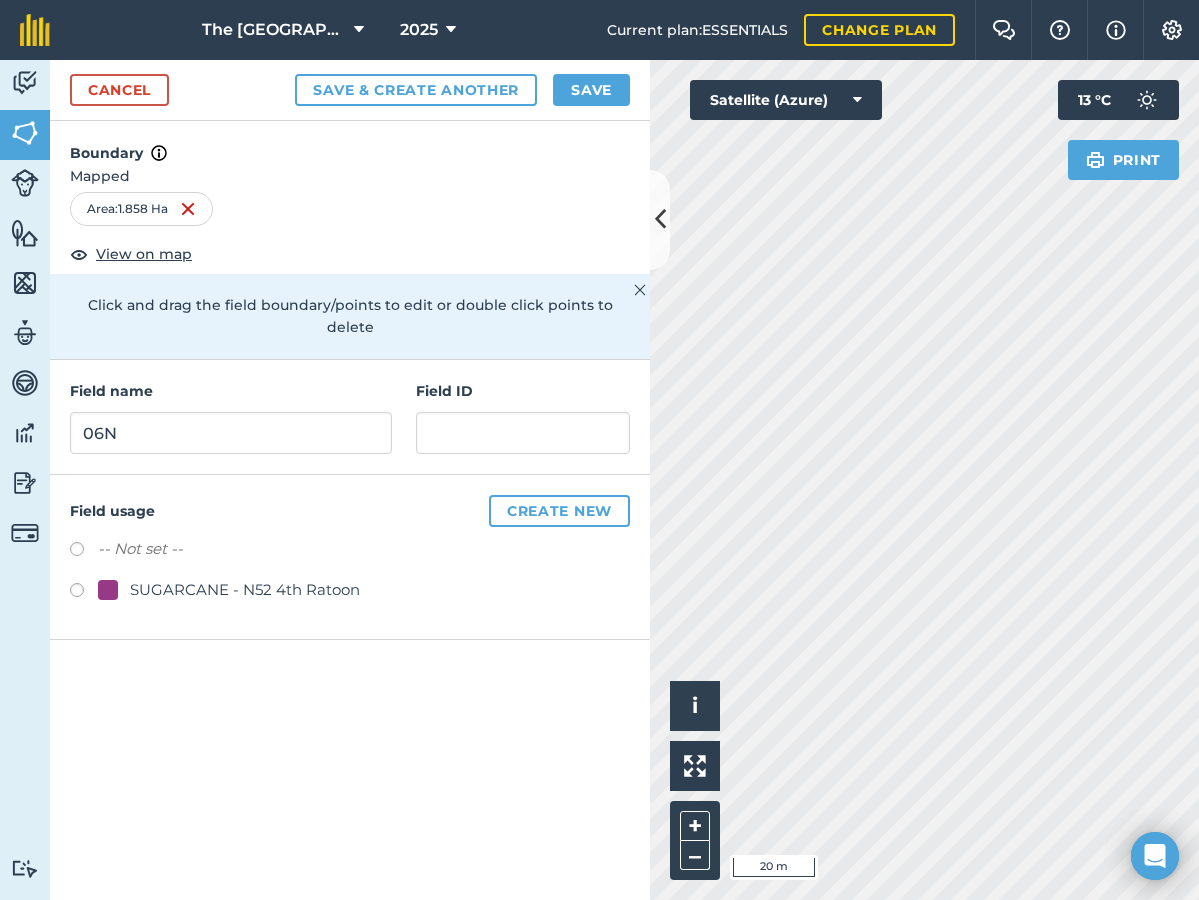 click on "Save & Create Another" at bounding box center (416, 90) 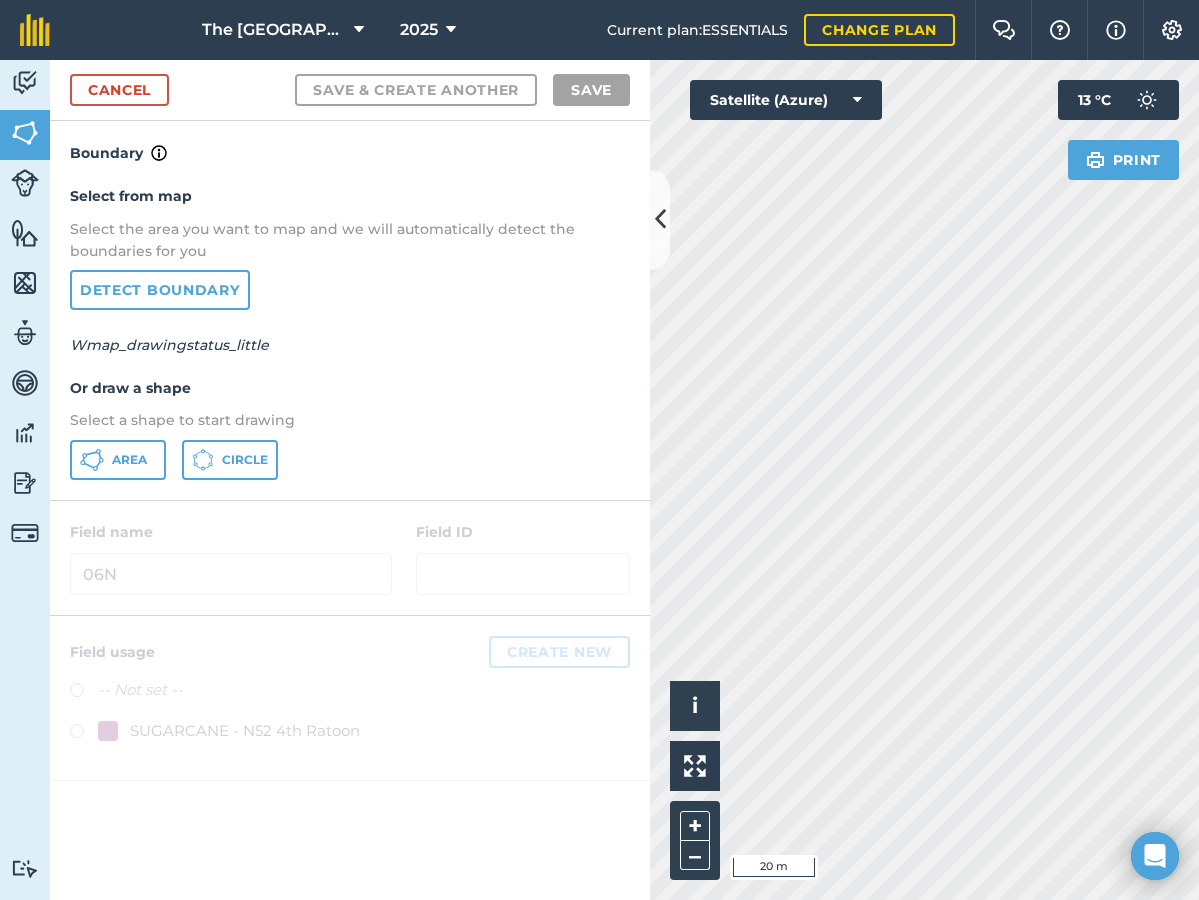 click 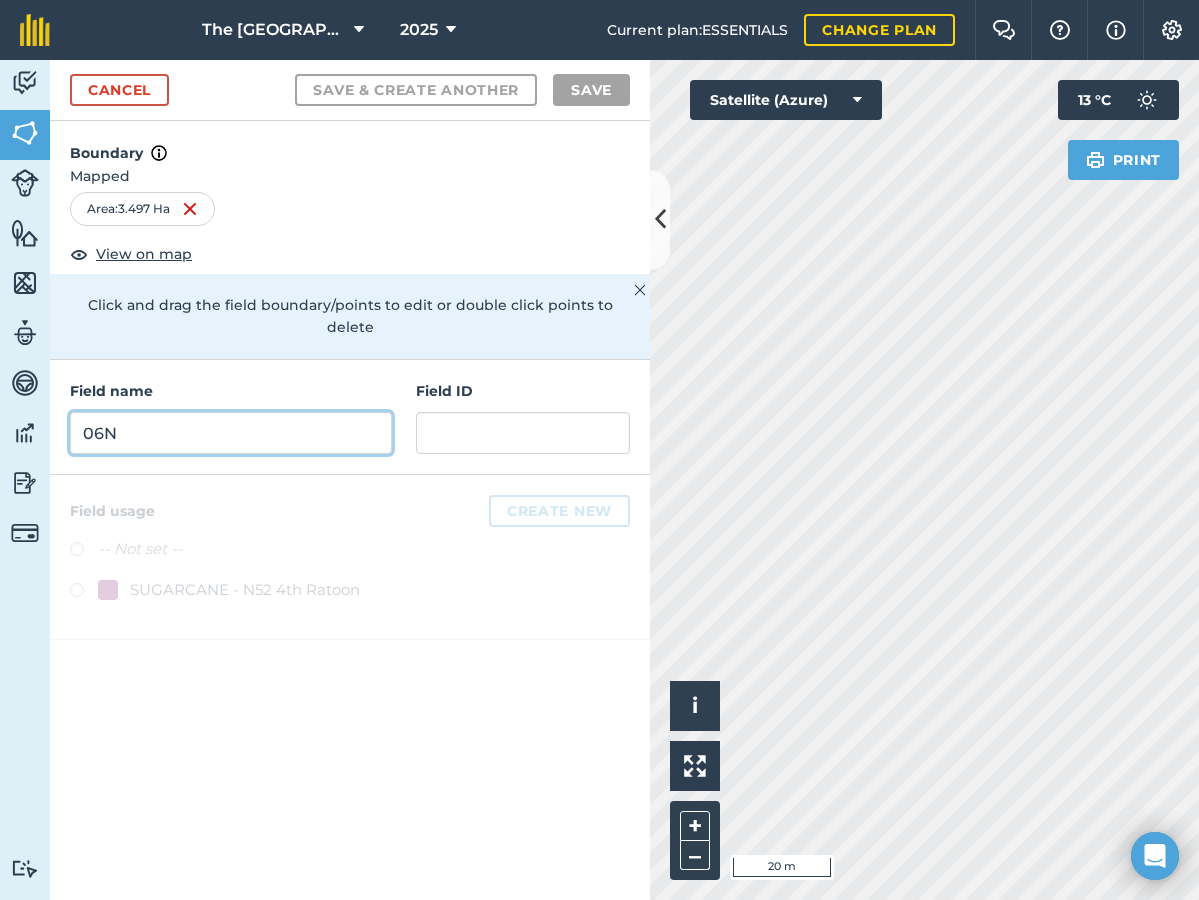 click on "06N" at bounding box center (231, 433) 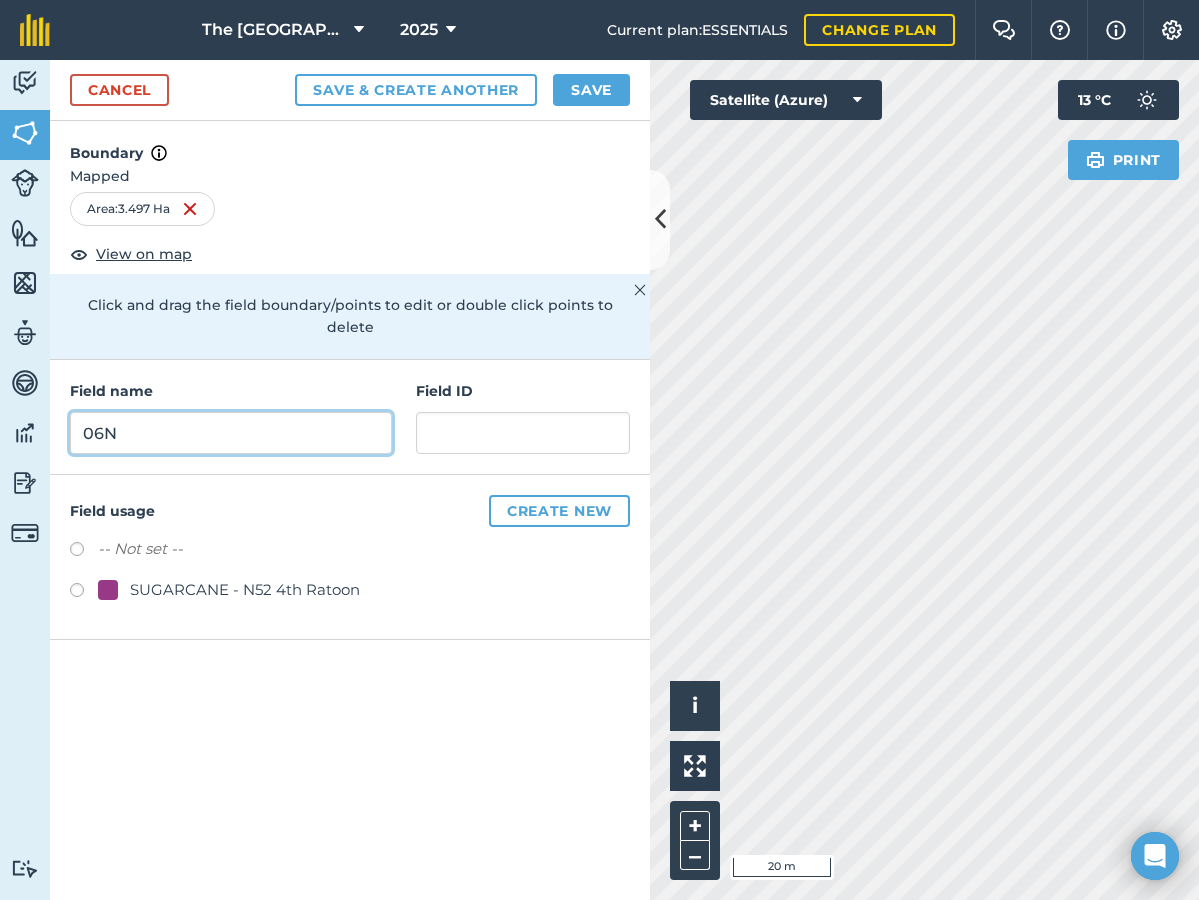 type on "06N" 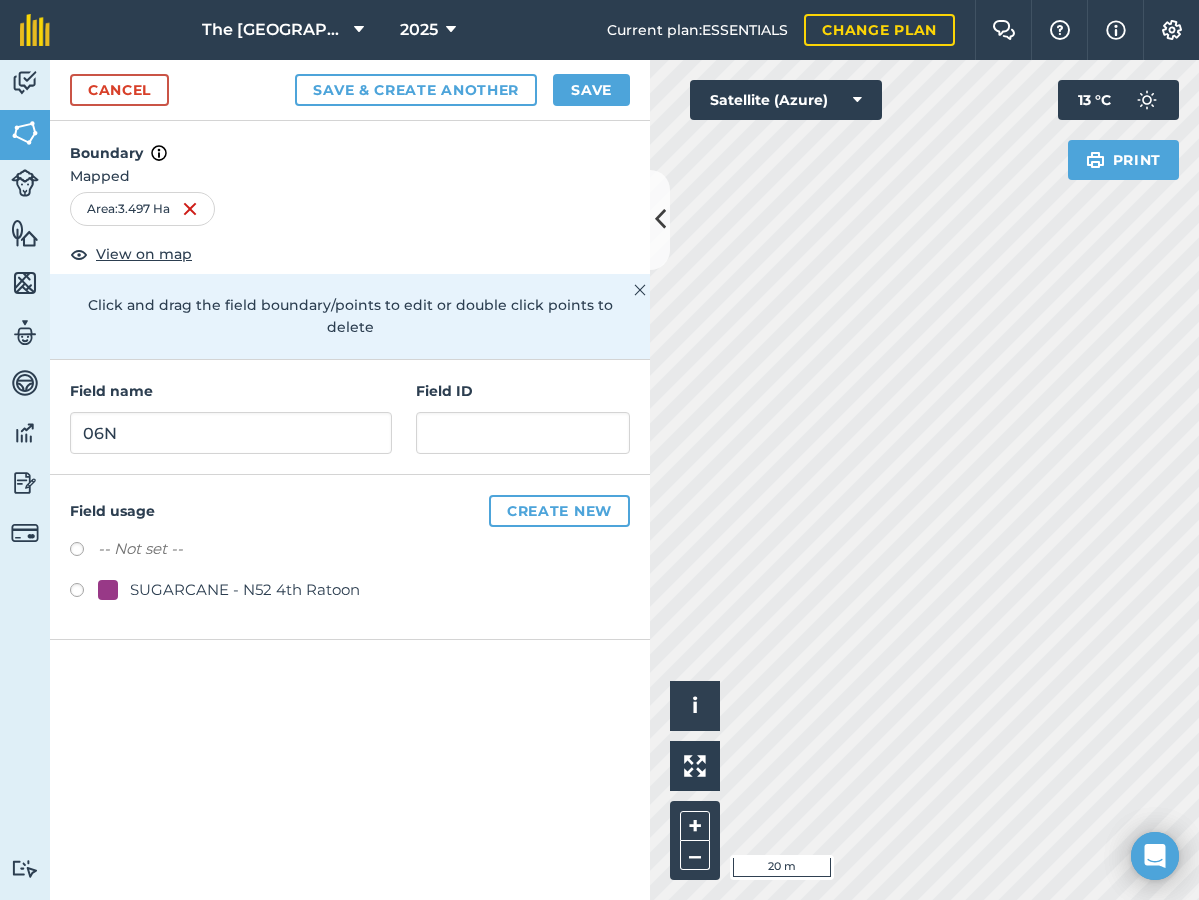 click on "Save & Create Another" at bounding box center [416, 90] 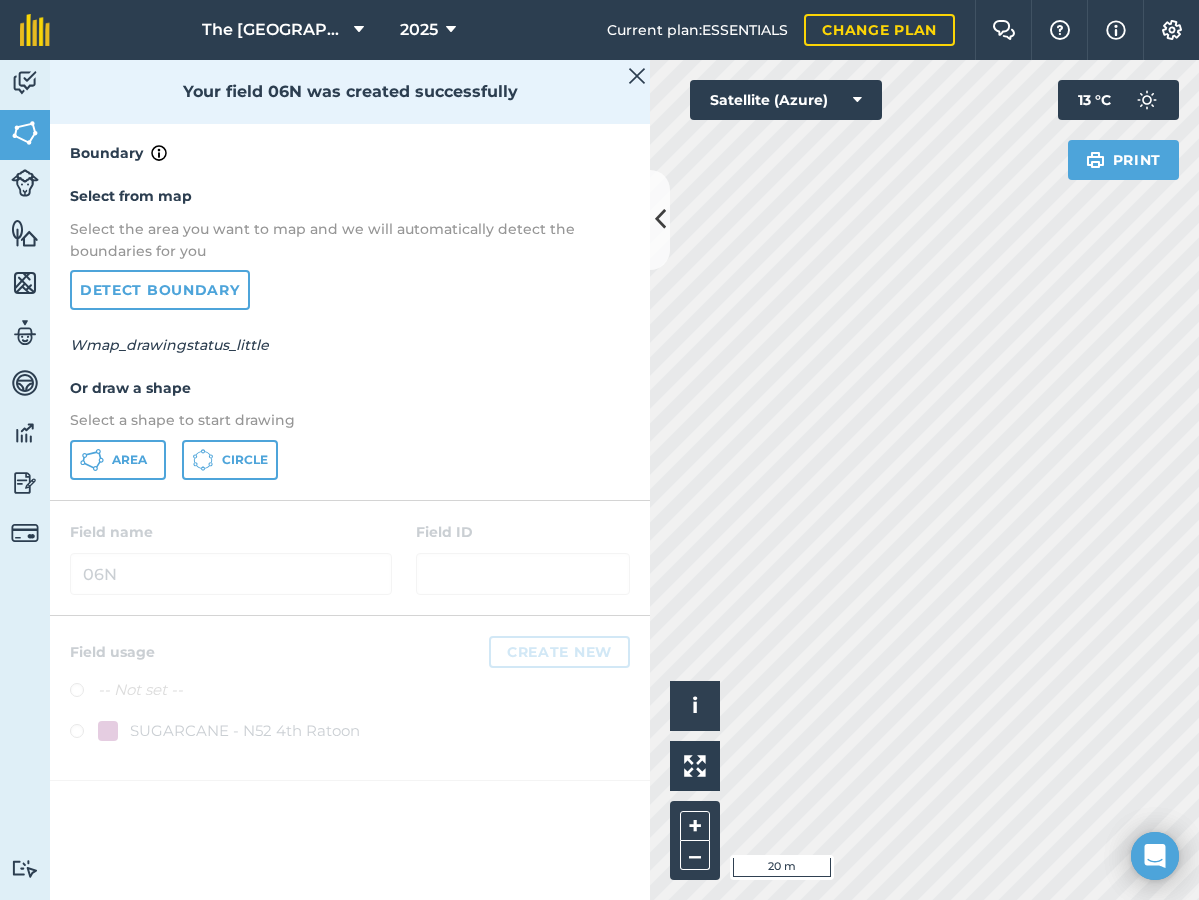 click on "Area" at bounding box center [129, 460] 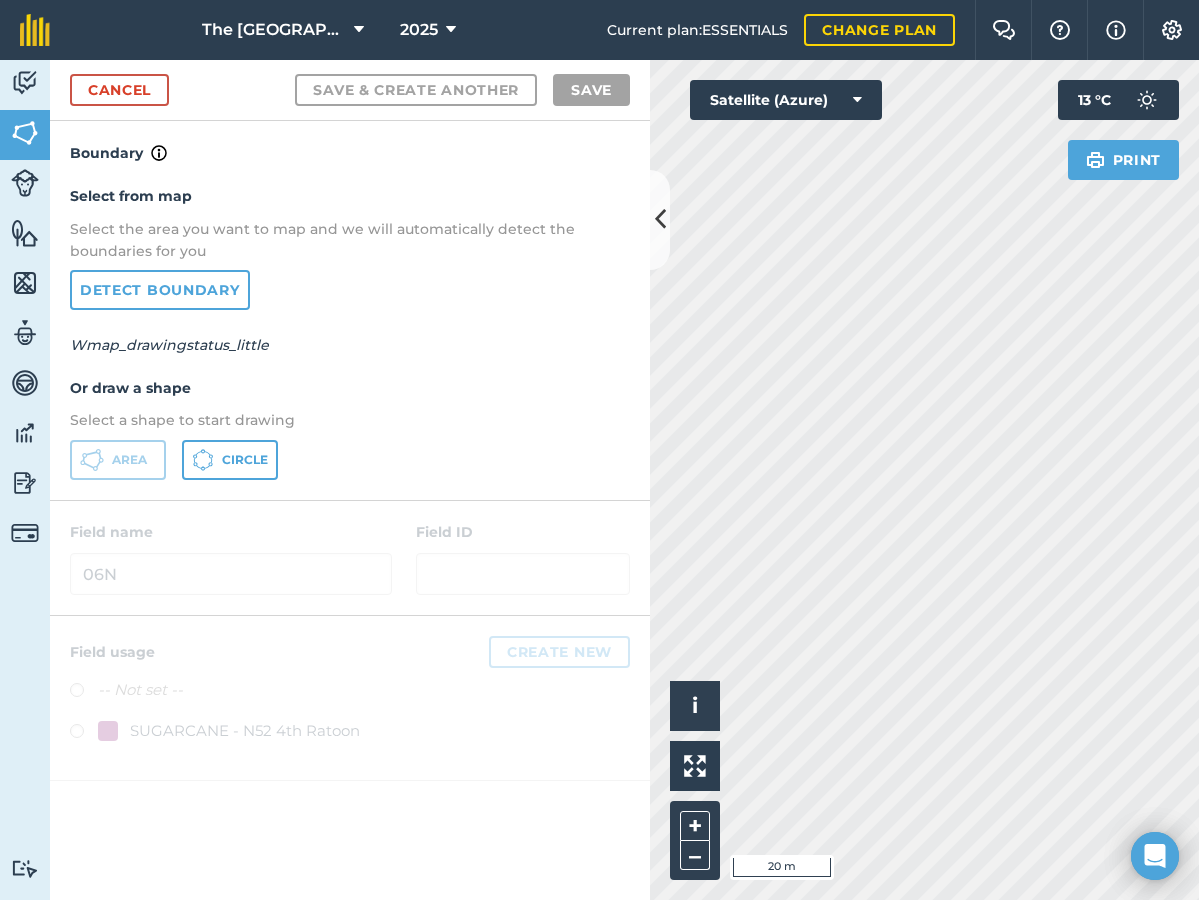 click on "Activity Fields Livestock Features Maps Team Vehicles Data Reporting Billing Tutorials Tutorials Cancel Save & Create Another Save Boundary   Select from map Select the area you want to map and we will automatically detect the boundaries for you Detect boundary Wmap_drawingstatus_little Or draw a shape Select a shape to start drawing Area Circle Field name 06N Field ID Field usage   Create new -- Not set -- SUGARCANE - N52 4th Ratoon Click to start drawing i © 2025 TomTom, Microsoft 20 m + – Satellite (Azure) Print 13   ° C" at bounding box center [599, 480] 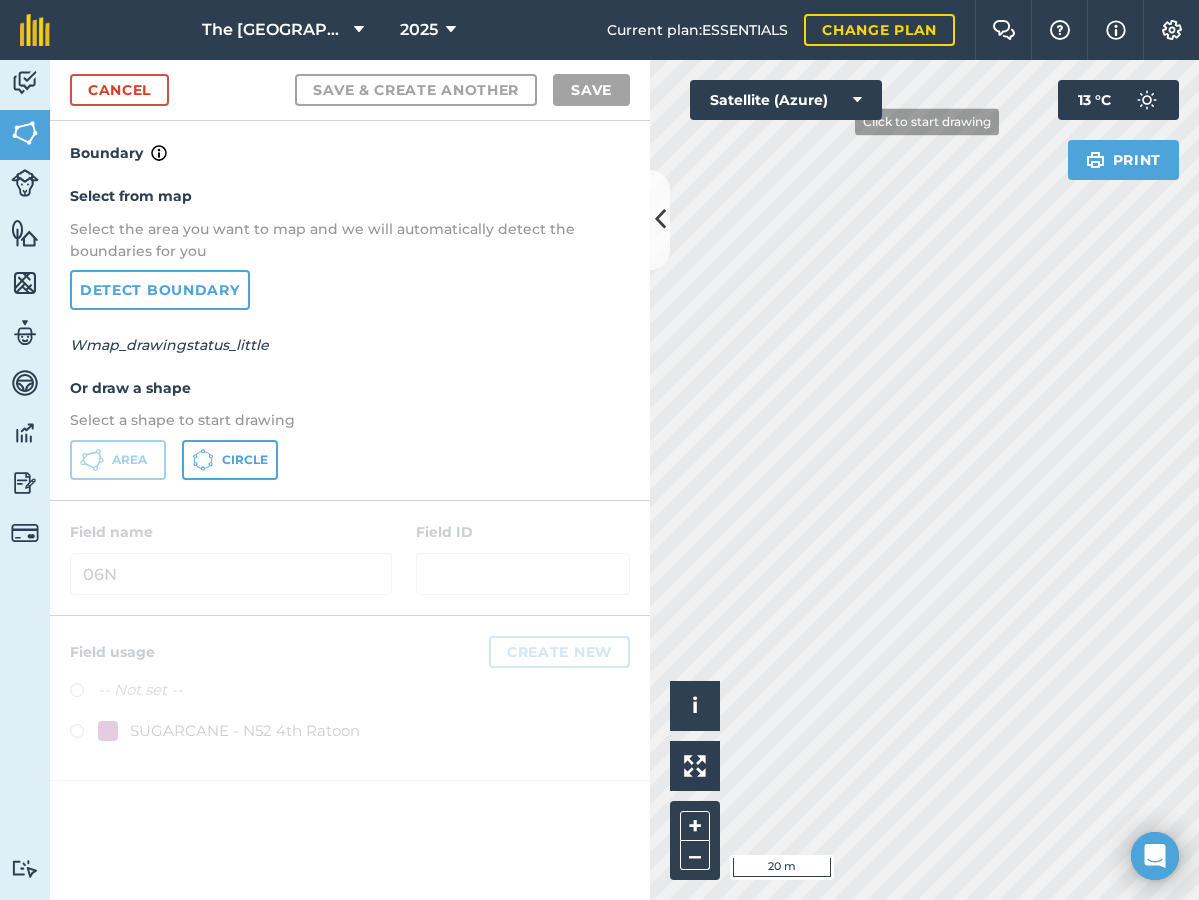 click on "Click to start drawing i © 2025 TomTom, Microsoft 20 m + – Satellite (Azure) Print 13   ° C" at bounding box center (924, 480) 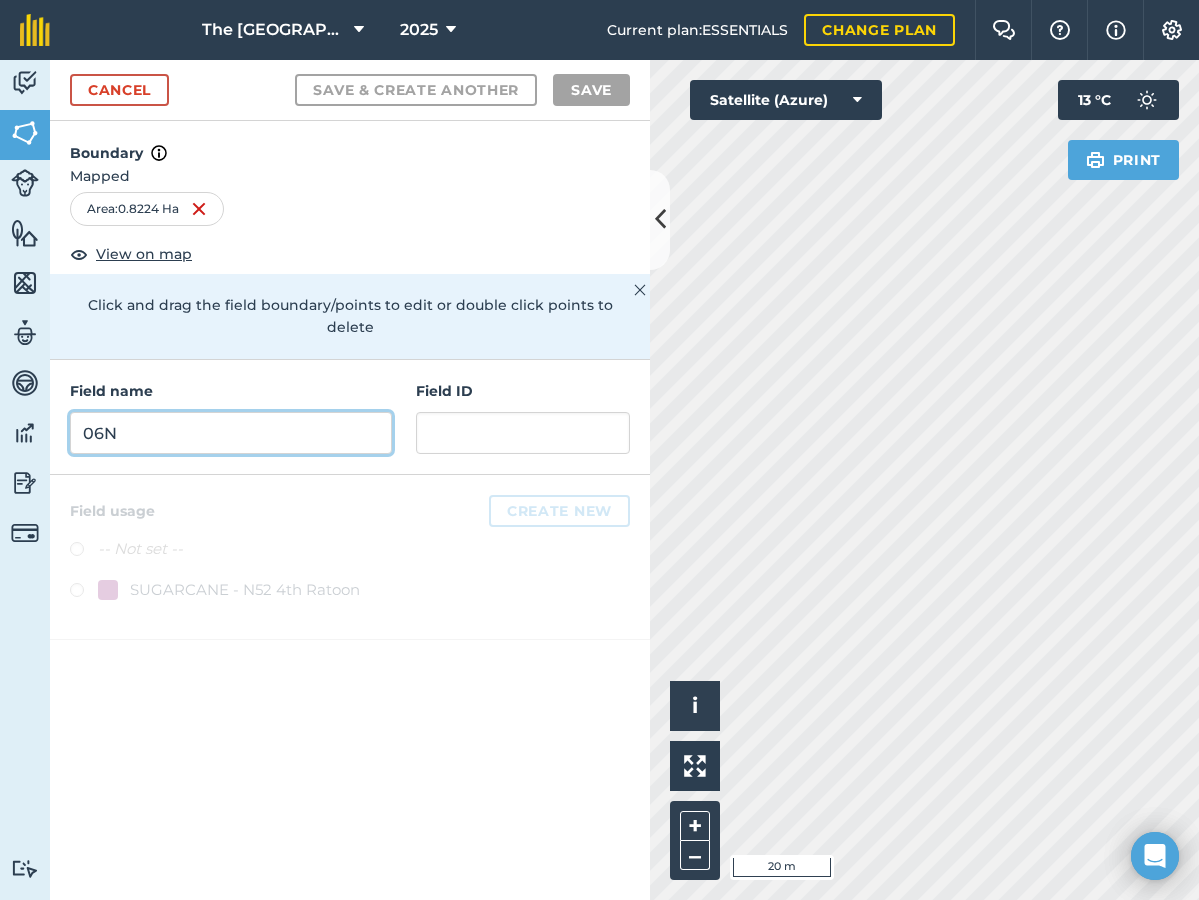click on "06N" at bounding box center [231, 433] 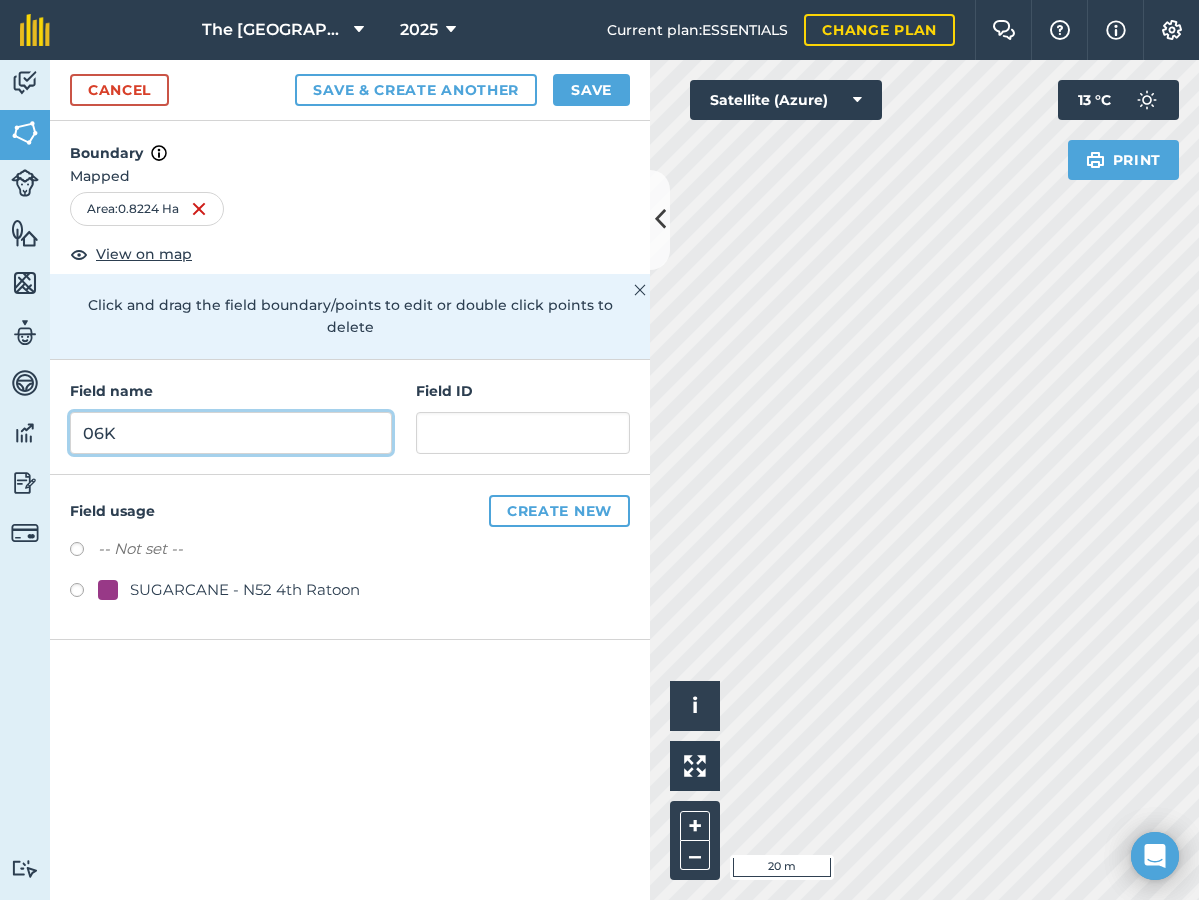 type on "06K" 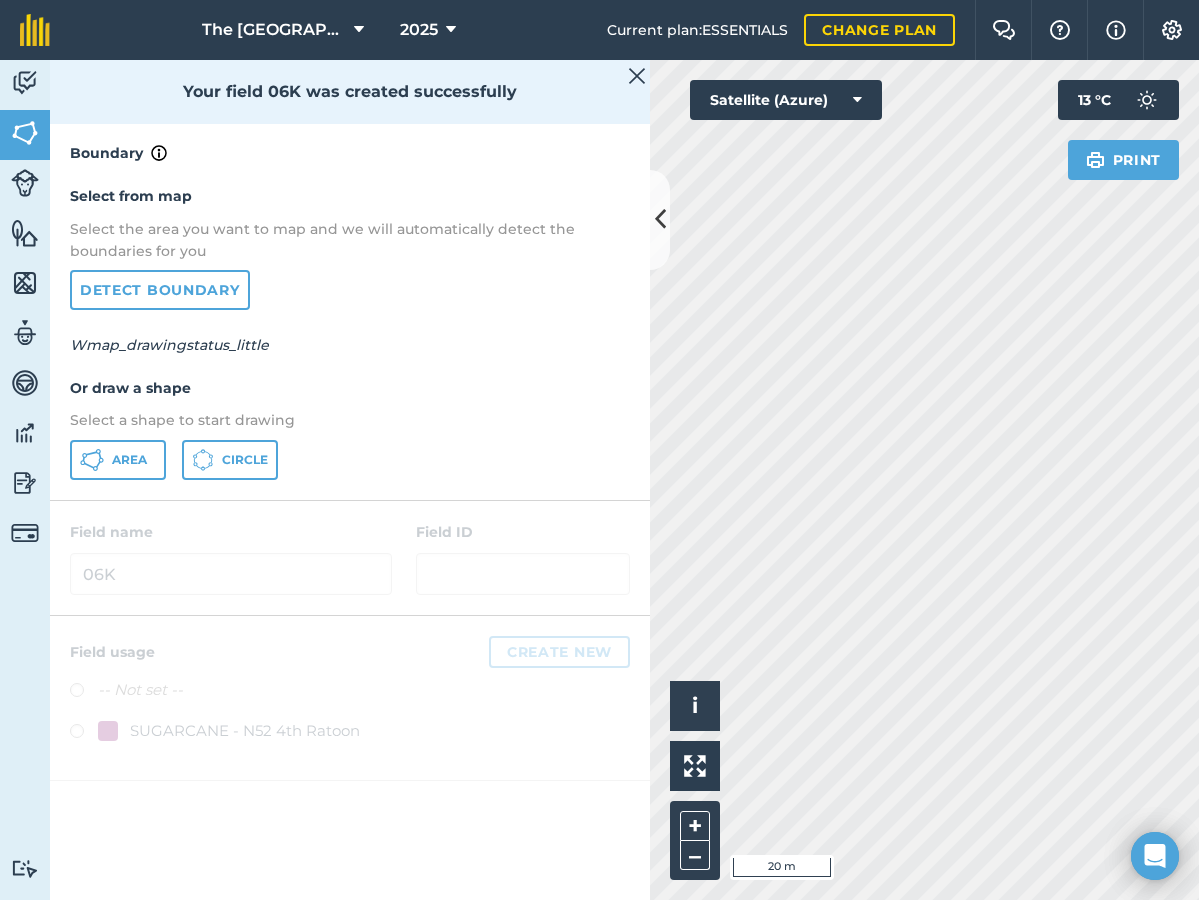 click on "Cancel Save & Create Another Save" at bounding box center (350, 90) 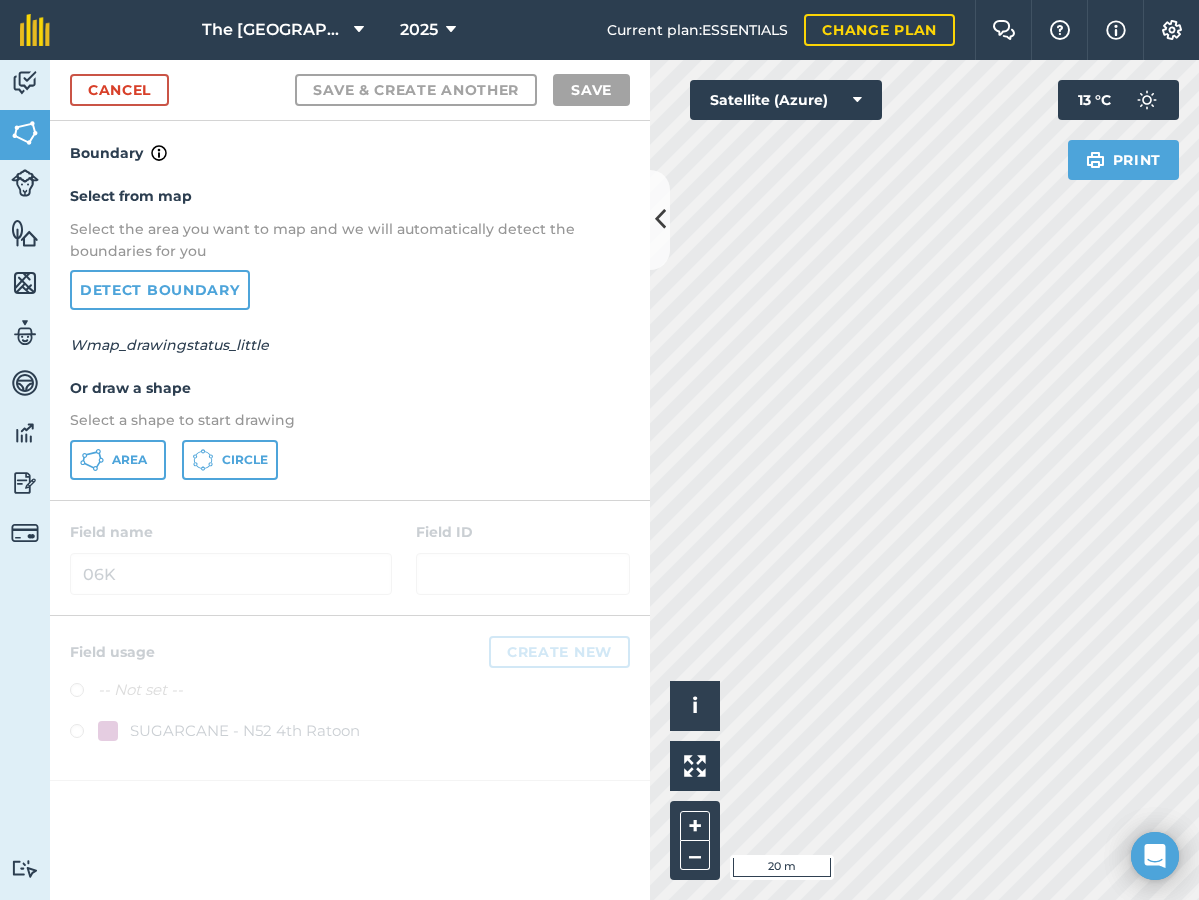 click at bounding box center [660, 219] 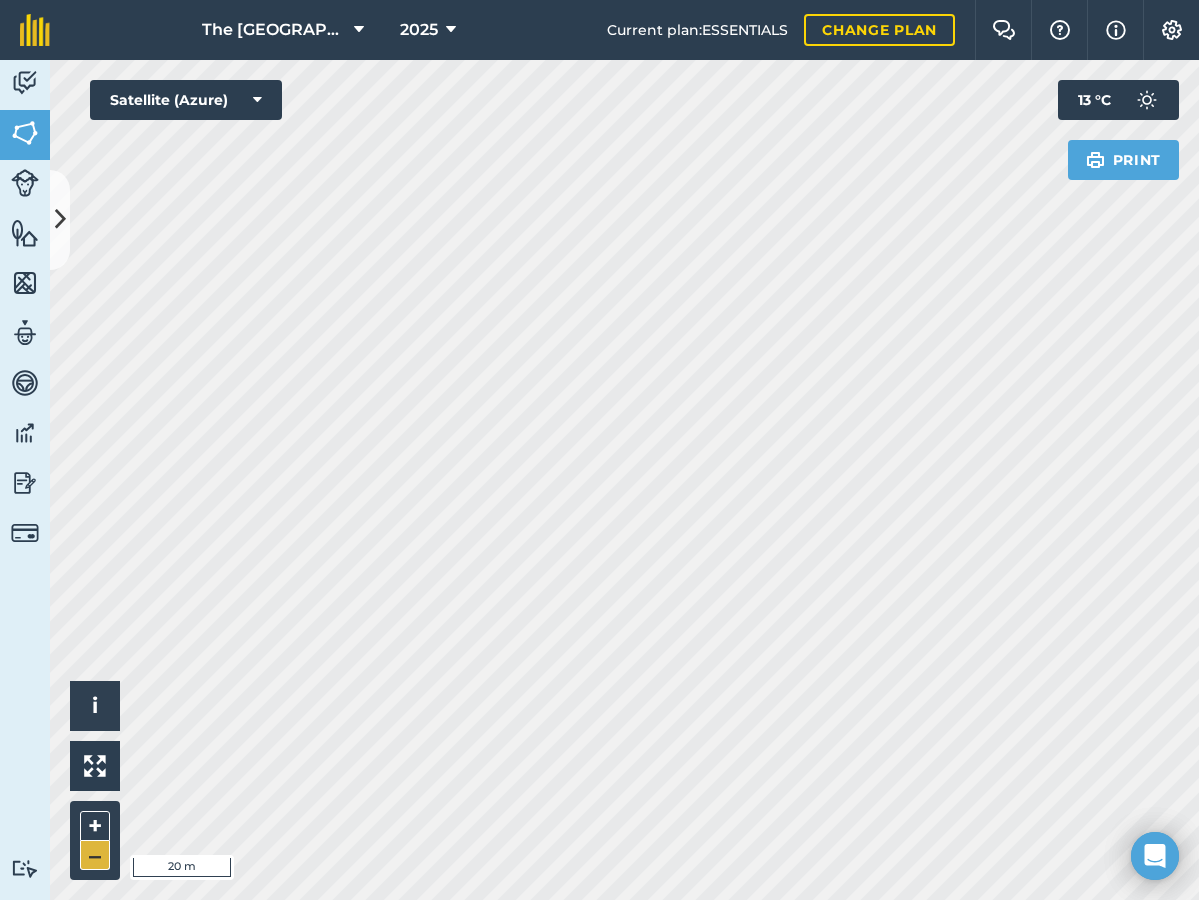 click on "–" at bounding box center [95, 855] 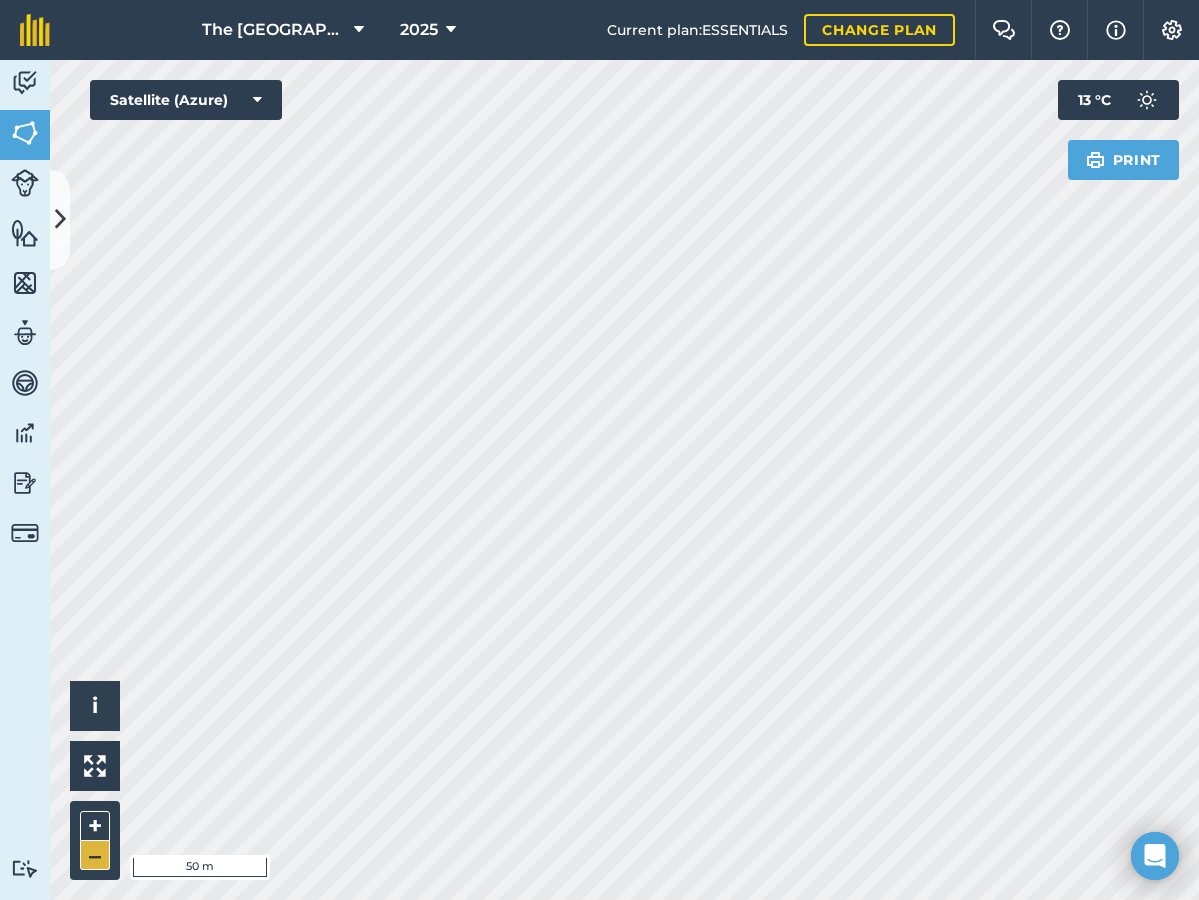 click on "–" at bounding box center [95, 855] 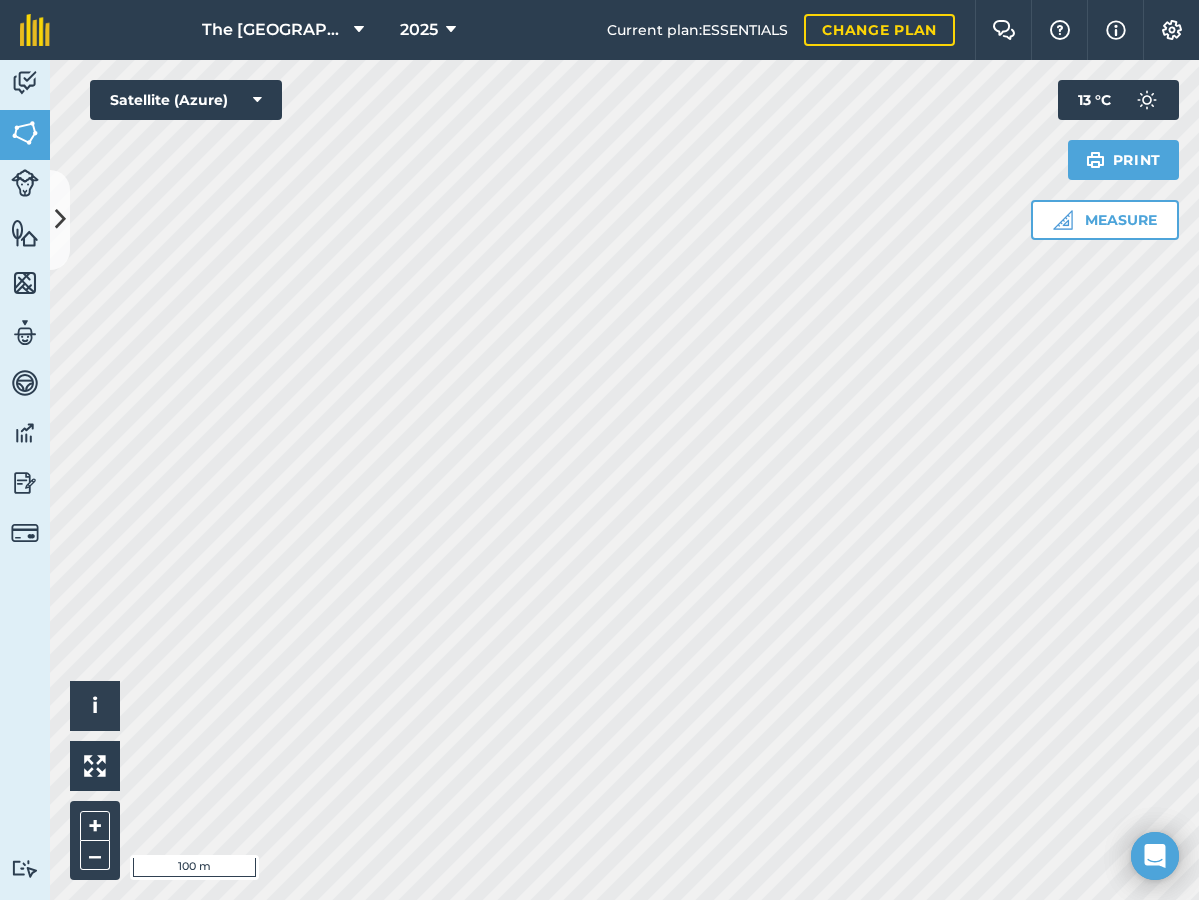 click at bounding box center (60, 219) 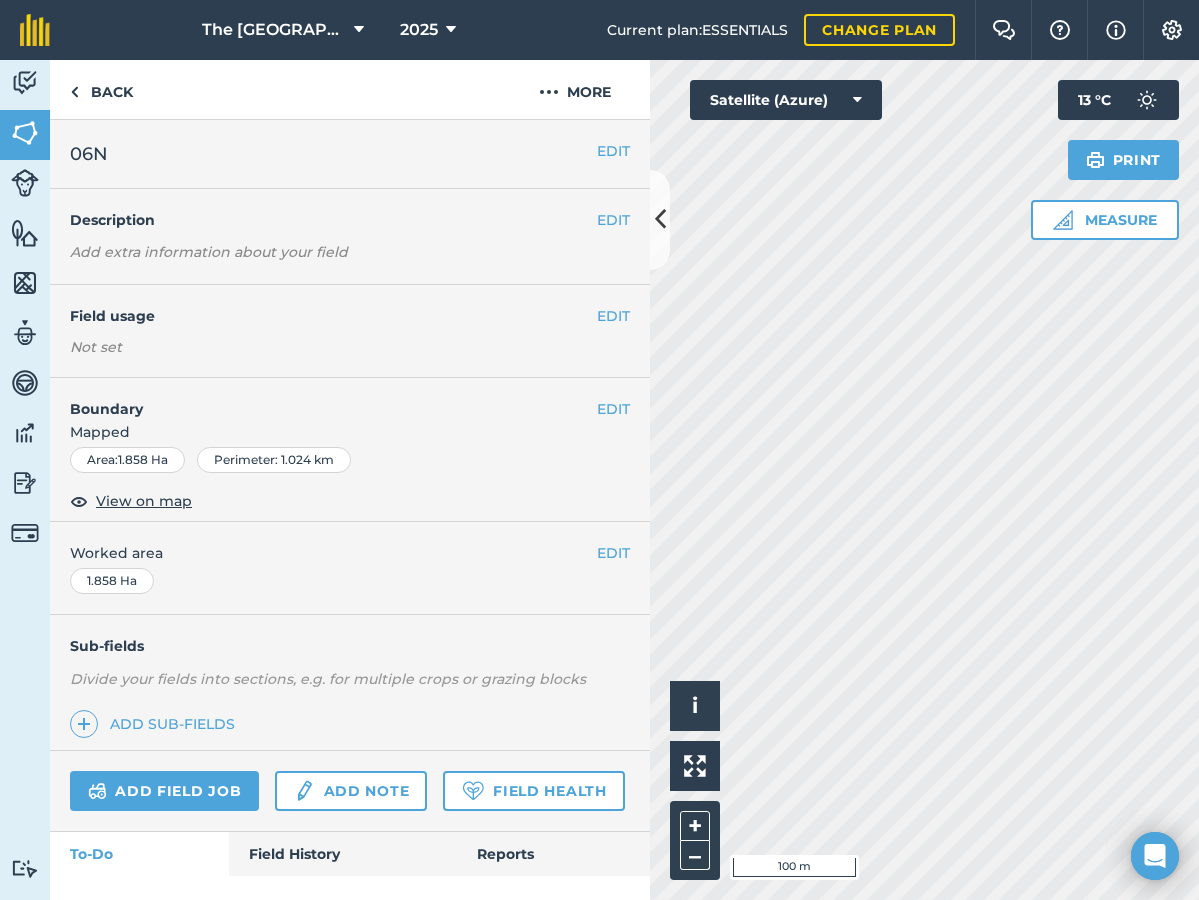 click on "06N" at bounding box center [333, 154] 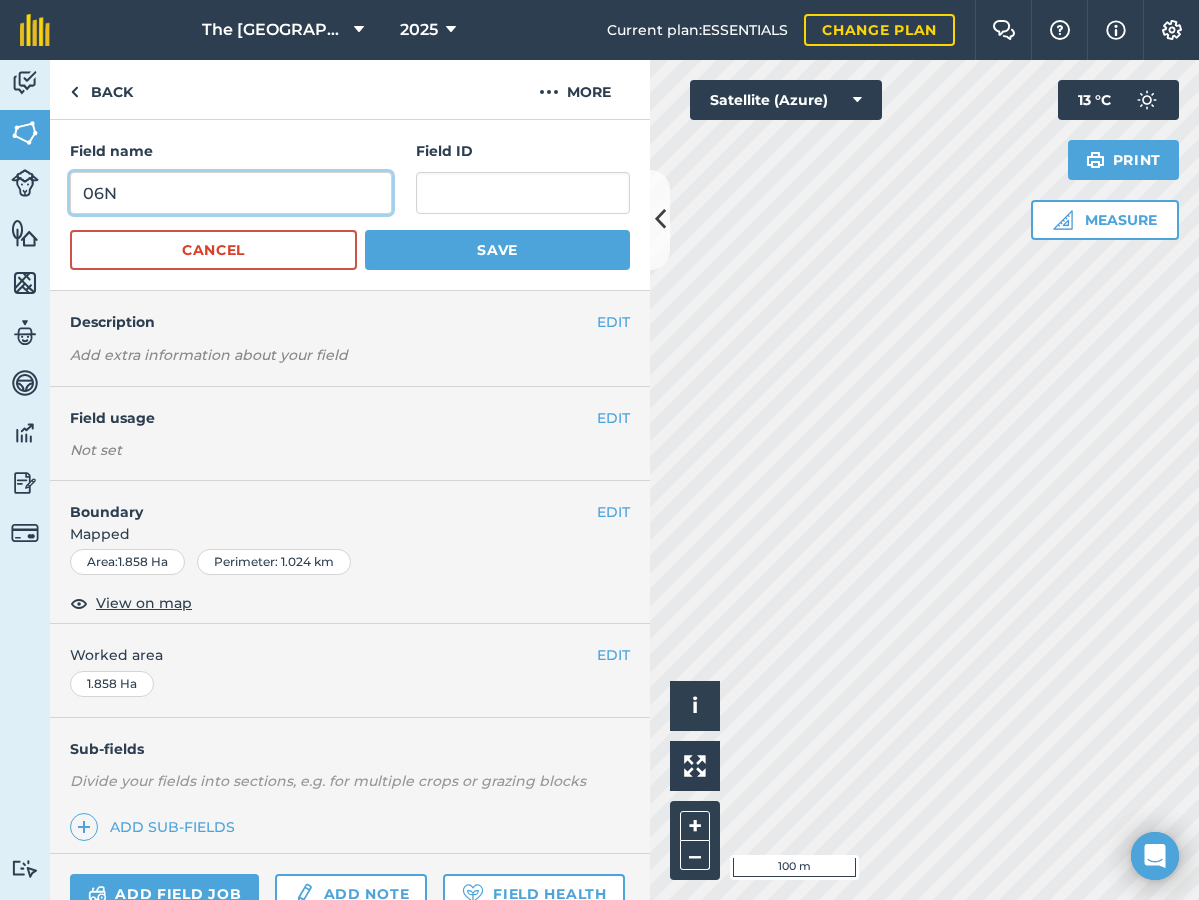 click on "06N" at bounding box center [231, 193] 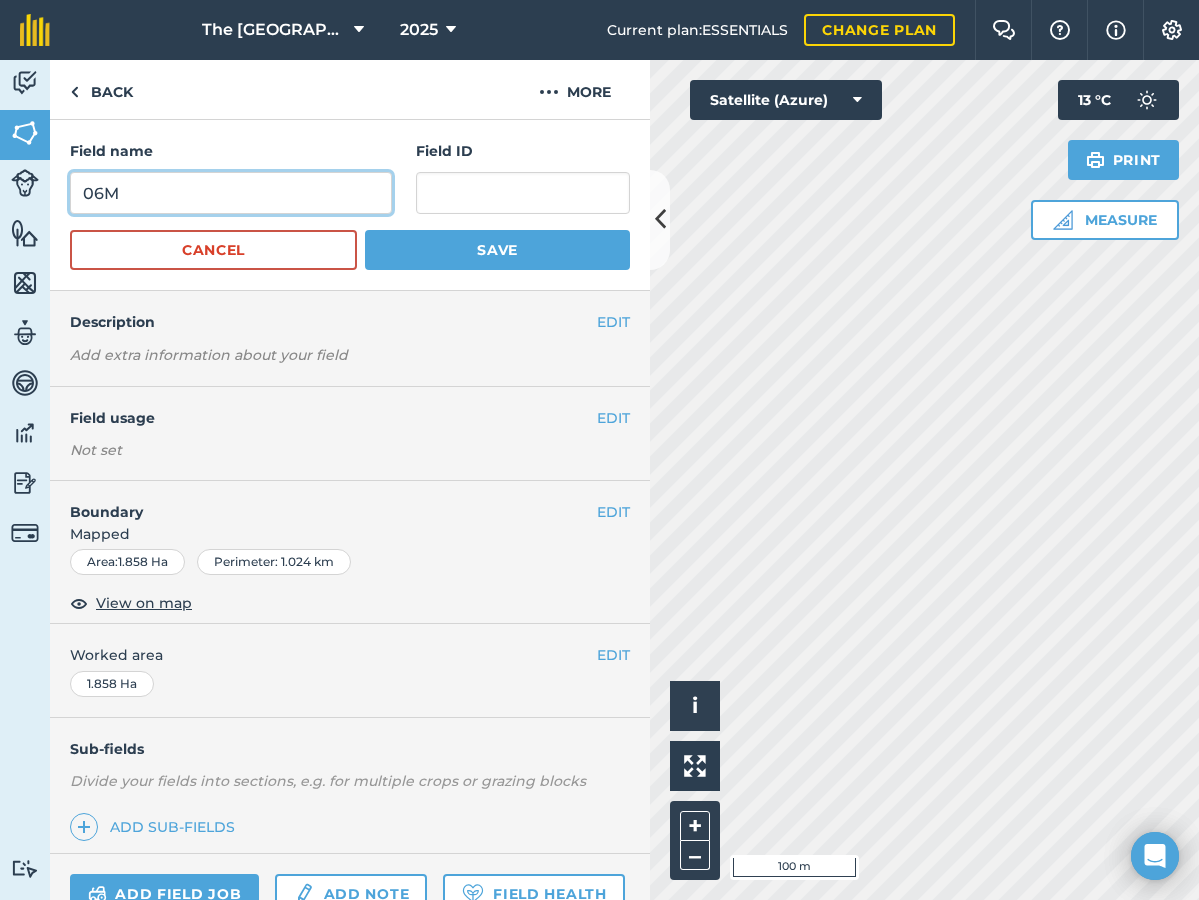 type on "06M" 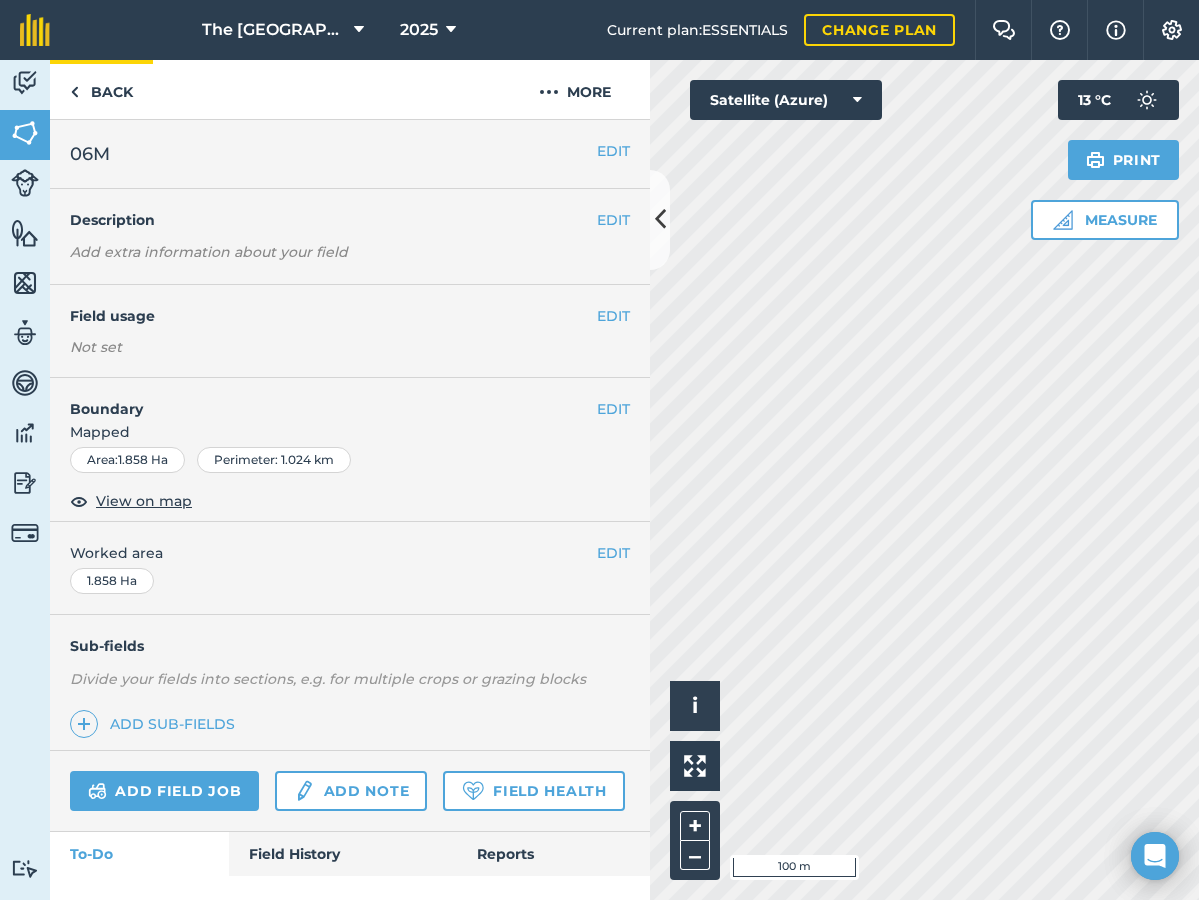 click on "Back" at bounding box center [101, 89] 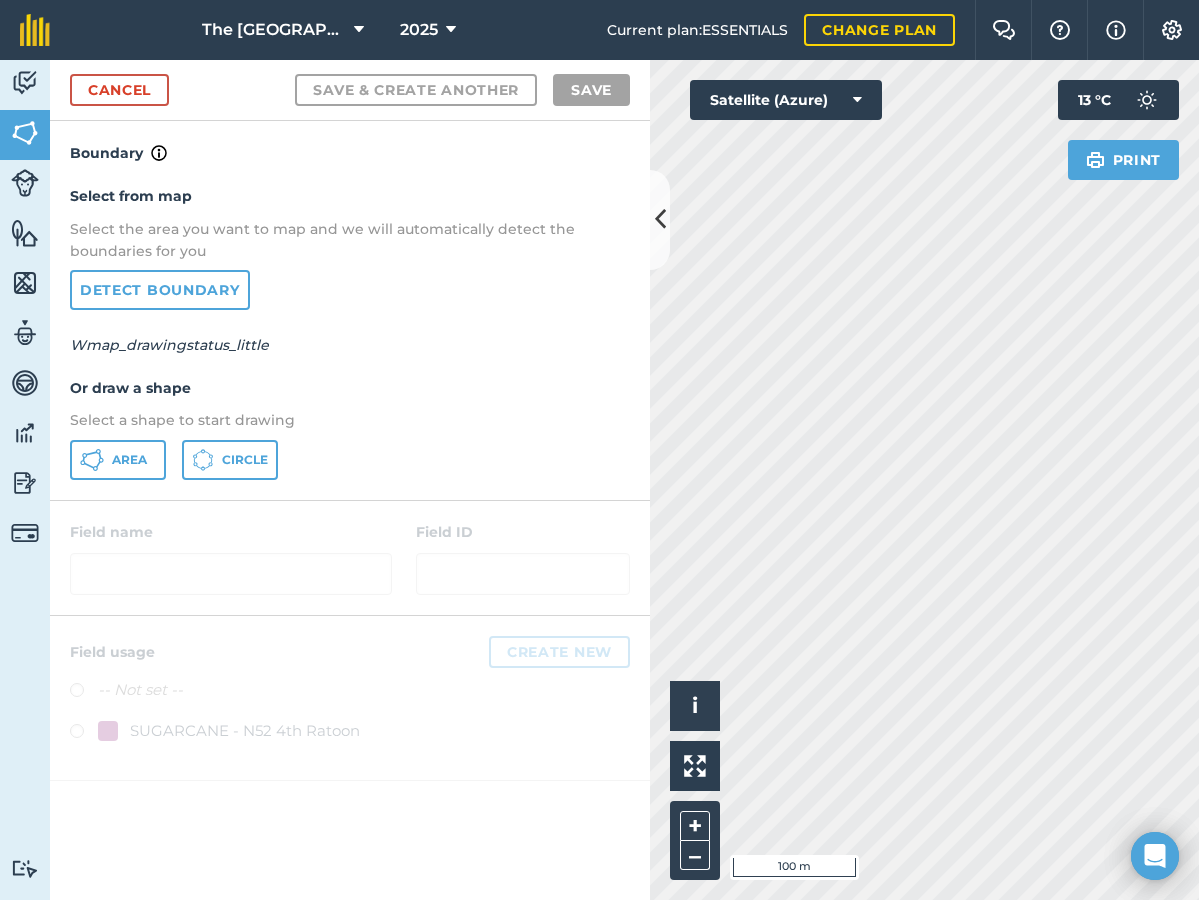 scroll, scrollTop: 0, scrollLeft: 0, axis: both 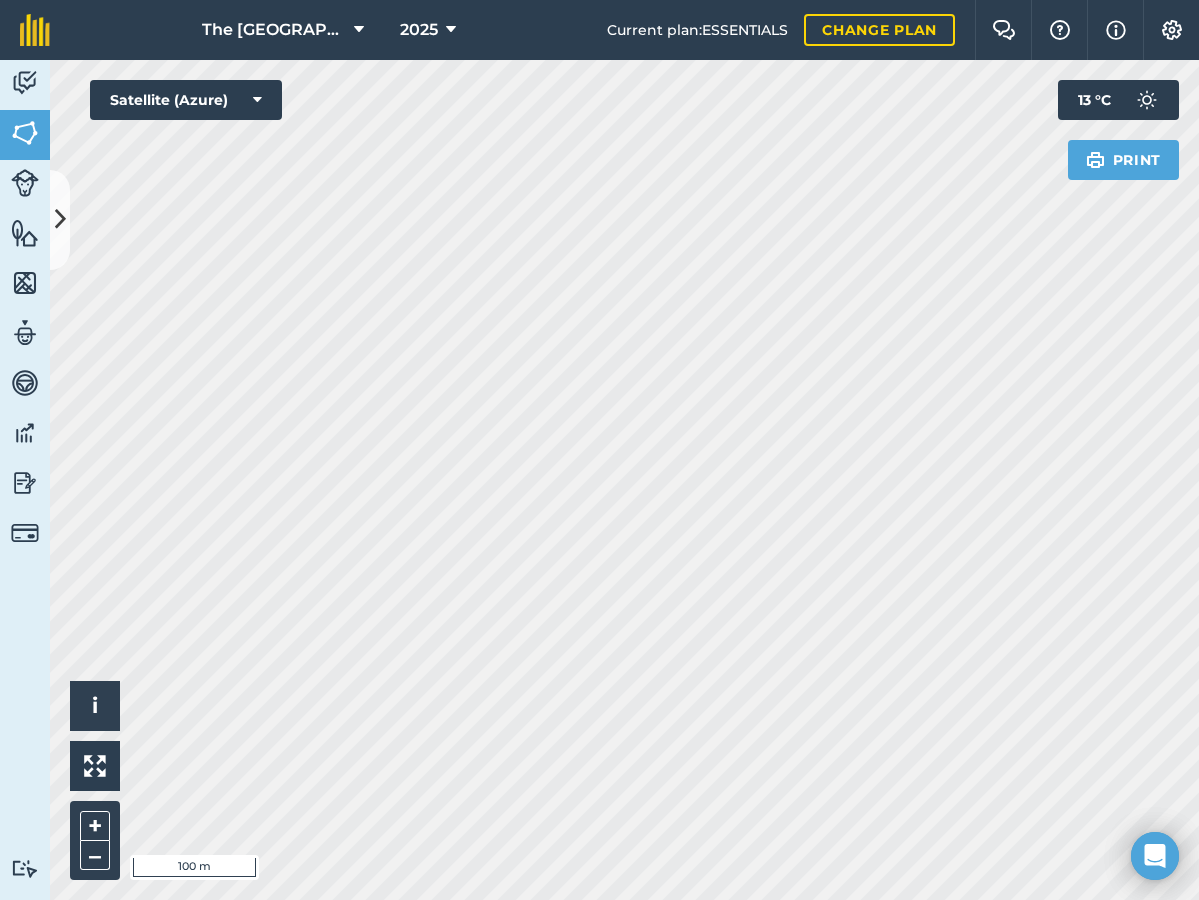 click at bounding box center [60, 219] 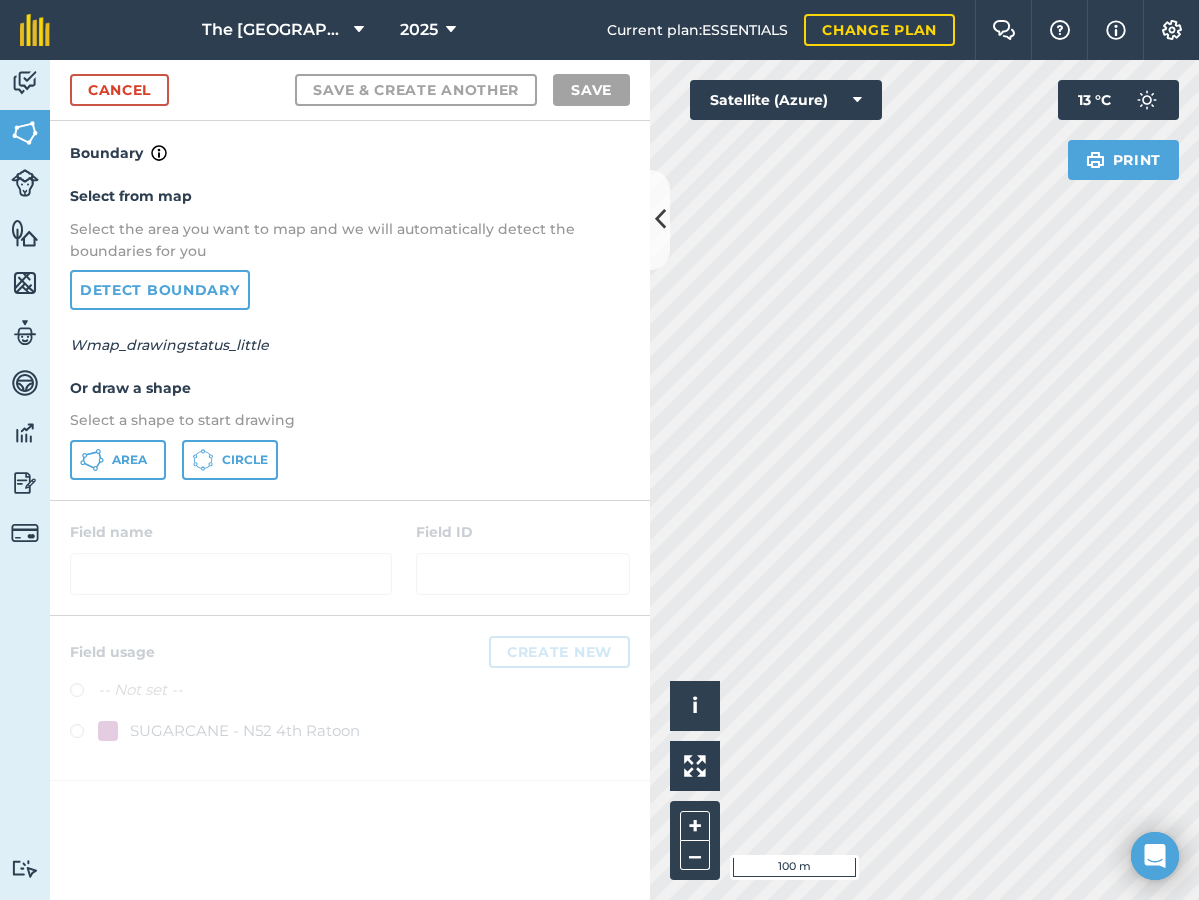 click on "Cancel" at bounding box center [119, 90] 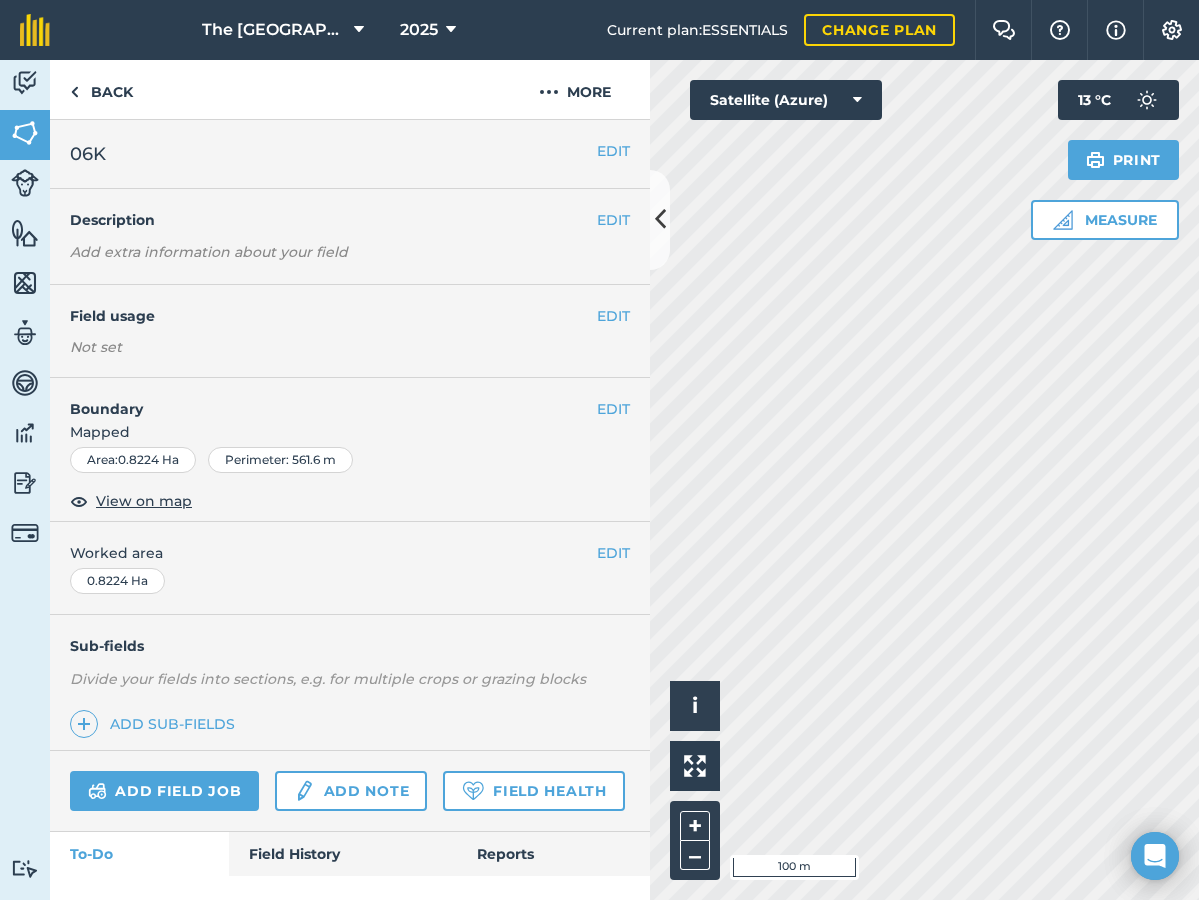 click on "EDIT" at bounding box center [613, 151] 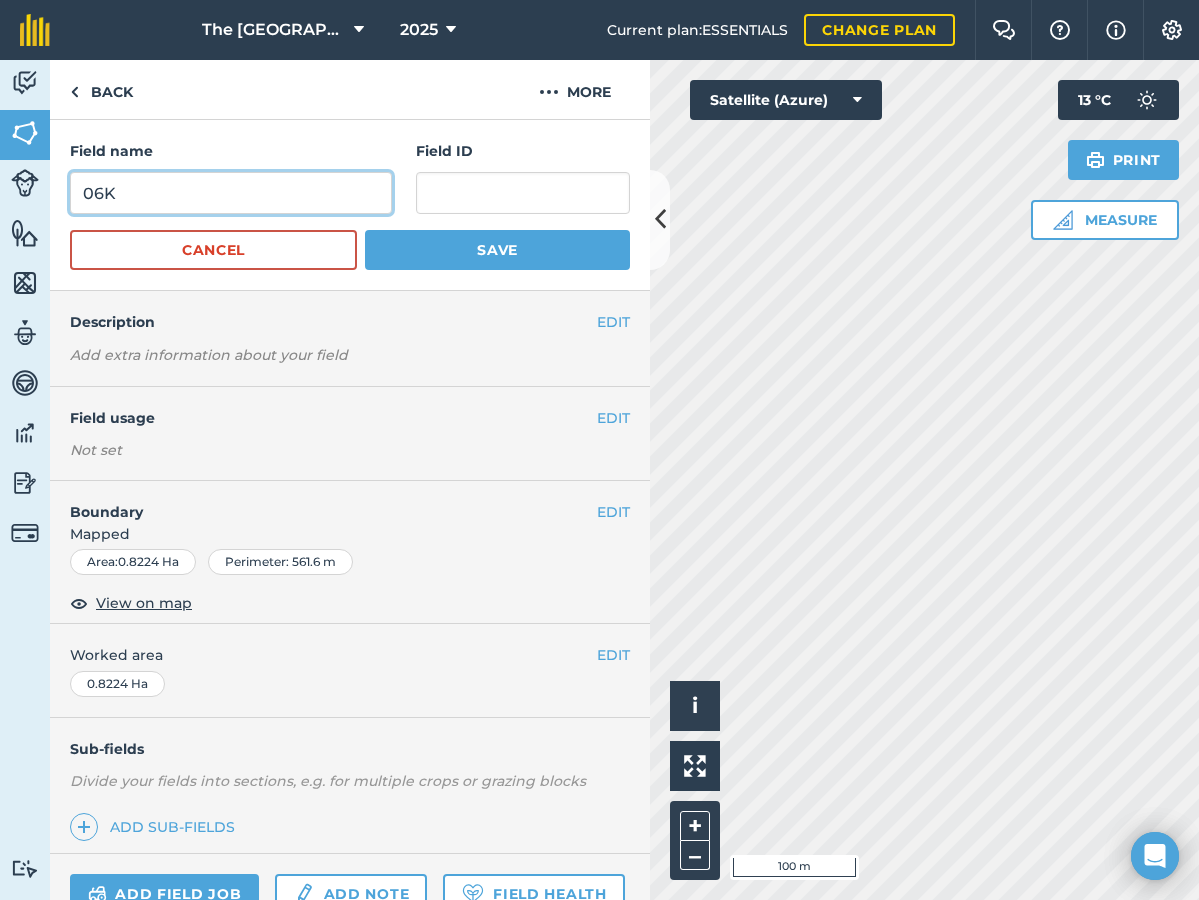 click on "06K" at bounding box center (231, 193) 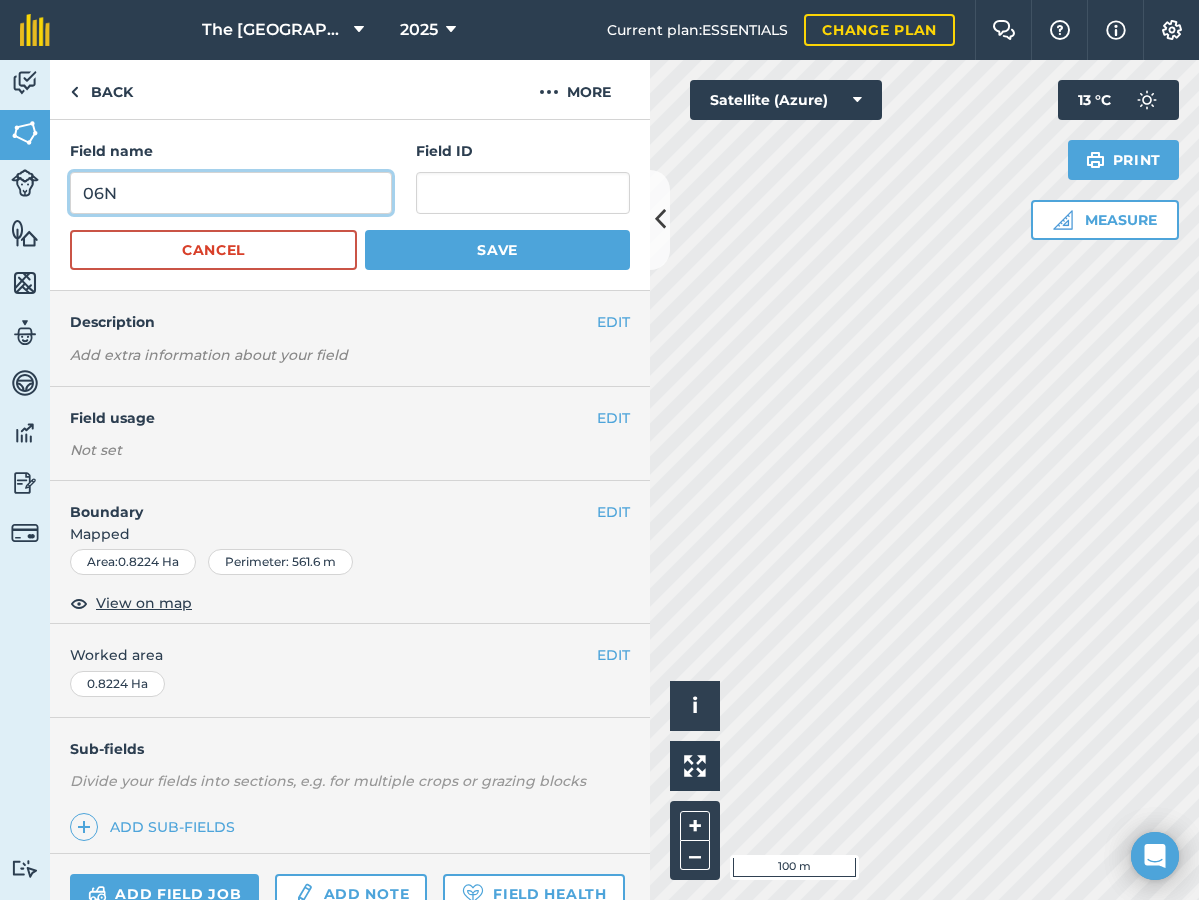 type on "06N" 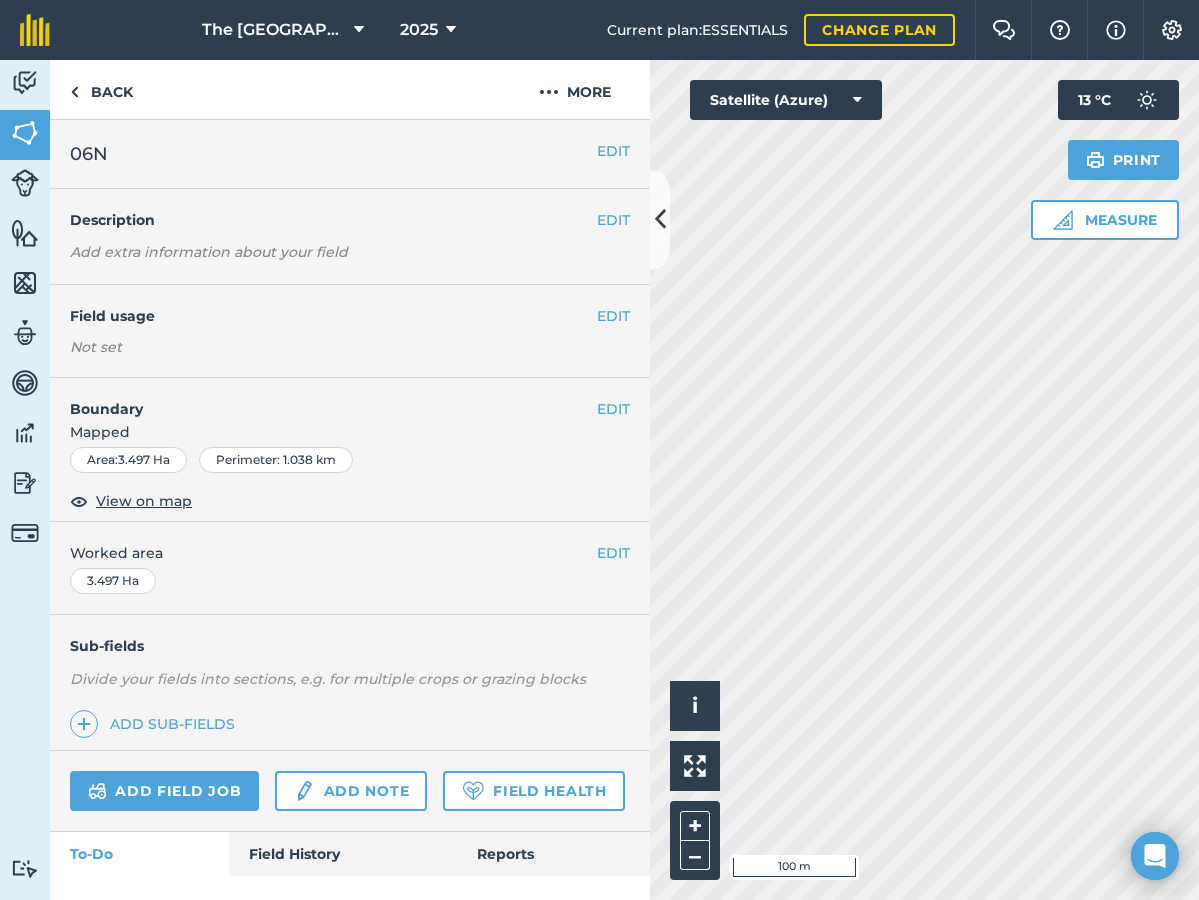 click on "EDIT 06N" at bounding box center (350, 154) 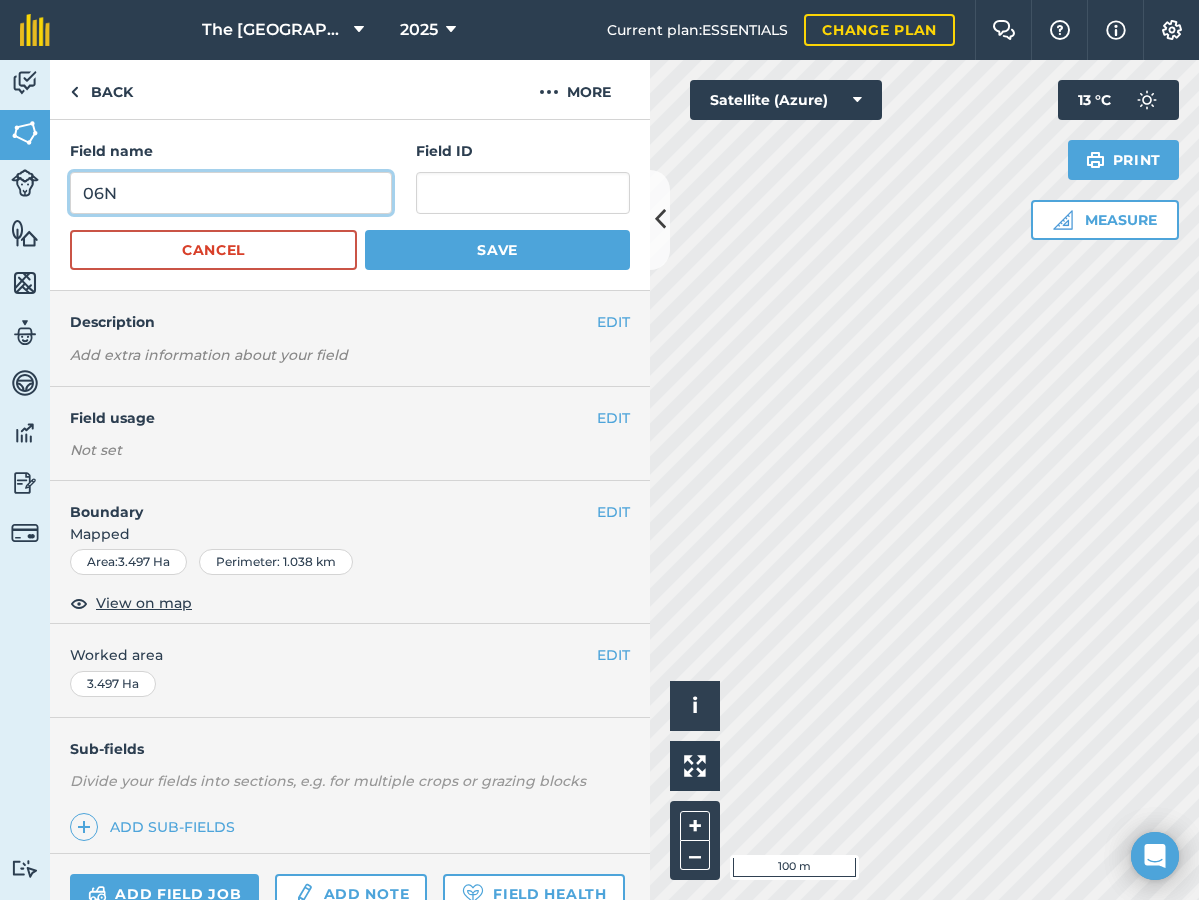 click on "06N" at bounding box center [231, 193] 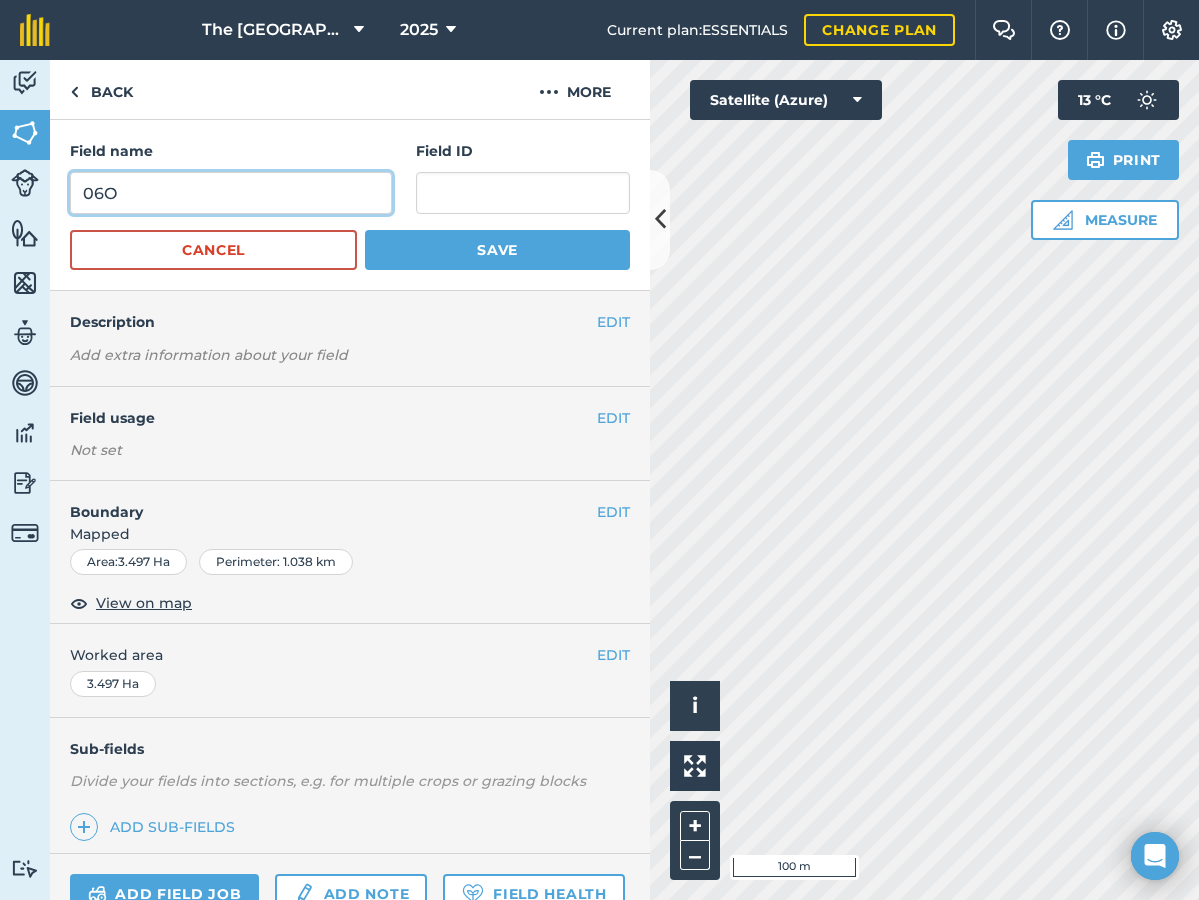 type on "06O" 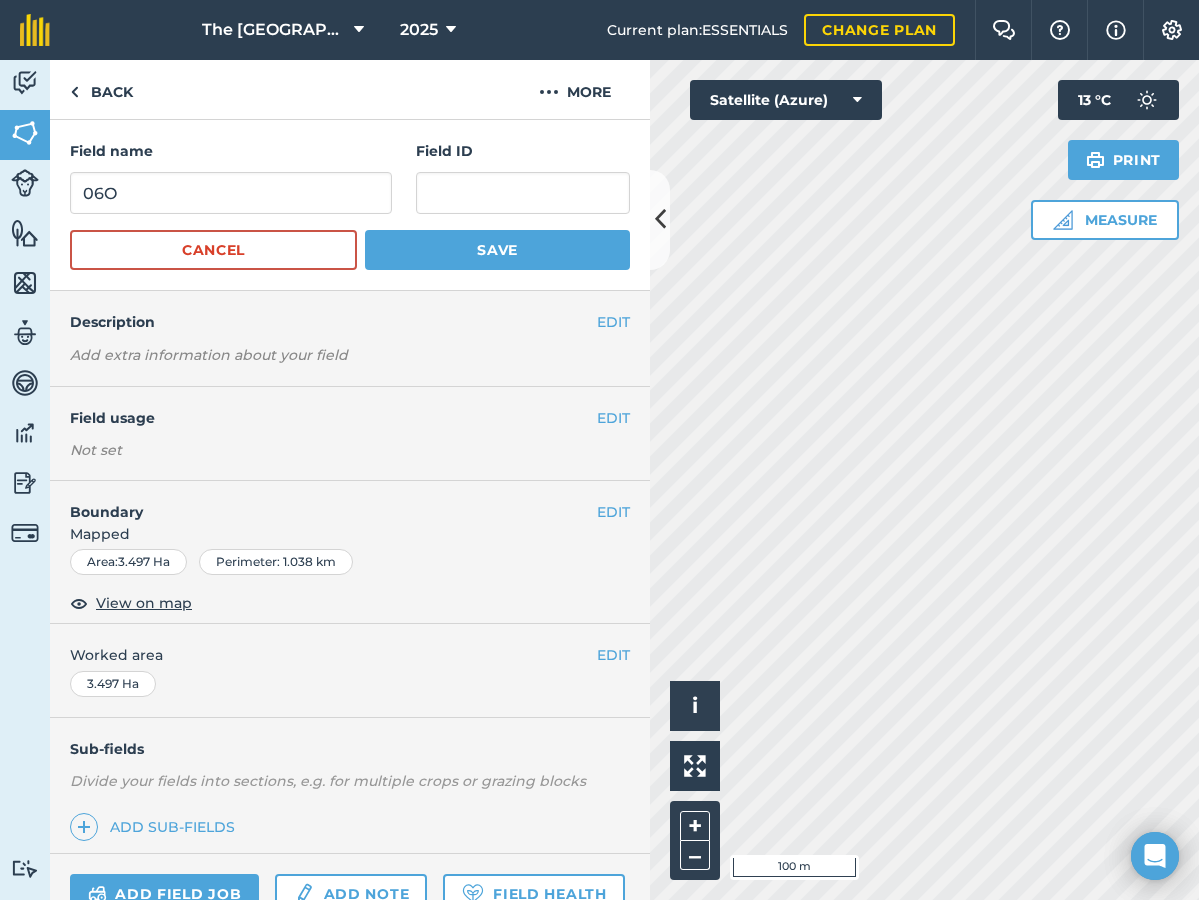 click on "Save" at bounding box center [497, 250] 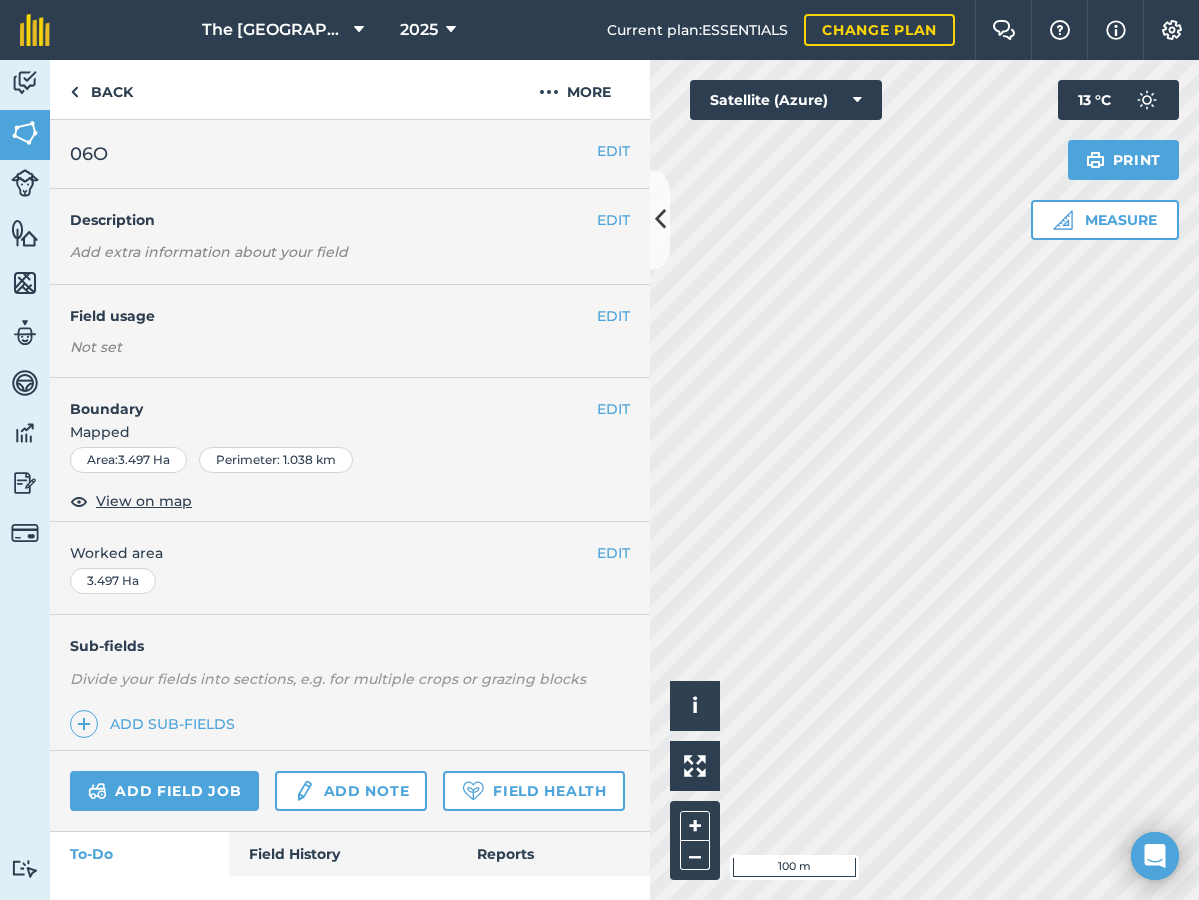 click at bounding box center [660, 219] 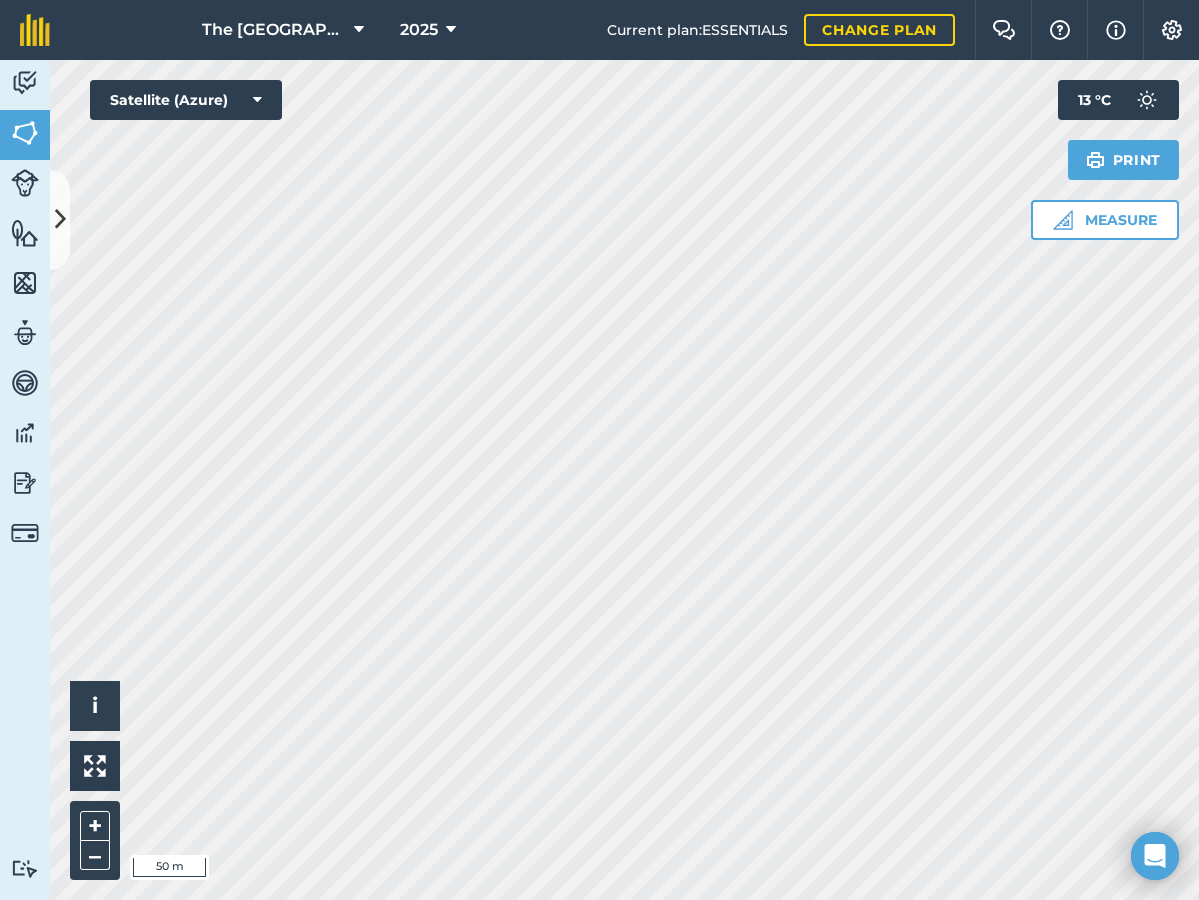 click on "The Falls Farm 2025 Current plan :  ESSENTIALS   Change plan Farm Chat Help Info Settings The Falls Farm  -  2025 Reproduced with the permission of  Microsoft Printed on  [DATE] Field usages No usage set SUGARCANE - N52 4th Ratoon Activity Fields Livestock Features Maps Team Vehicles Data Reporting Billing Tutorials Tutorials Fields   Add   Set usage Visibility: On Total area :  1,938   Ha Edit fields By usages, Filters (1) No usage set 1,938   Ha 17 1.521   Ha 17 1.798   Ha 17 2.616   Ha 17 1.902   Ha 17 1.914   Ha 18 2.654   Ha 18 3.359   Ha 18 2.149   Ha 18 3.894   Ha 18 0.6408   Ha 18 3.381   Ha 0230 0.7365   Ha 001A 0.3294   Ha 001B 1.242   Ha 001C 2.031   Ha 001D 1.324   Ha 001E 1.919   Ha 001F 2.447   Ha 001G 3.189   Ha 001H 1.956   Ha 001I 1.548   Ha 001J 1.252   Ha 001K 1.058   Ha 001K 2.288   Ha 001L 1.421   Ha 002 K 1.751   Ha 002A 0.146   Ha 002B 0.5676   Ha 002C 0.9876   Ha 002D 1.502   Ha 002E 1.573   Ha 002F 2.054   Ha 002G 2.056   Ha 002H 1.562   Ha 002I 1.943   Ha 002J" at bounding box center (599, 450) 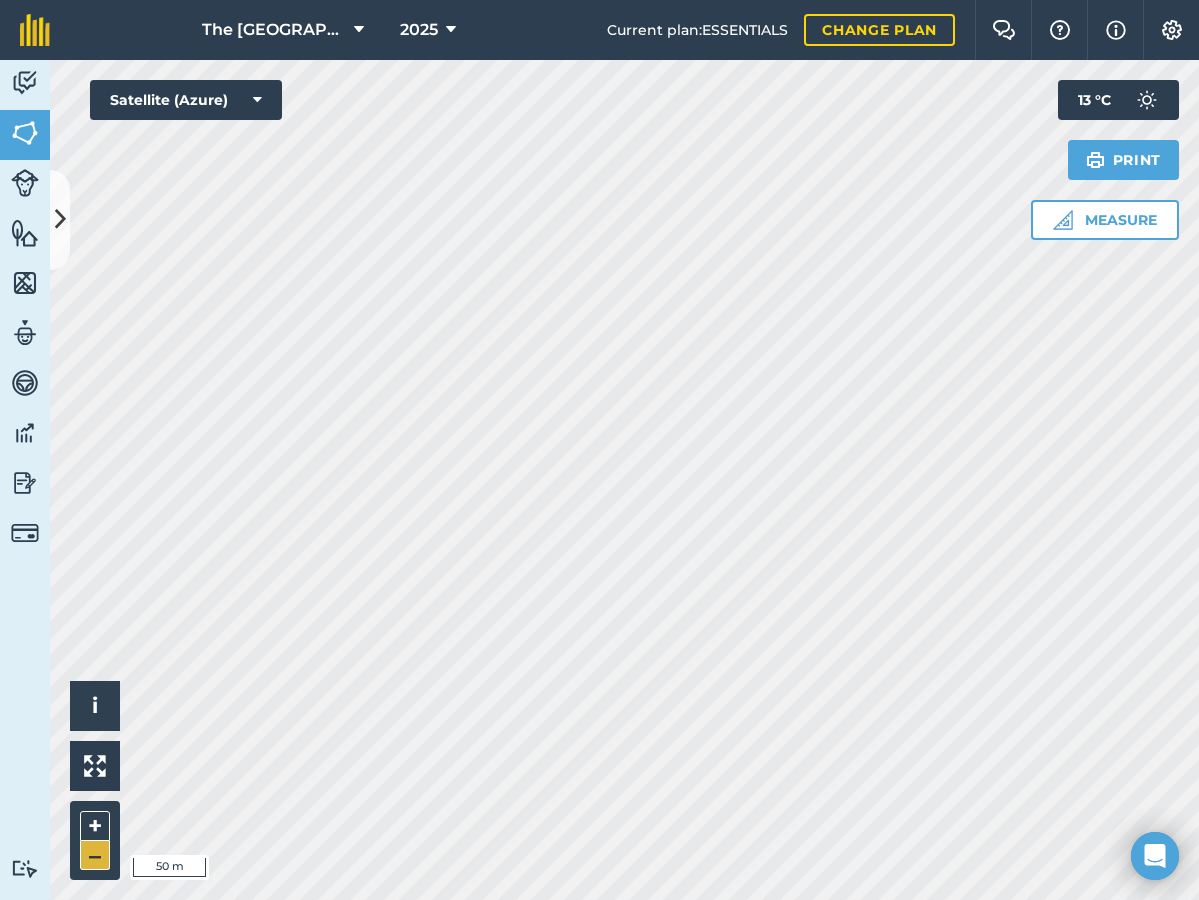 click on "–" at bounding box center (95, 855) 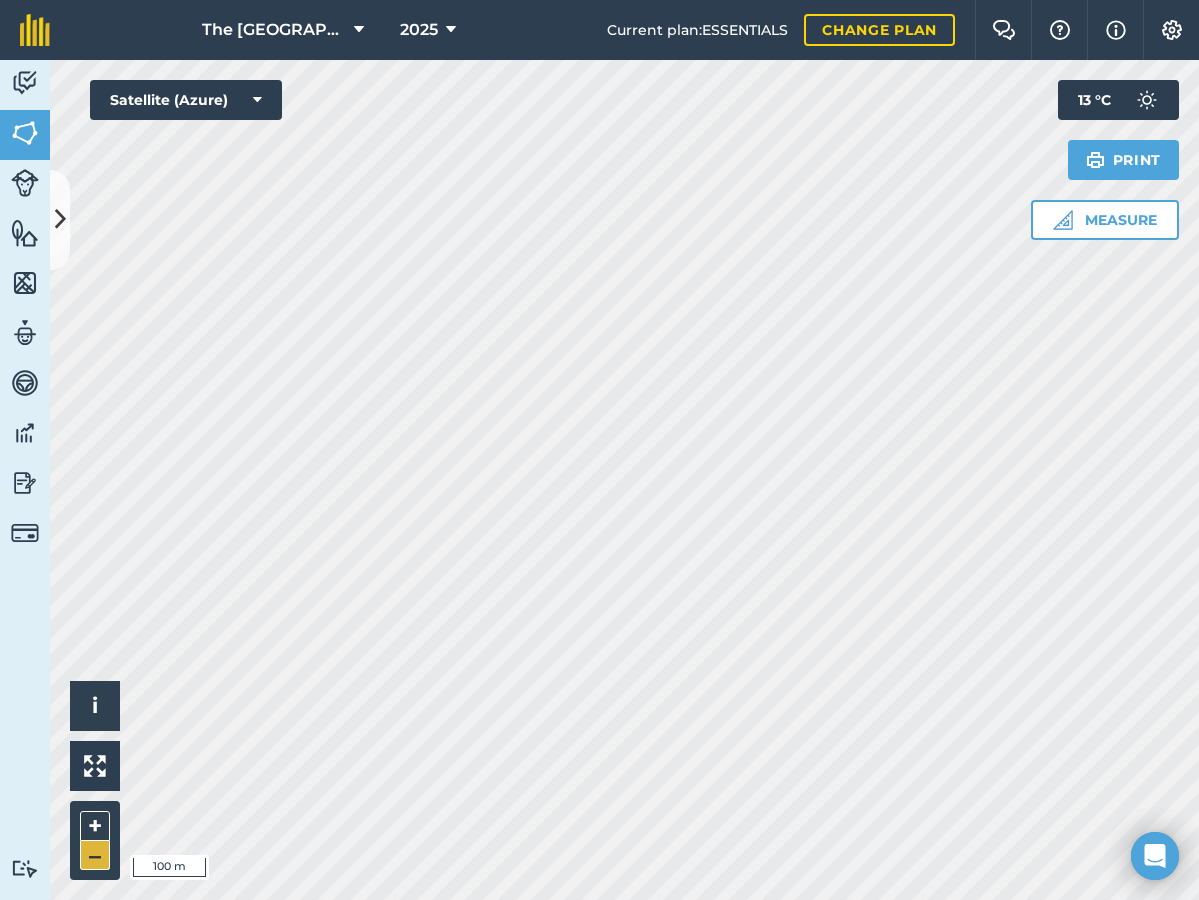 click on "–" at bounding box center (95, 855) 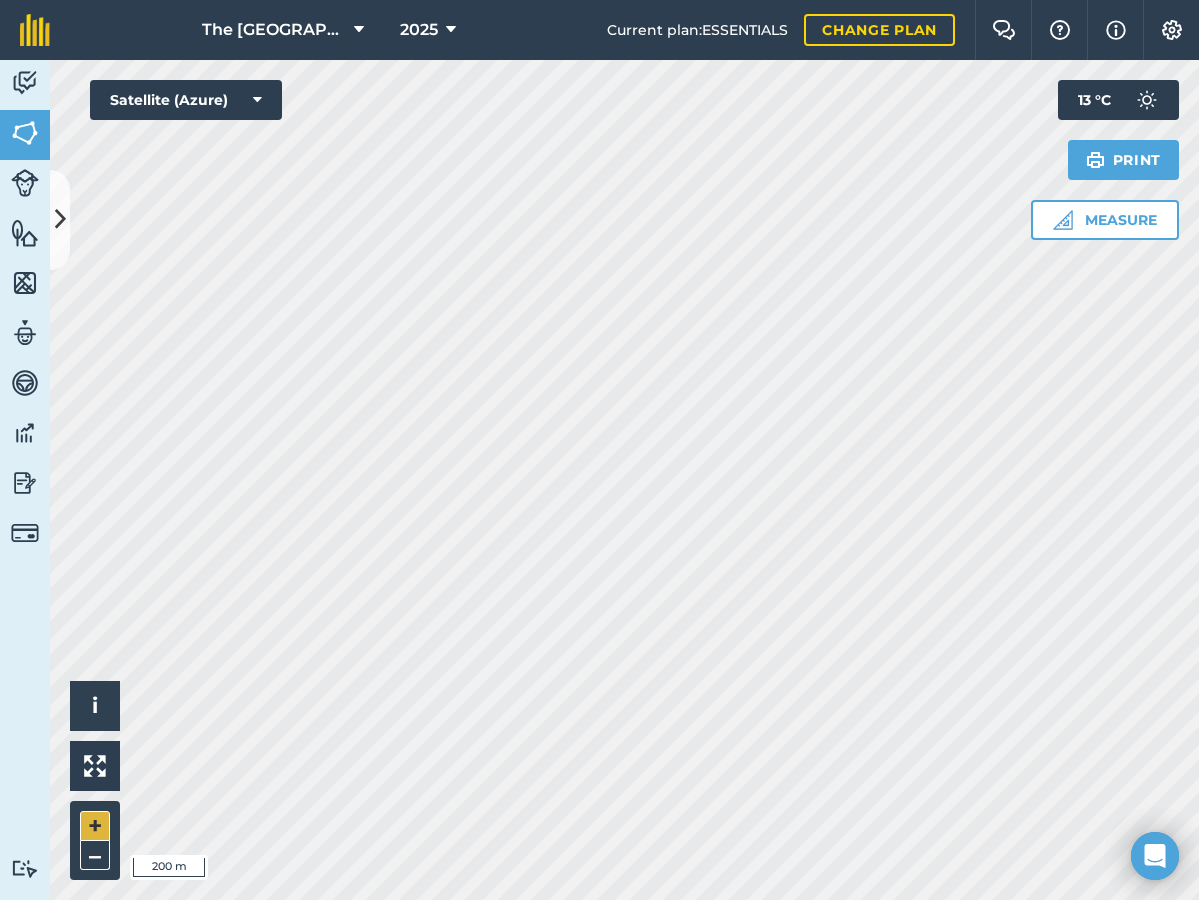 click on "+" at bounding box center [95, 826] 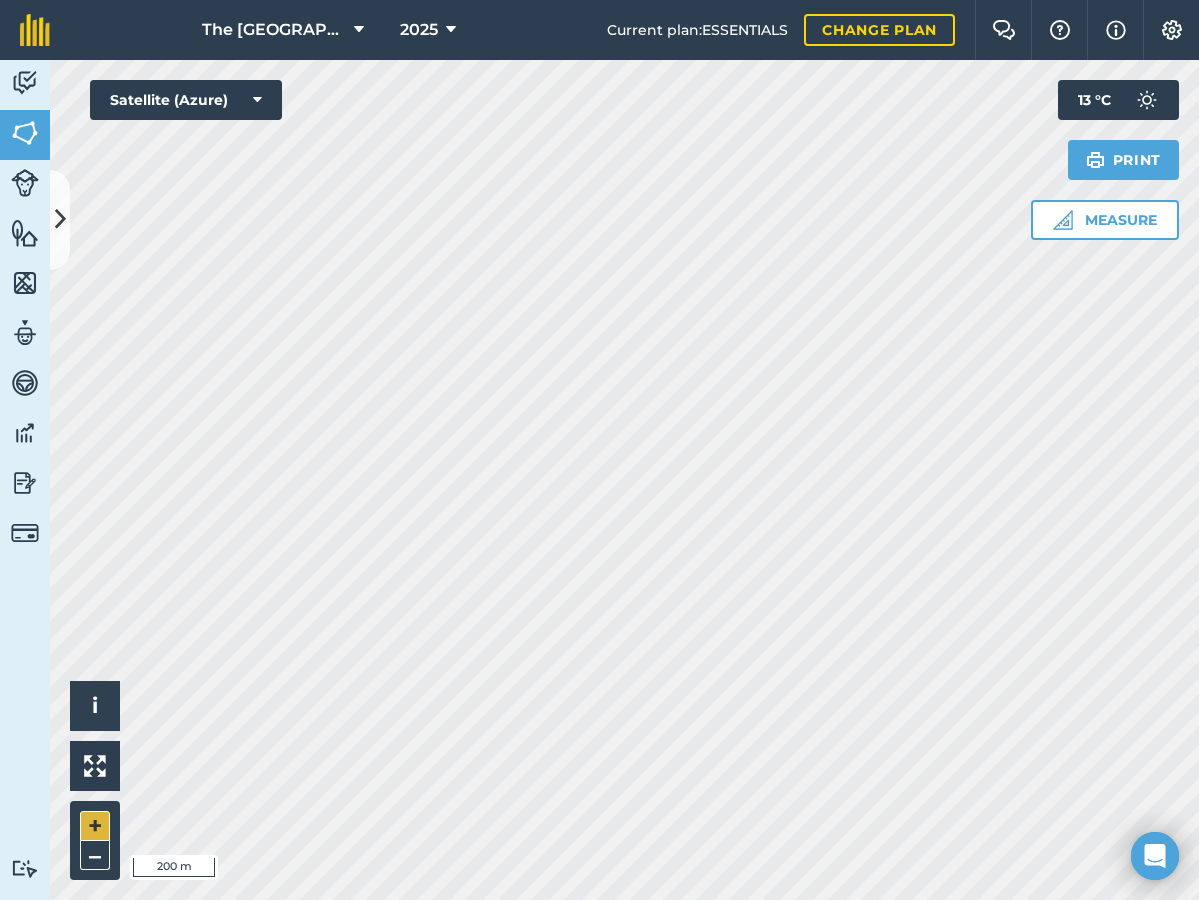 click on "+" at bounding box center (95, 826) 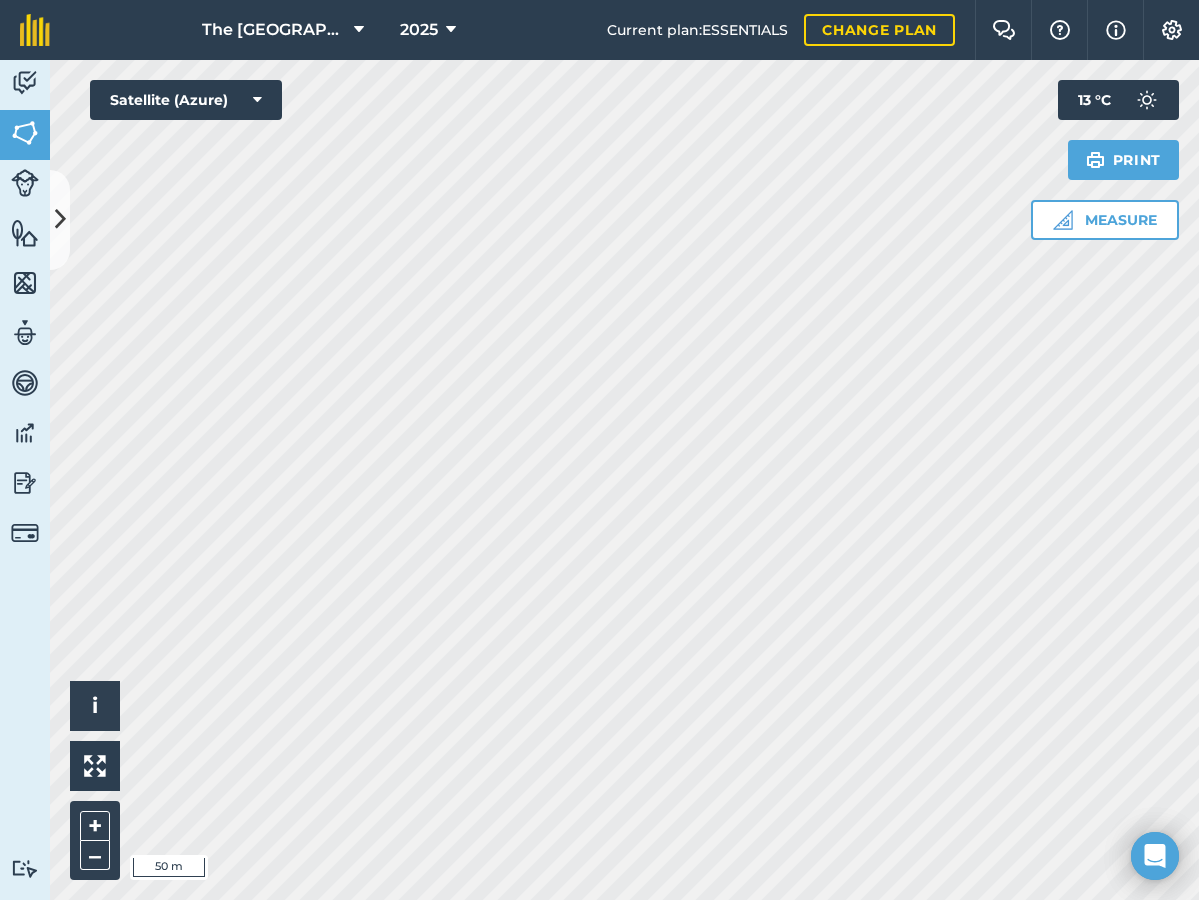 click at bounding box center (60, 220) 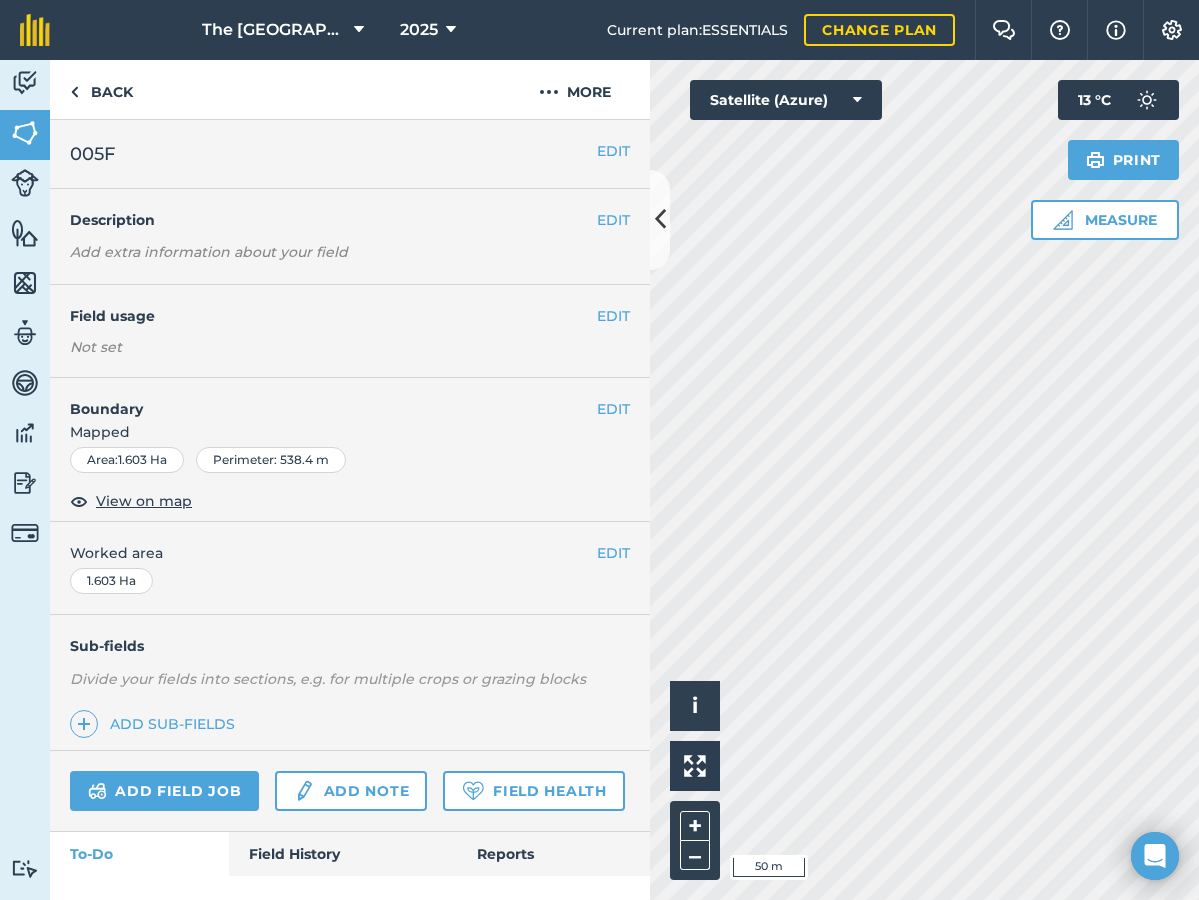 click on "EDIT" at bounding box center (613, 151) 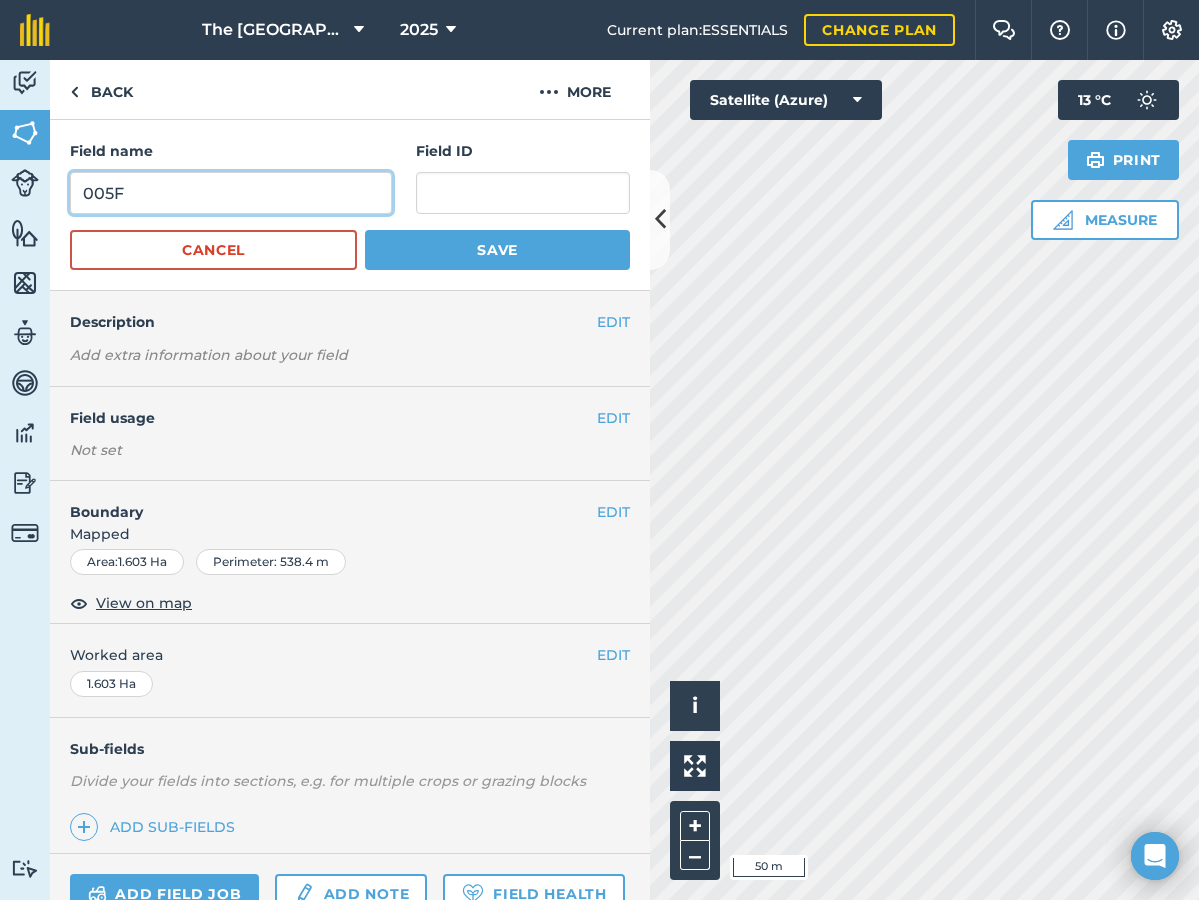 click on "005F" at bounding box center [231, 193] 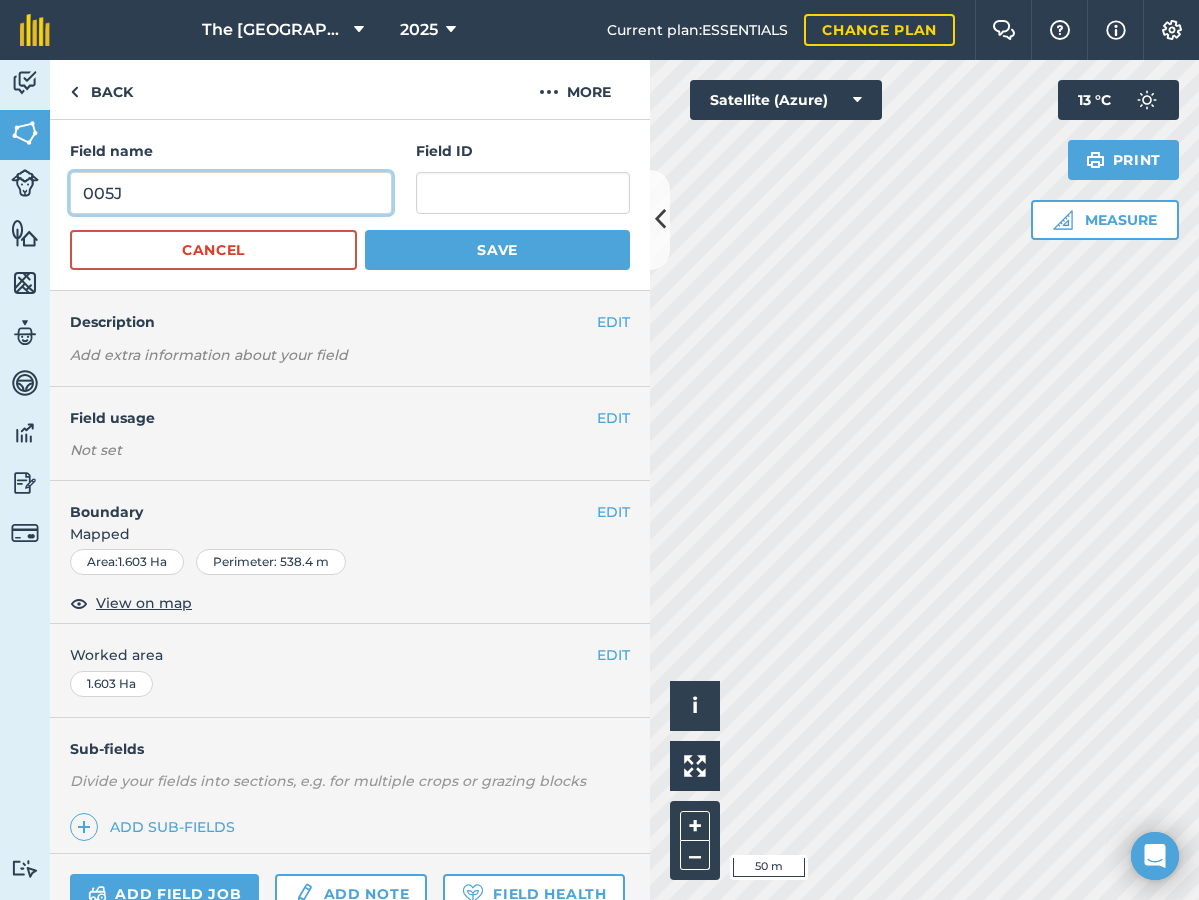 type on "005J" 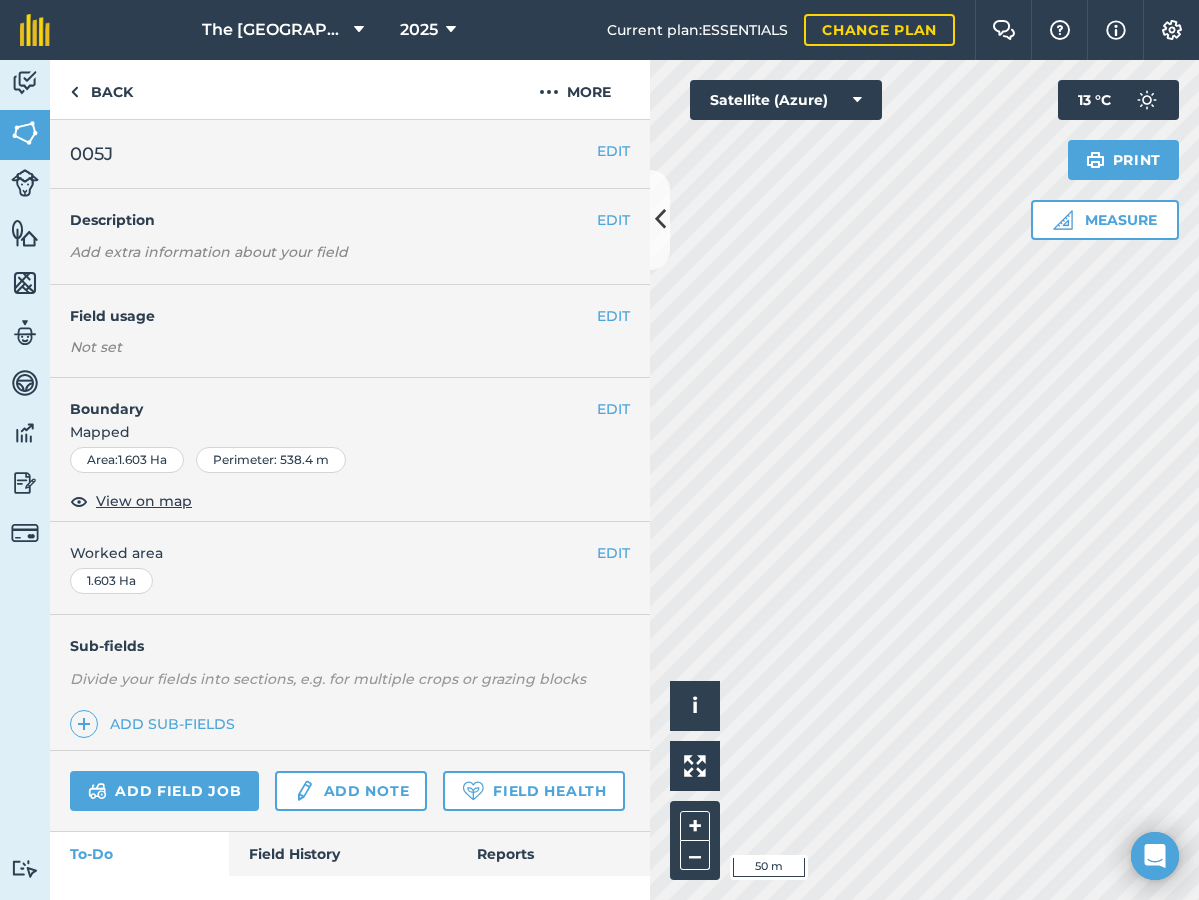 click at bounding box center (660, 219) 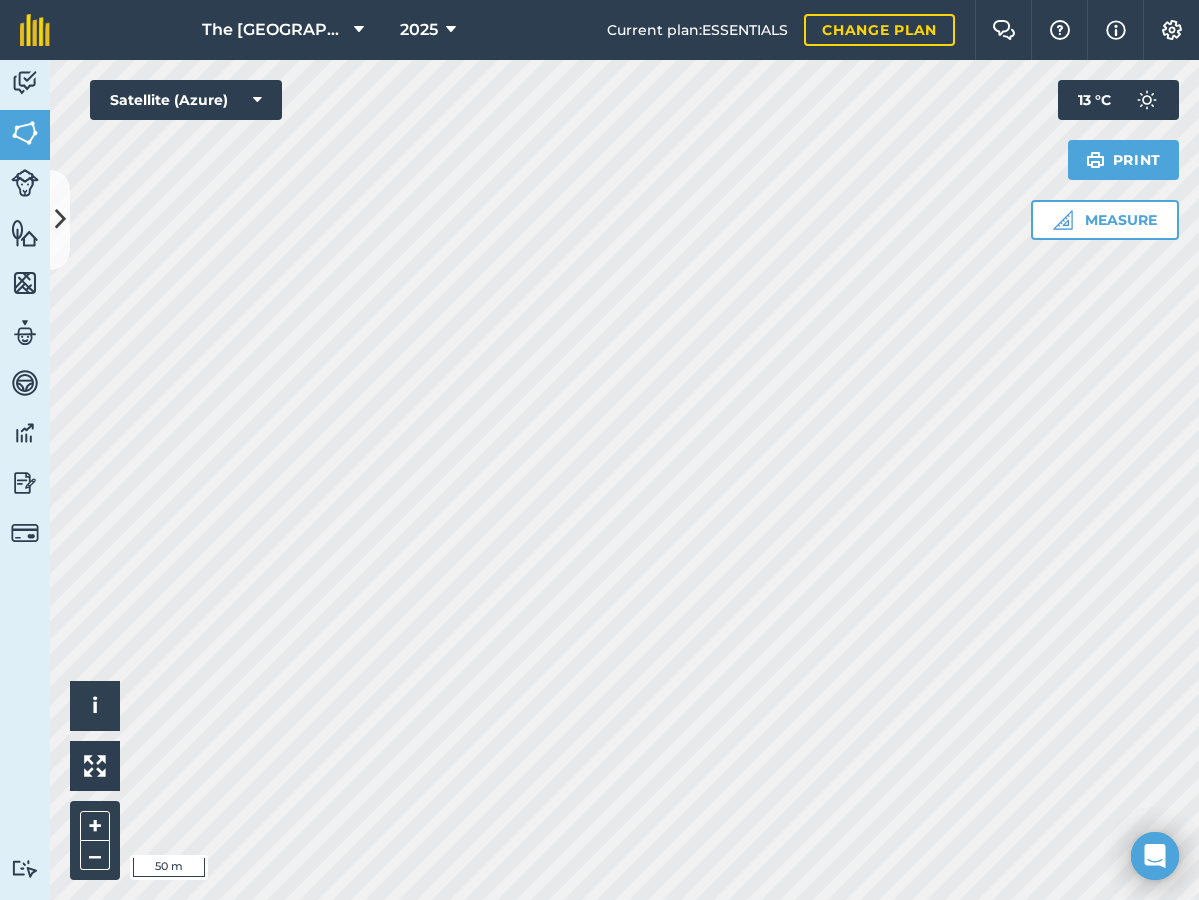click at bounding box center (60, 219) 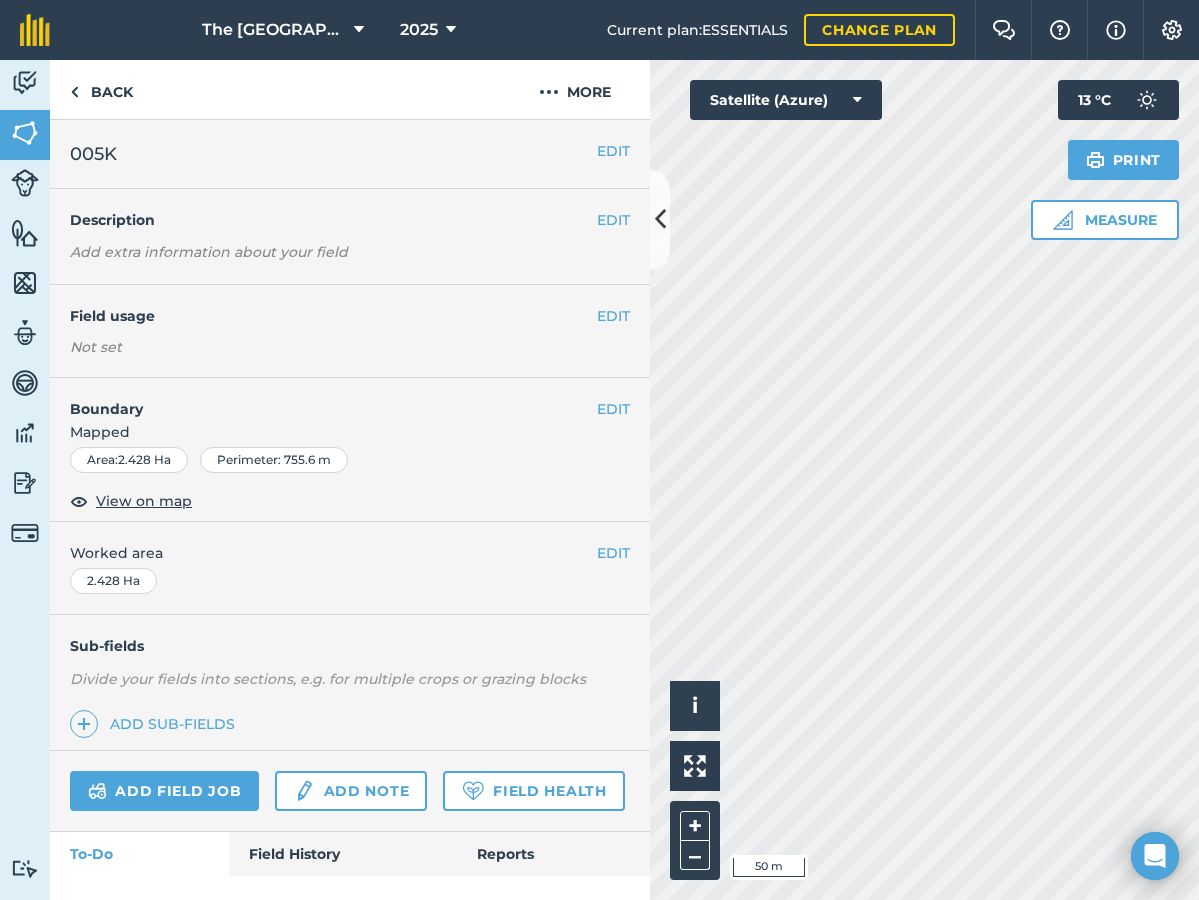 click on "EDIT" at bounding box center [613, 409] 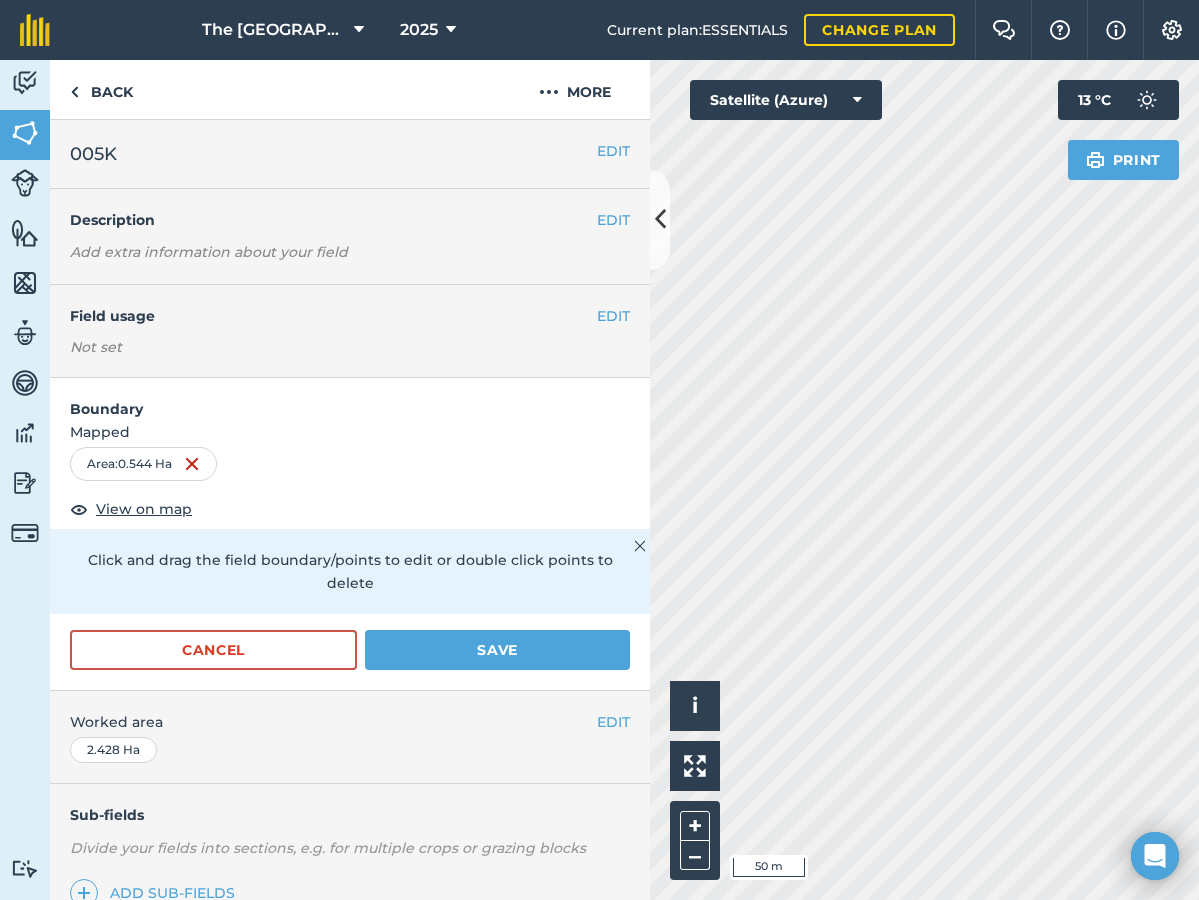 click on "Save" at bounding box center (497, 650) 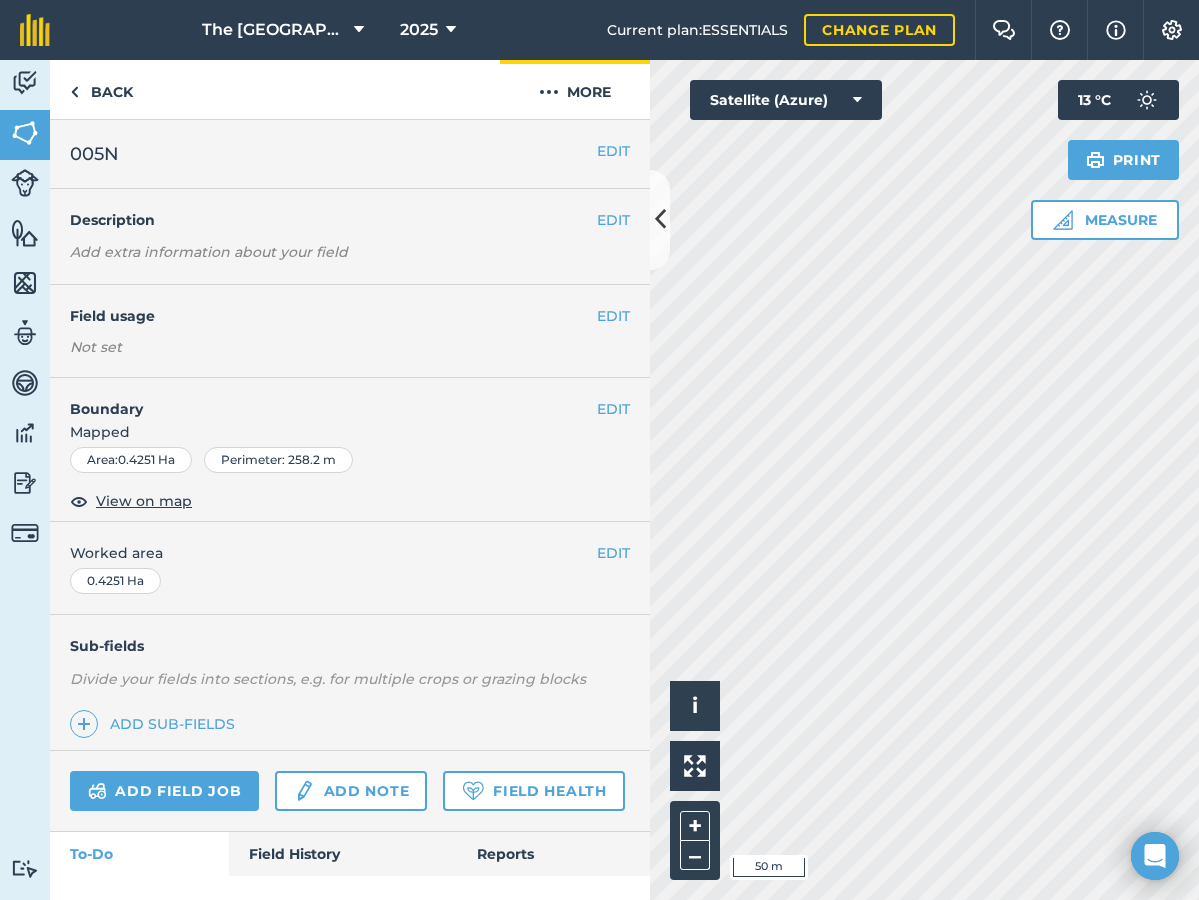 click on "More" at bounding box center (575, 89) 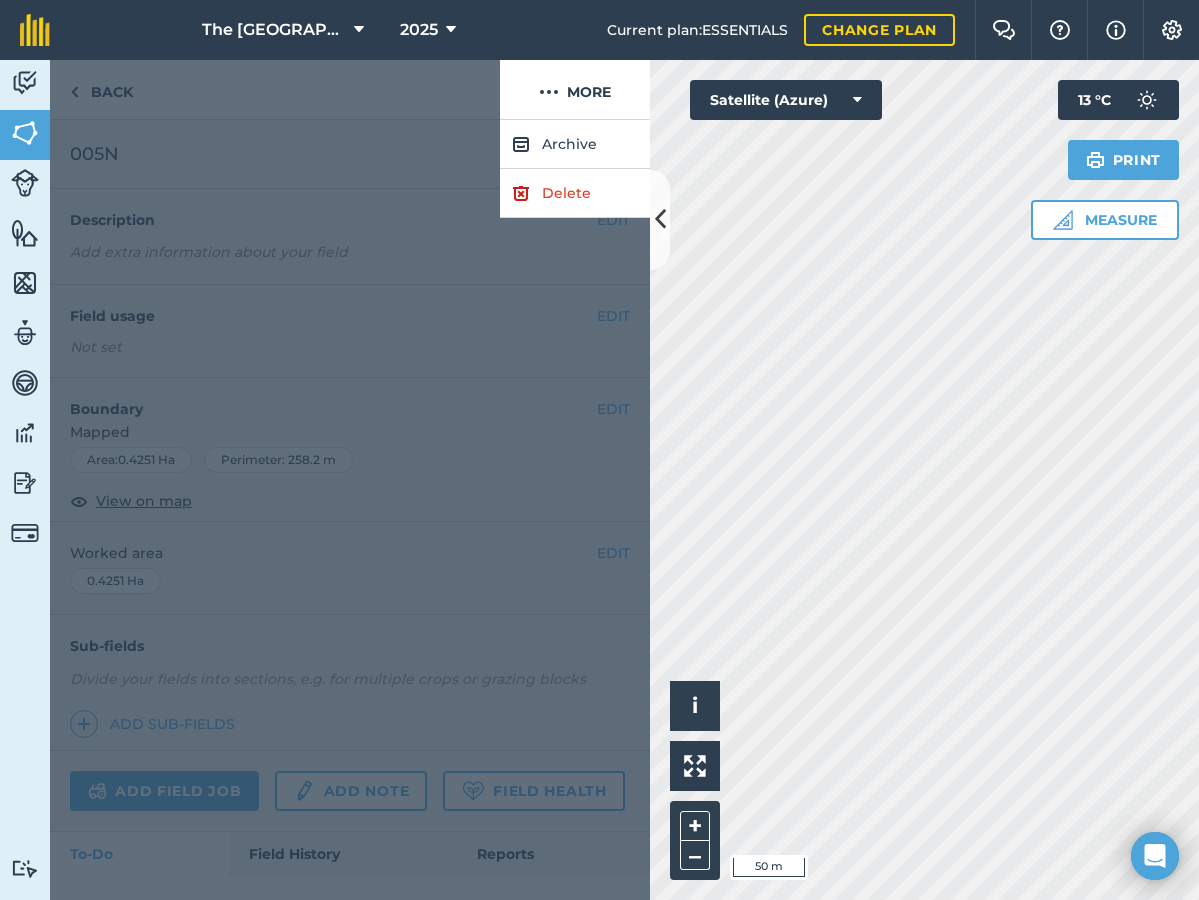 click on "Delete" at bounding box center [575, 193] 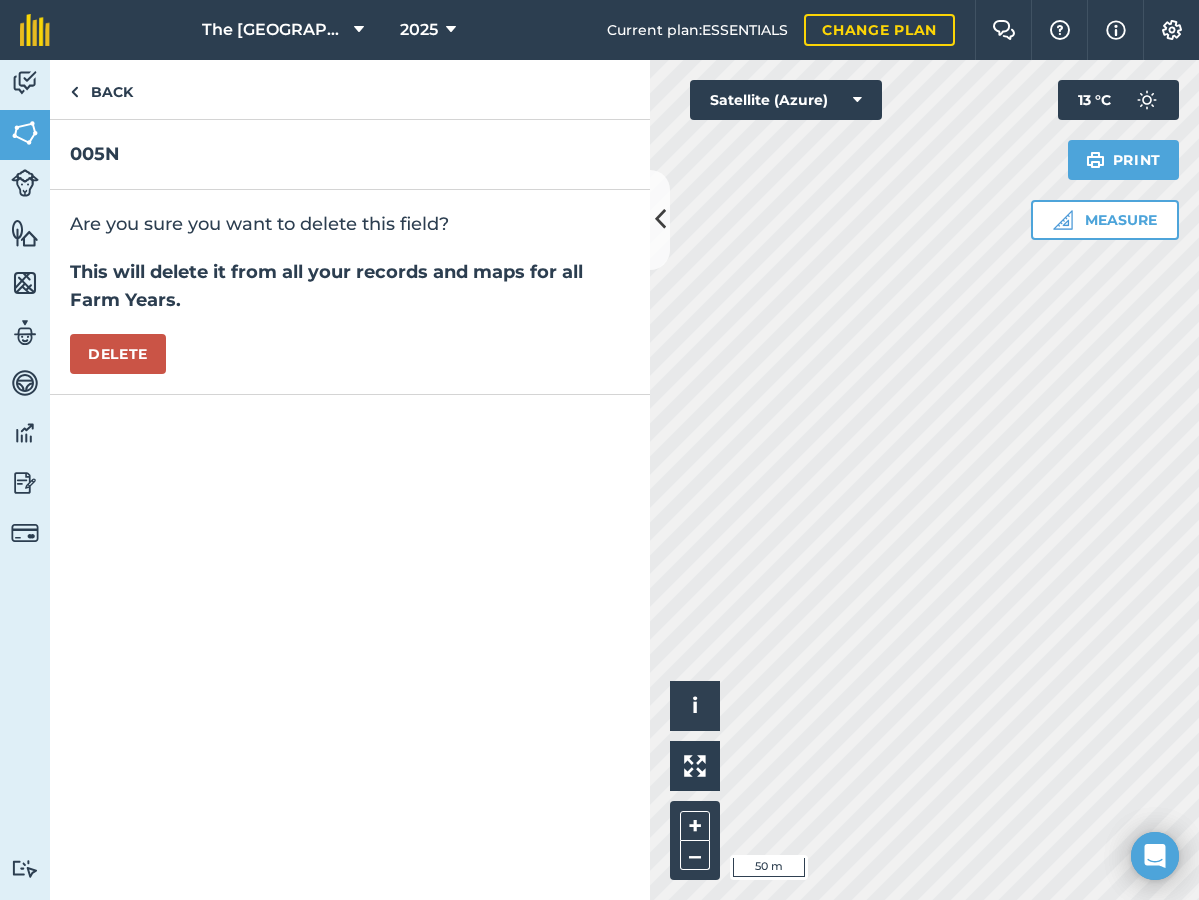 click on "Delete" at bounding box center [118, 354] 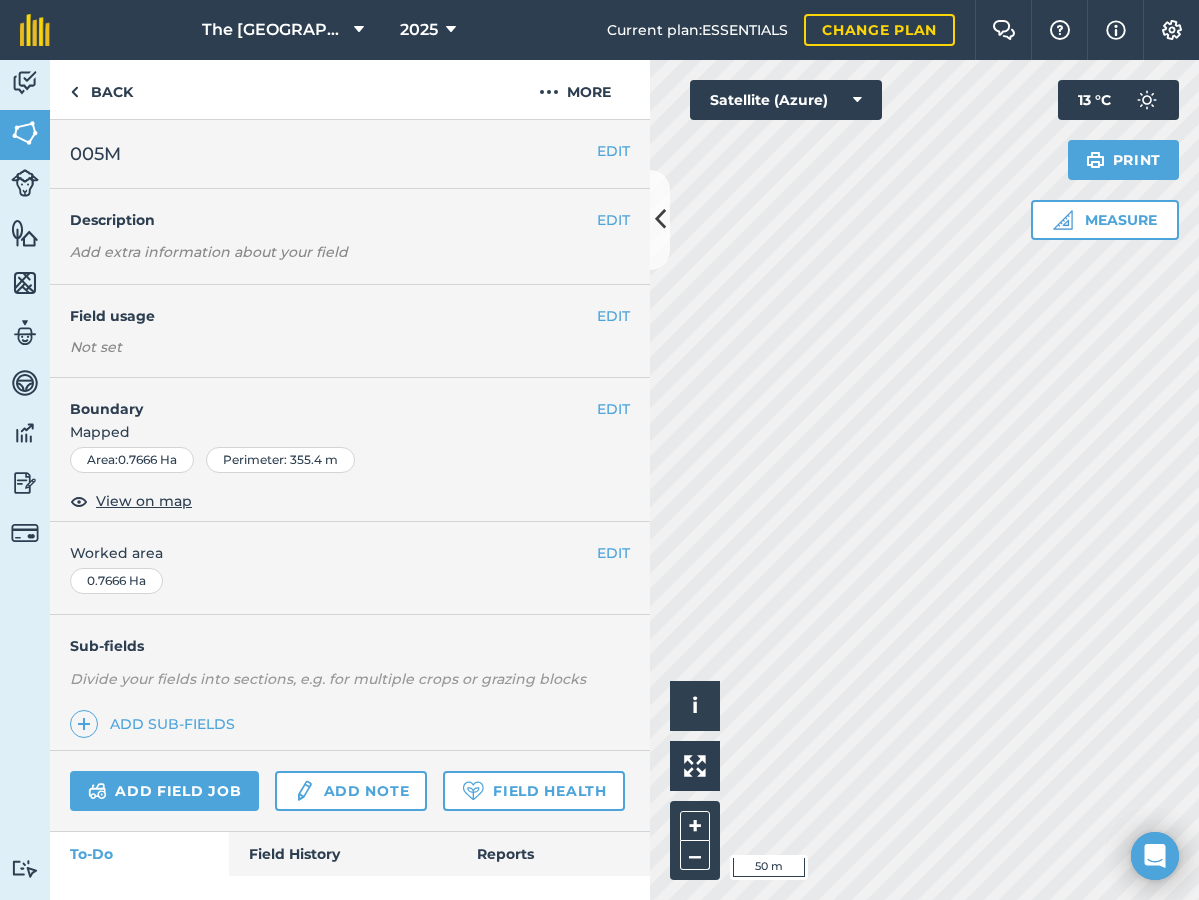 click on "EDIT" at bounding box center [613, 409] 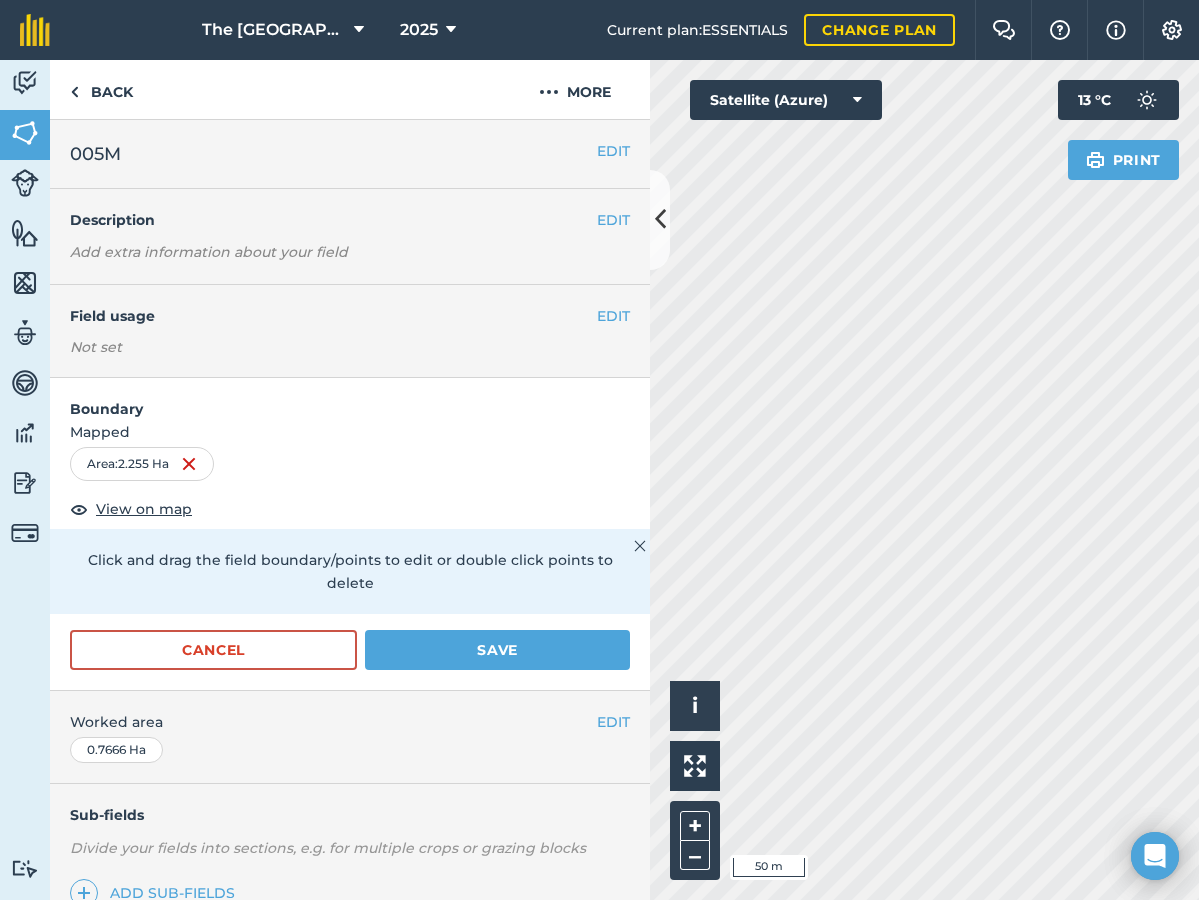 click on "Save" at bounding box center [497, 650] 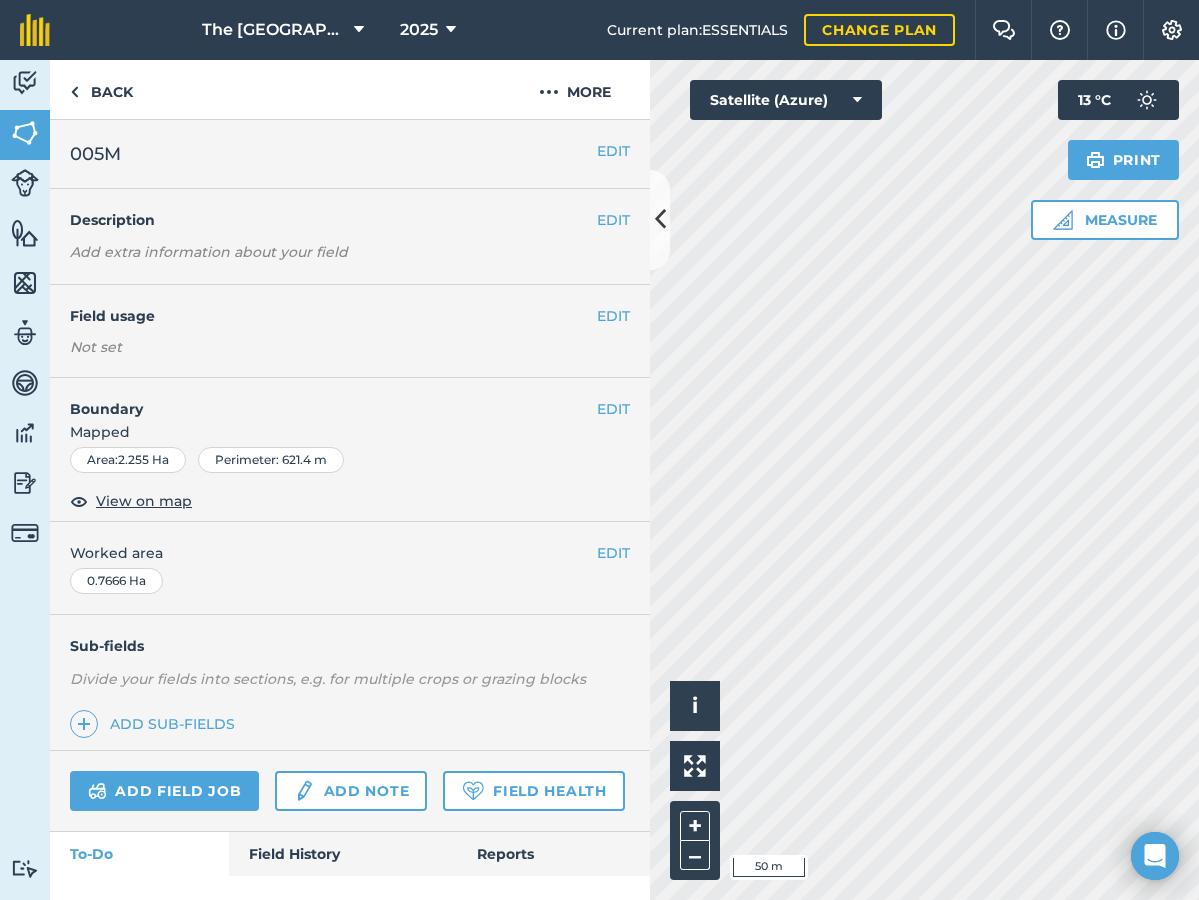 click at bounding box center (660, 219) 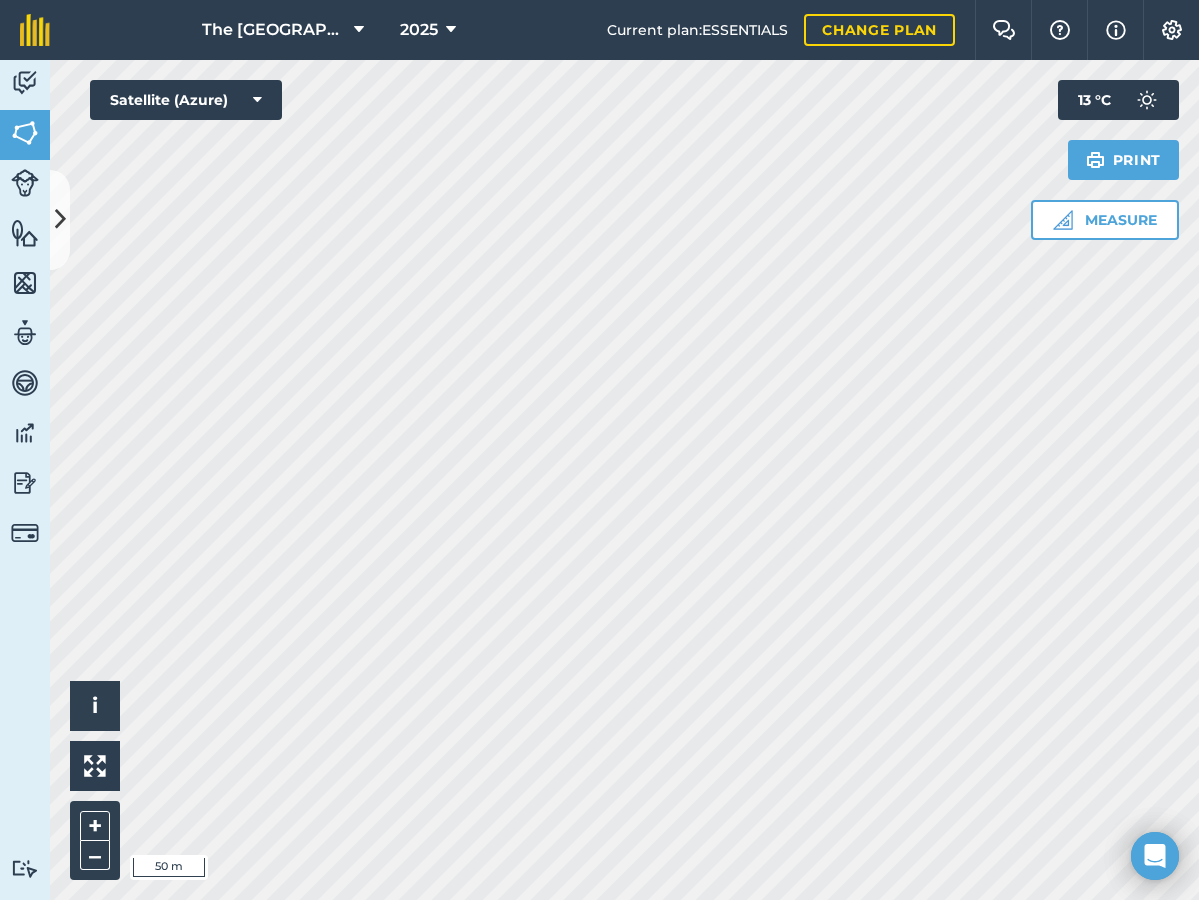 click at bounding box center (60, 219) 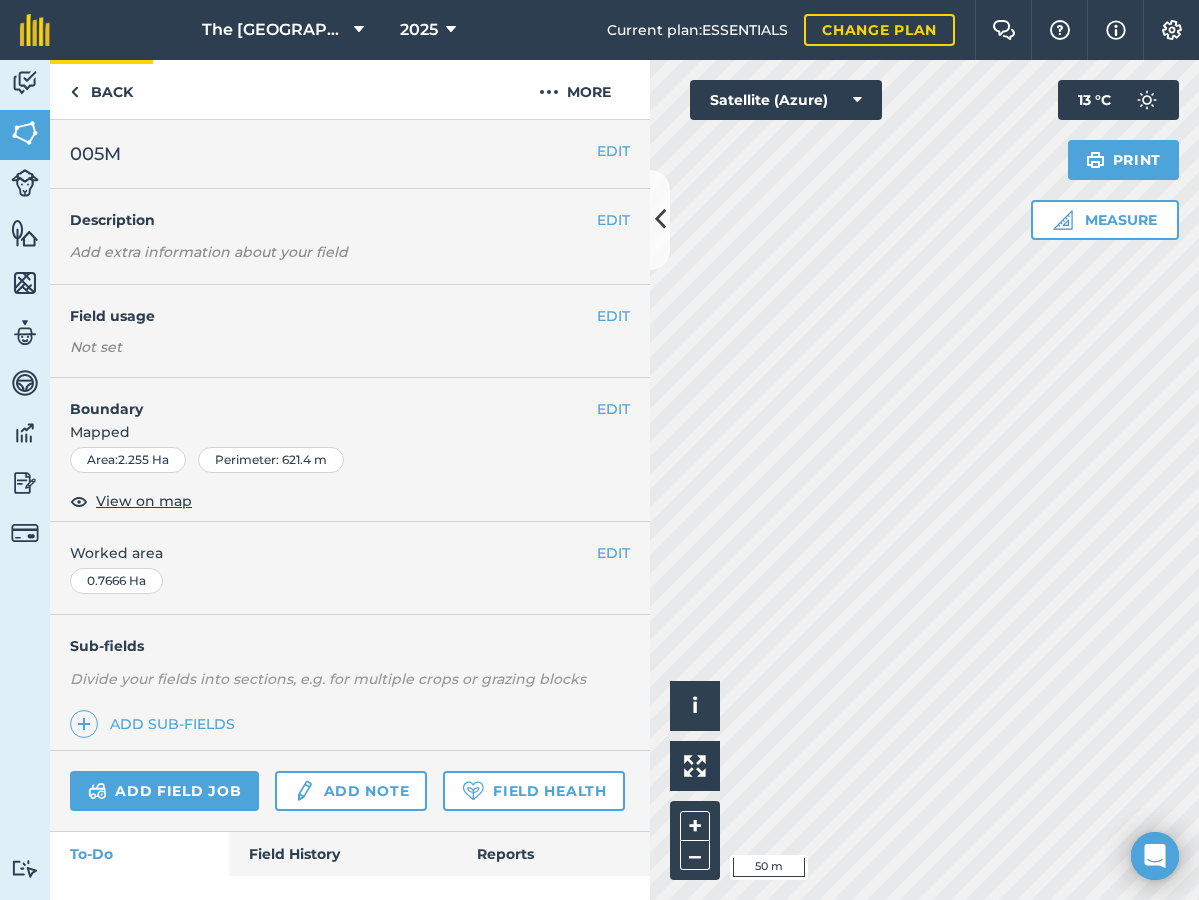 click at bounding box center [74, 92] 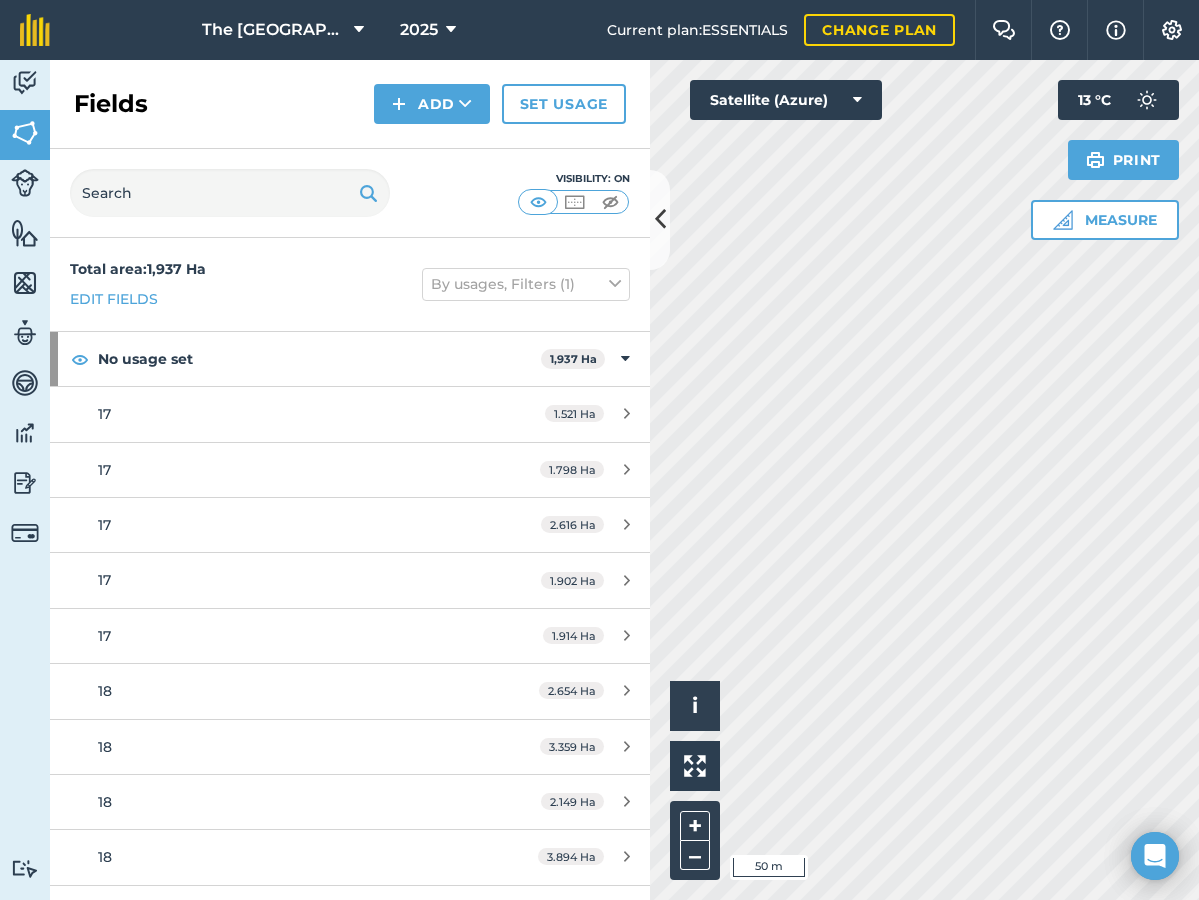 click at bounding box center (660, 219) 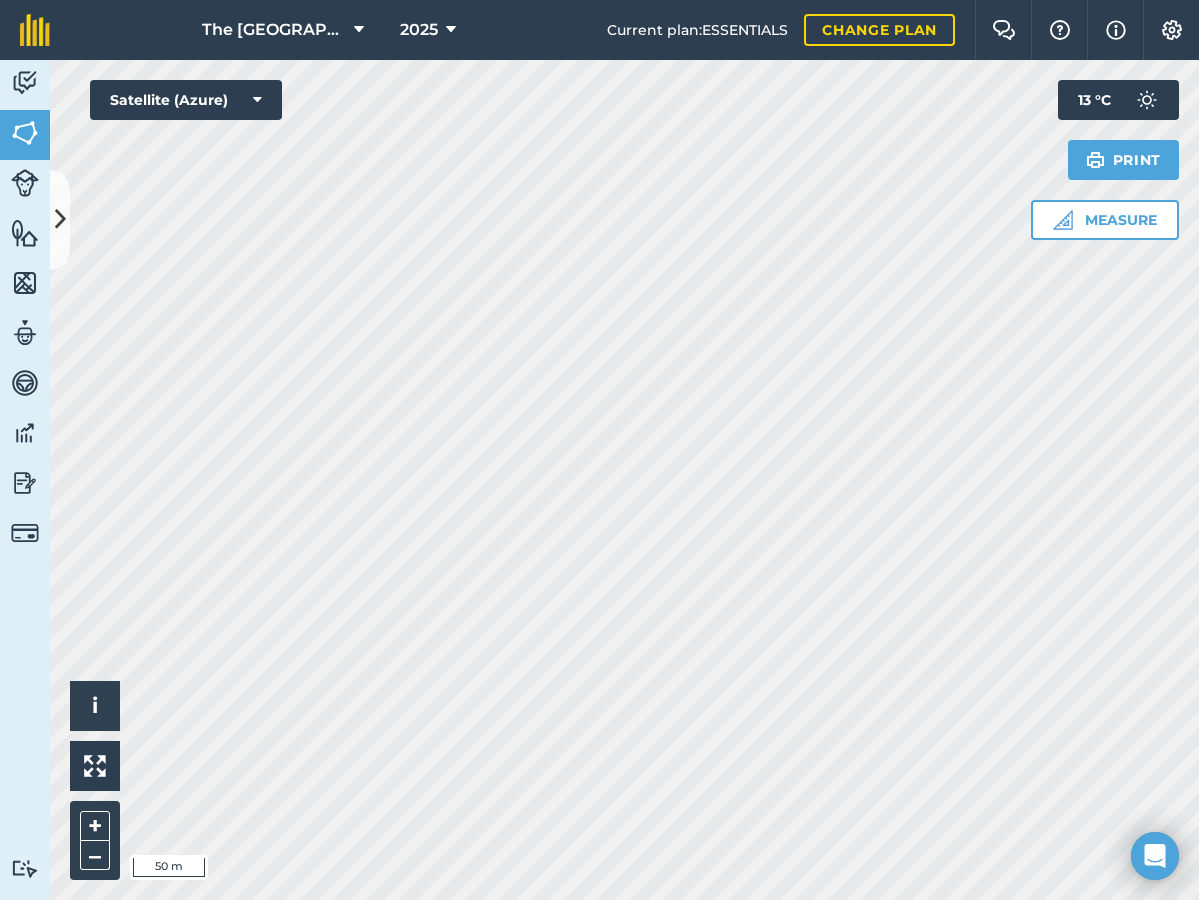 click at bounding box center (60, 219) 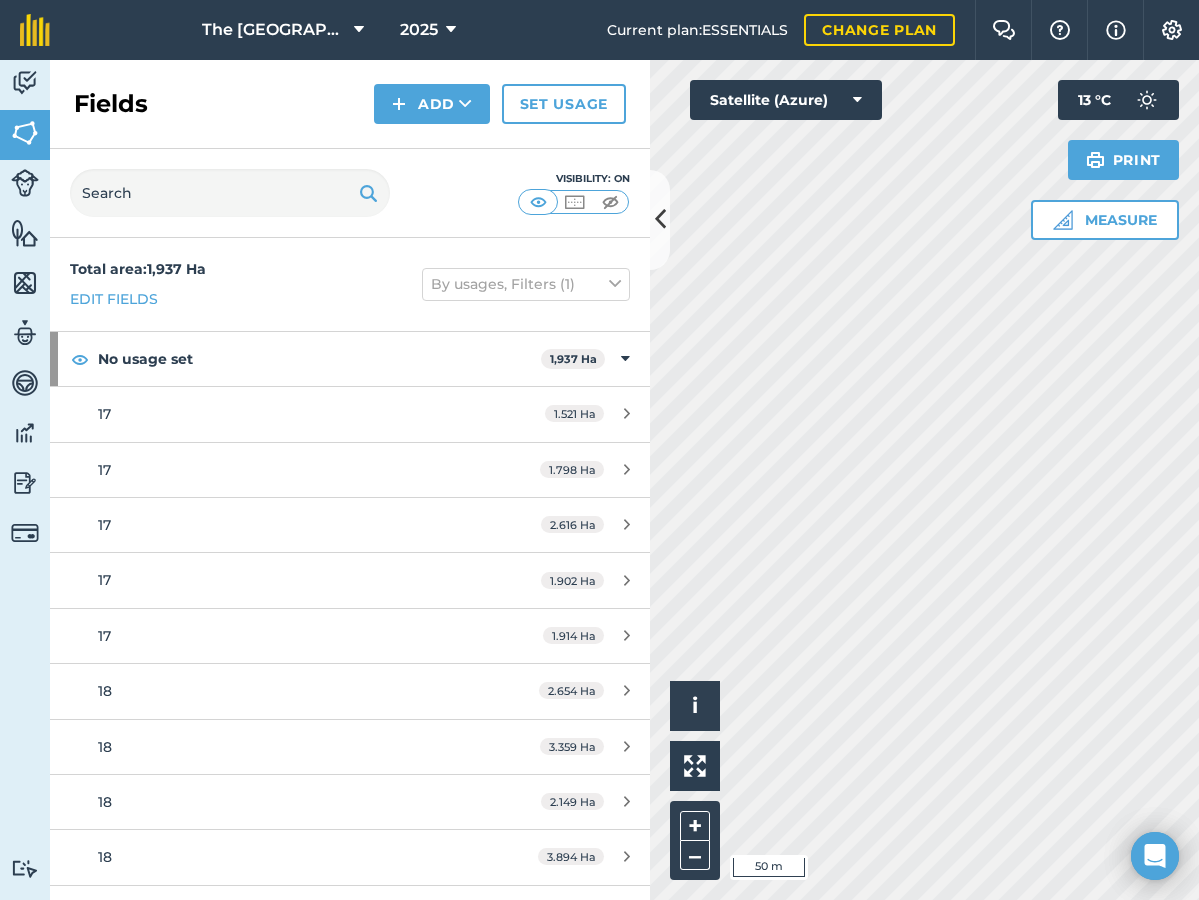 click on "Add" at bounding box center (432, 104) 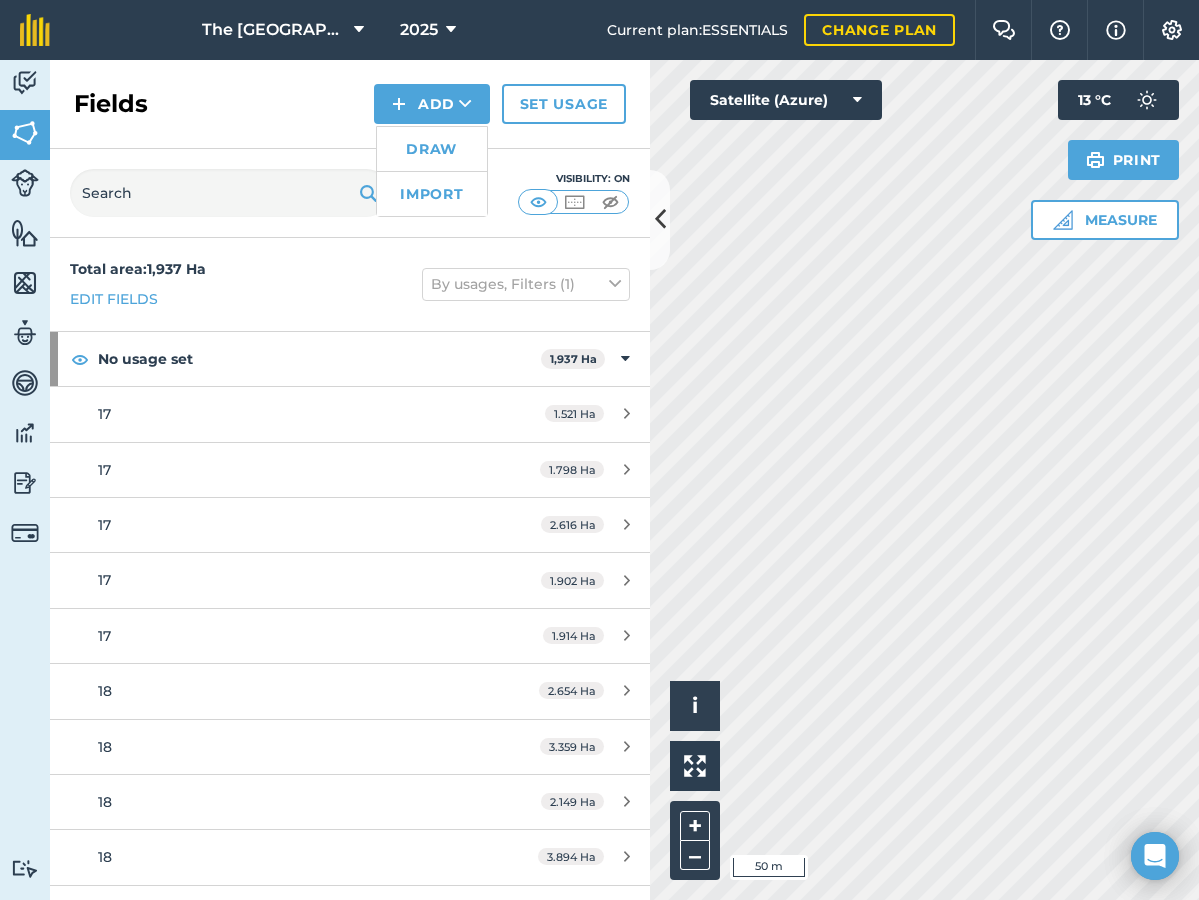 click on "Draw" at bounding box center [432, 149] 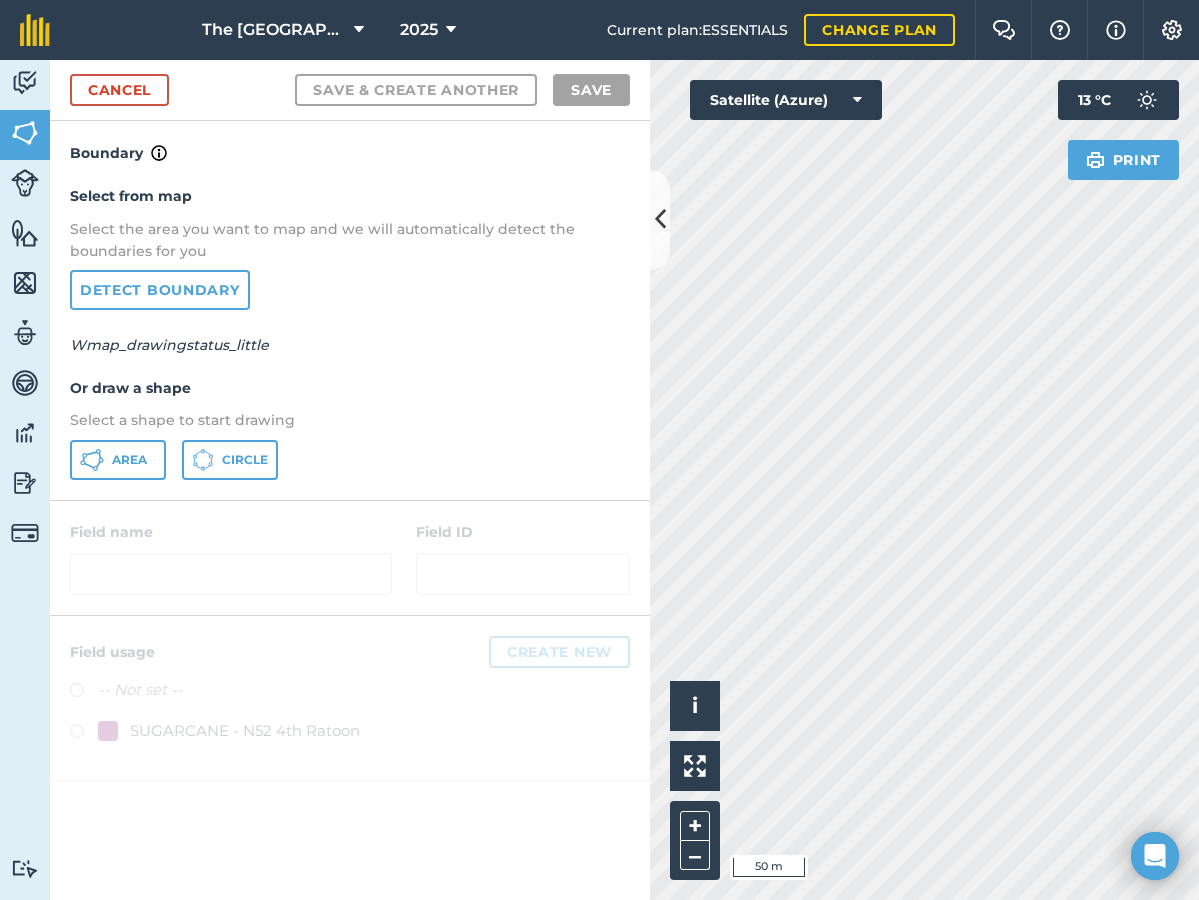 click on "Area" at bounding box center [129, 460] 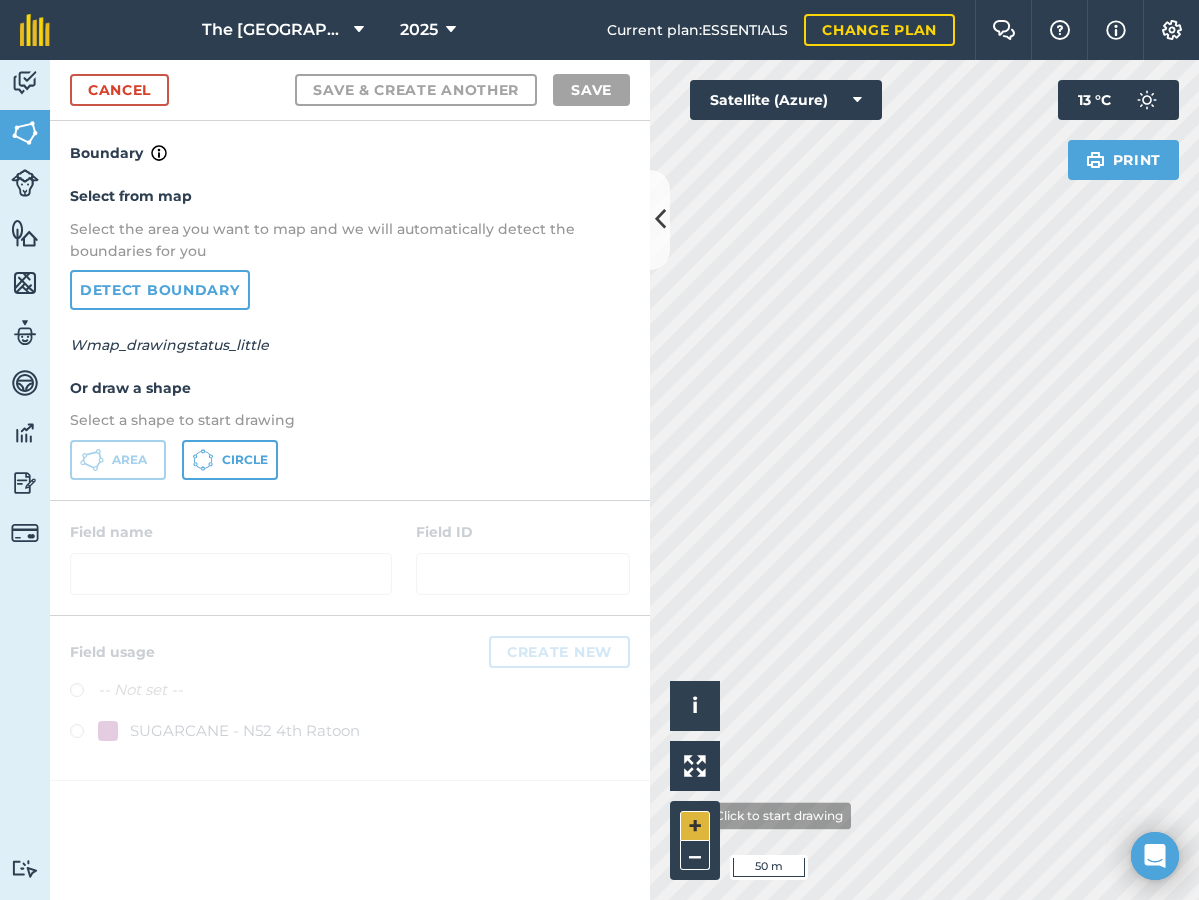 click on "+" at bounding box center (695, 826) 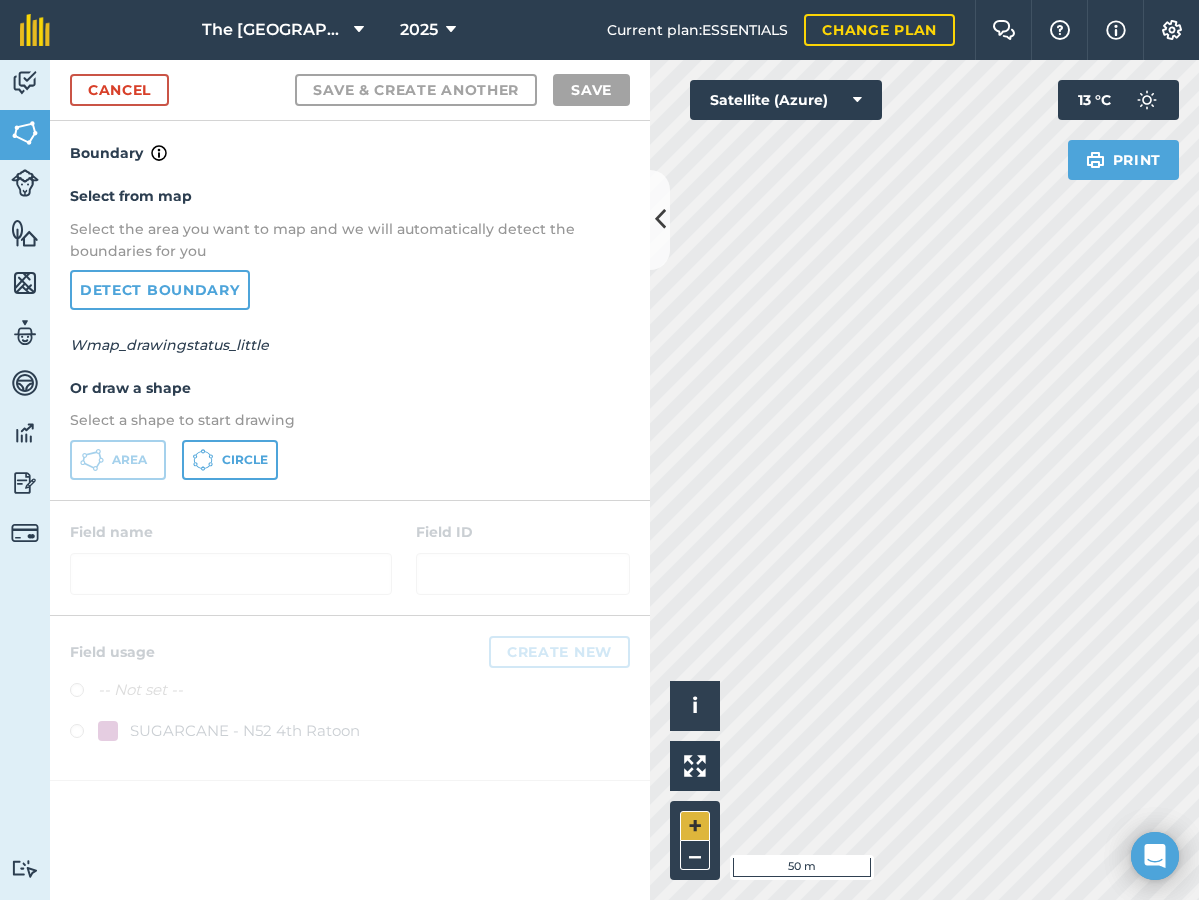 click on "+" at bounding box center [695, 826] 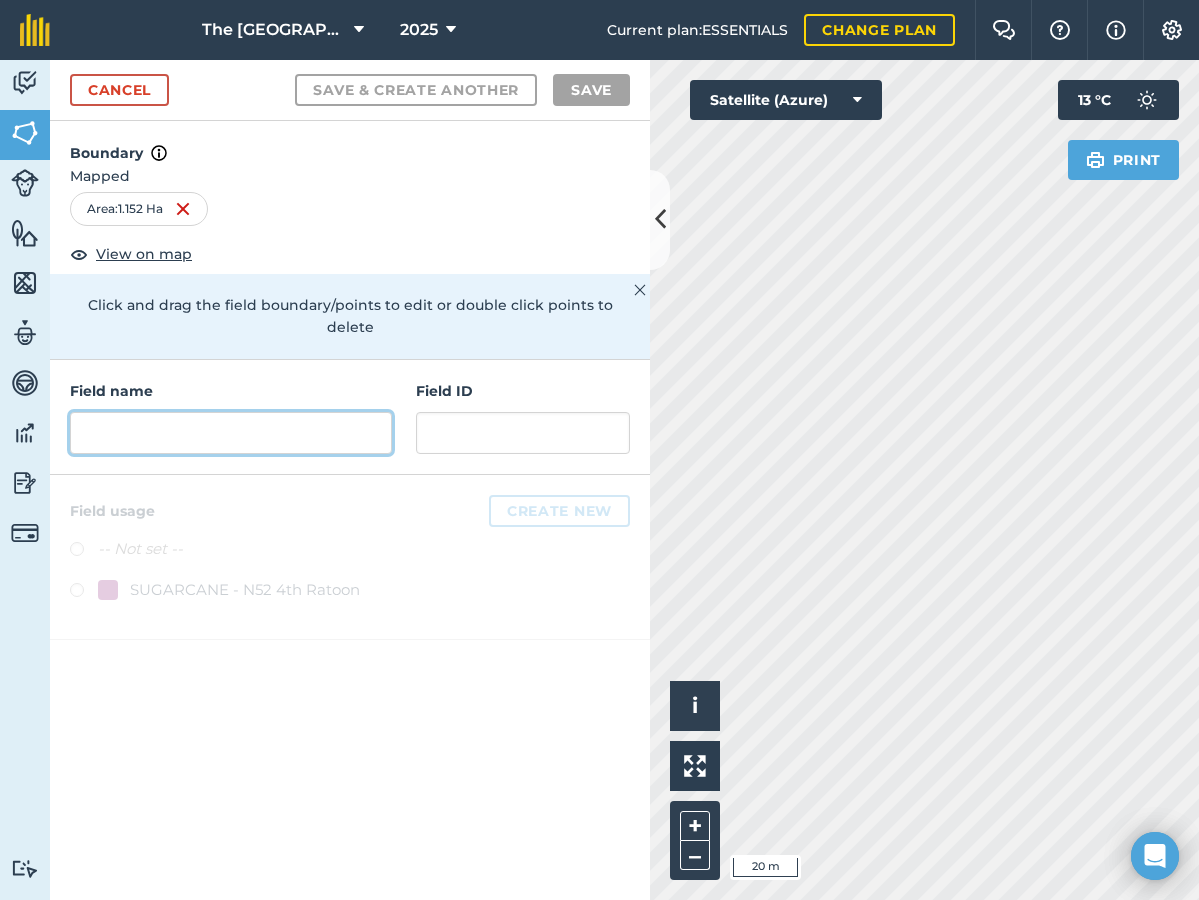 click at bounding box center [231, 433] 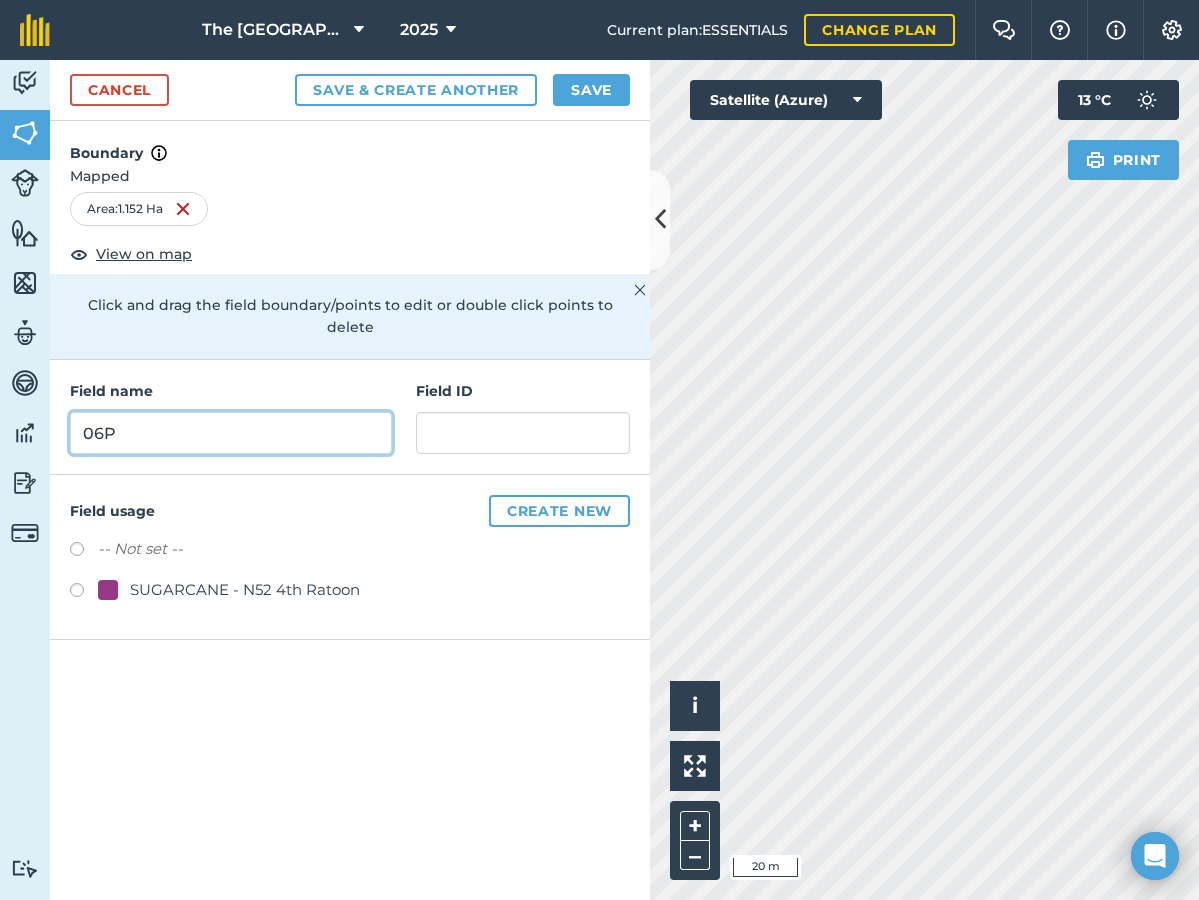 type on "06P" 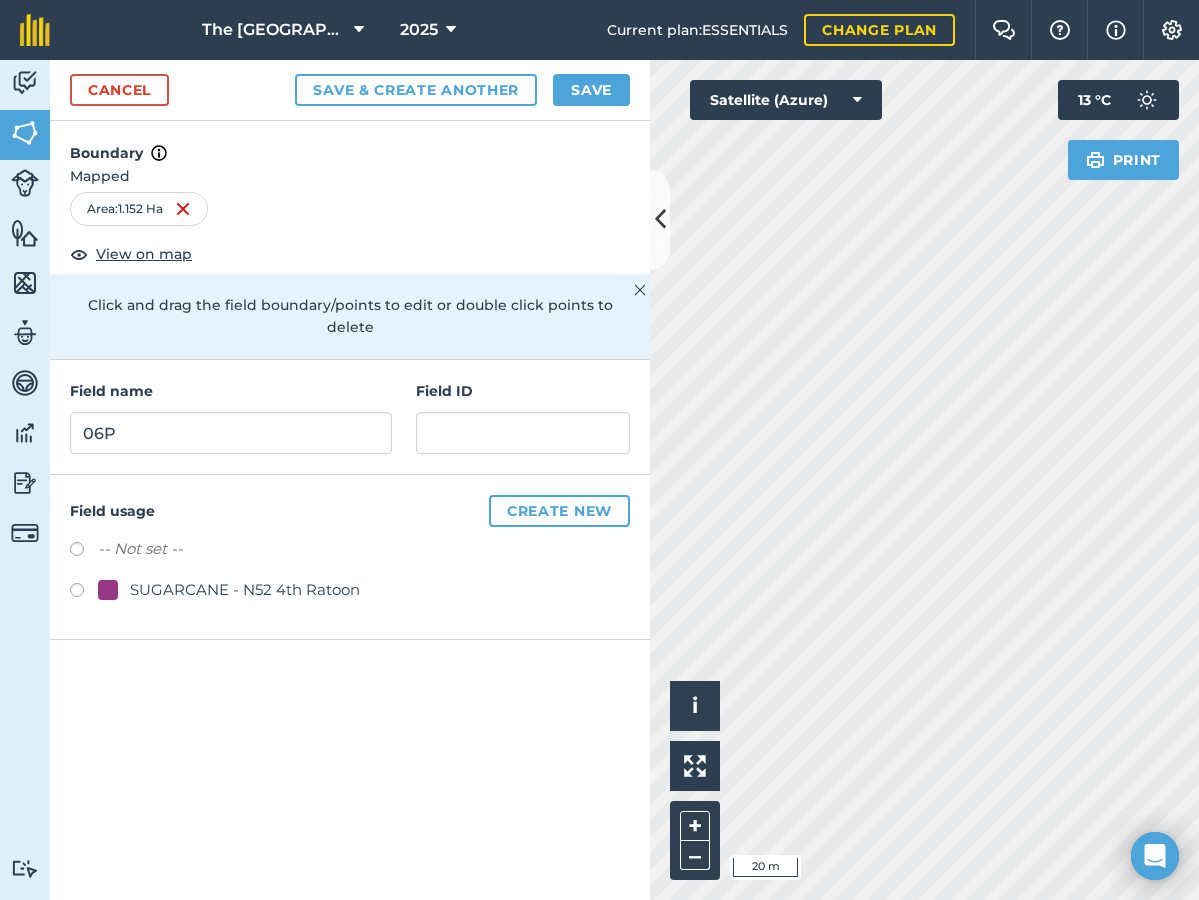 click on "Save" at bounding box center [591, 90] 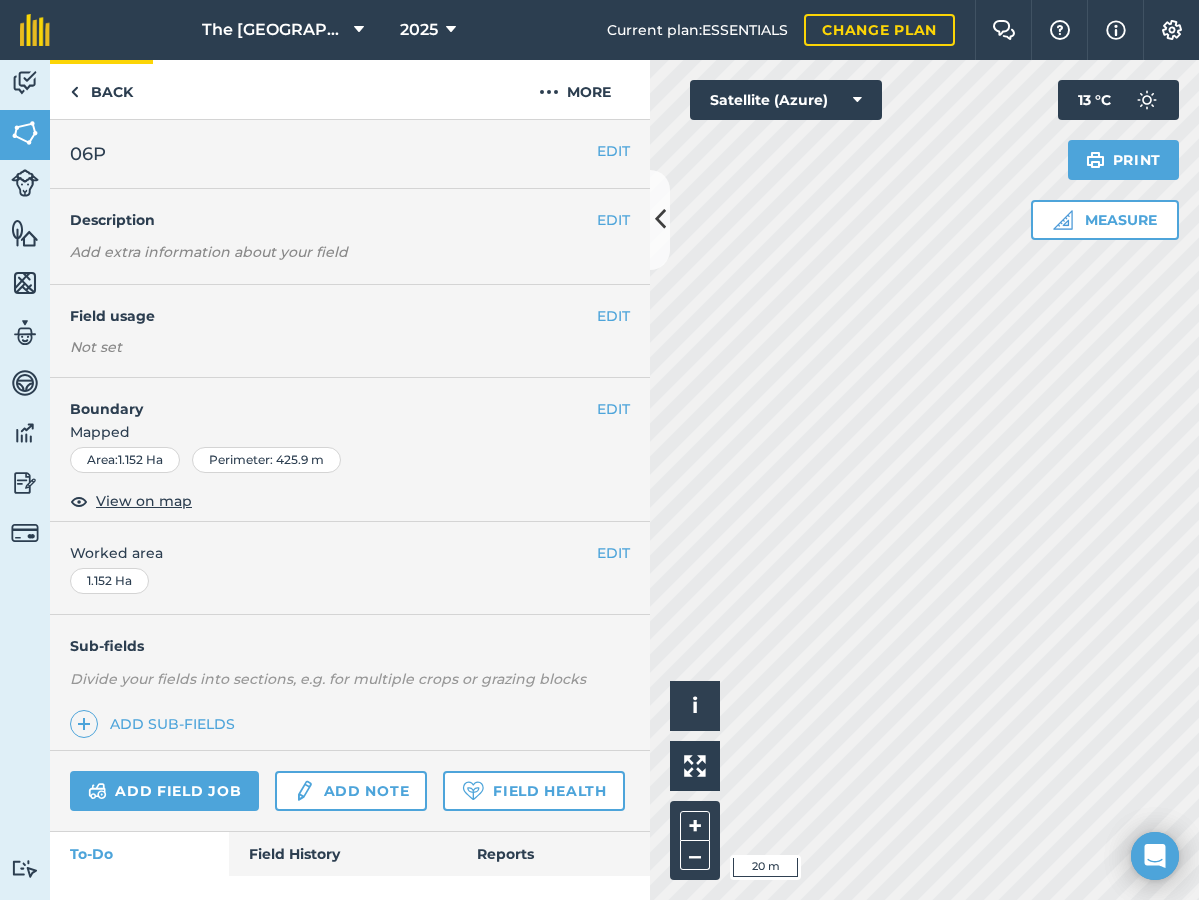 click at bounding box center [74, 92] 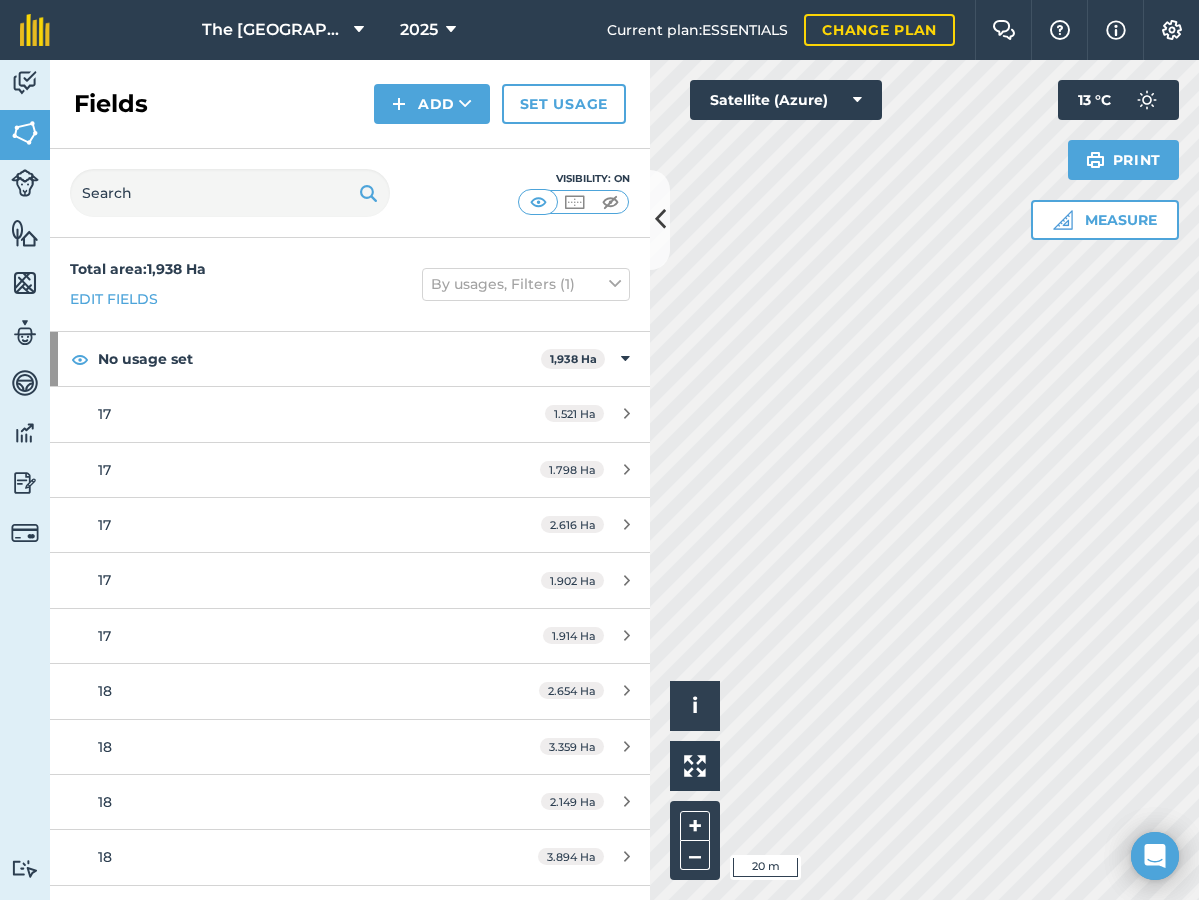 click at bounding box center [660, 219] 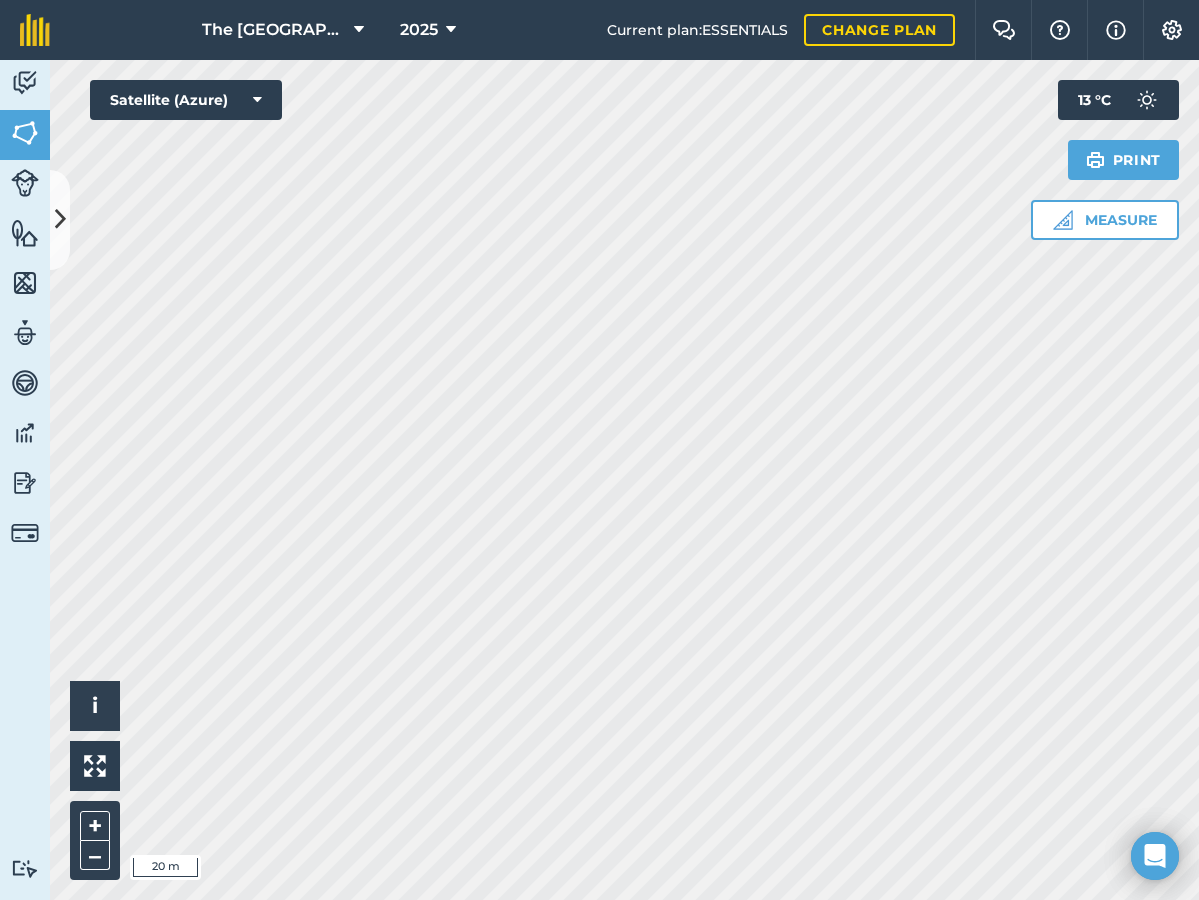 click at bounding box center [60, 219] 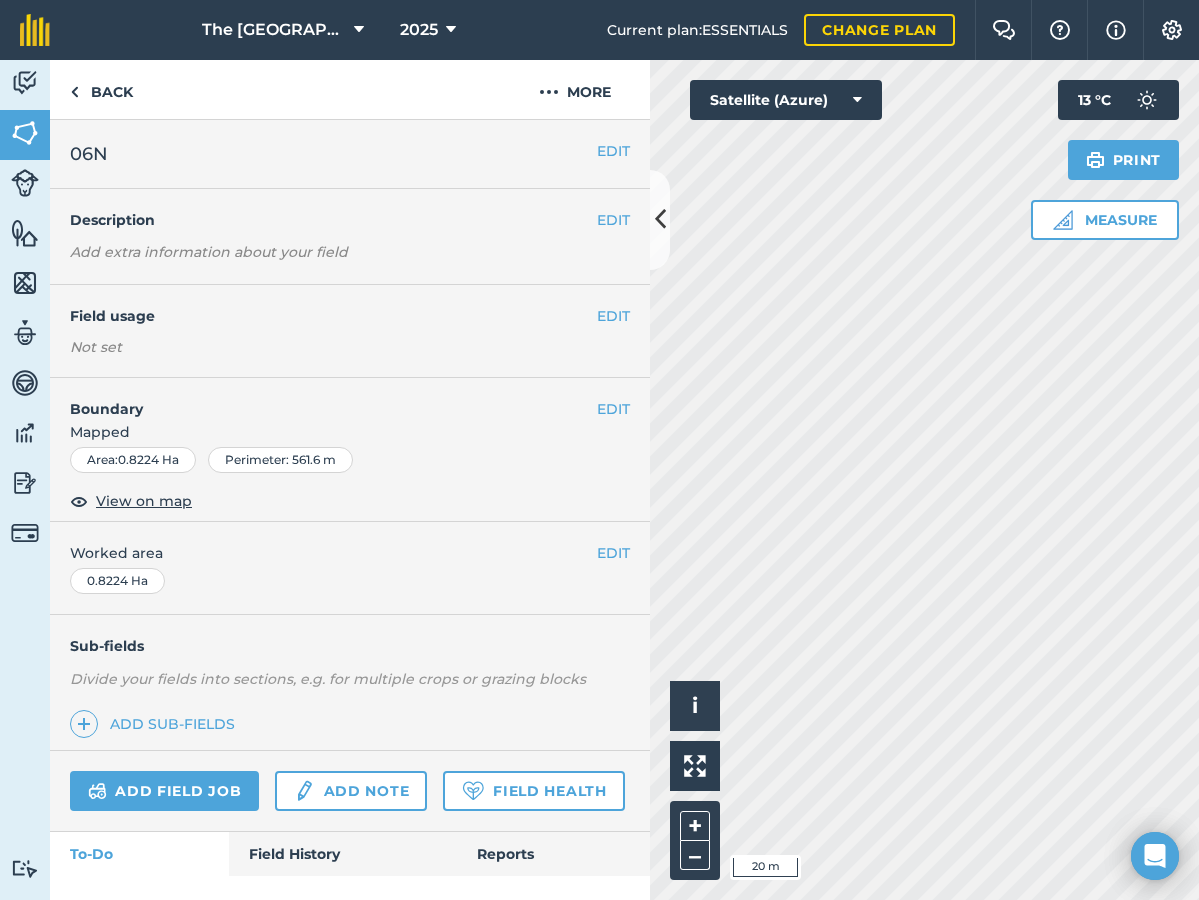 click on "EDIT" at bounding box center [613, 409] 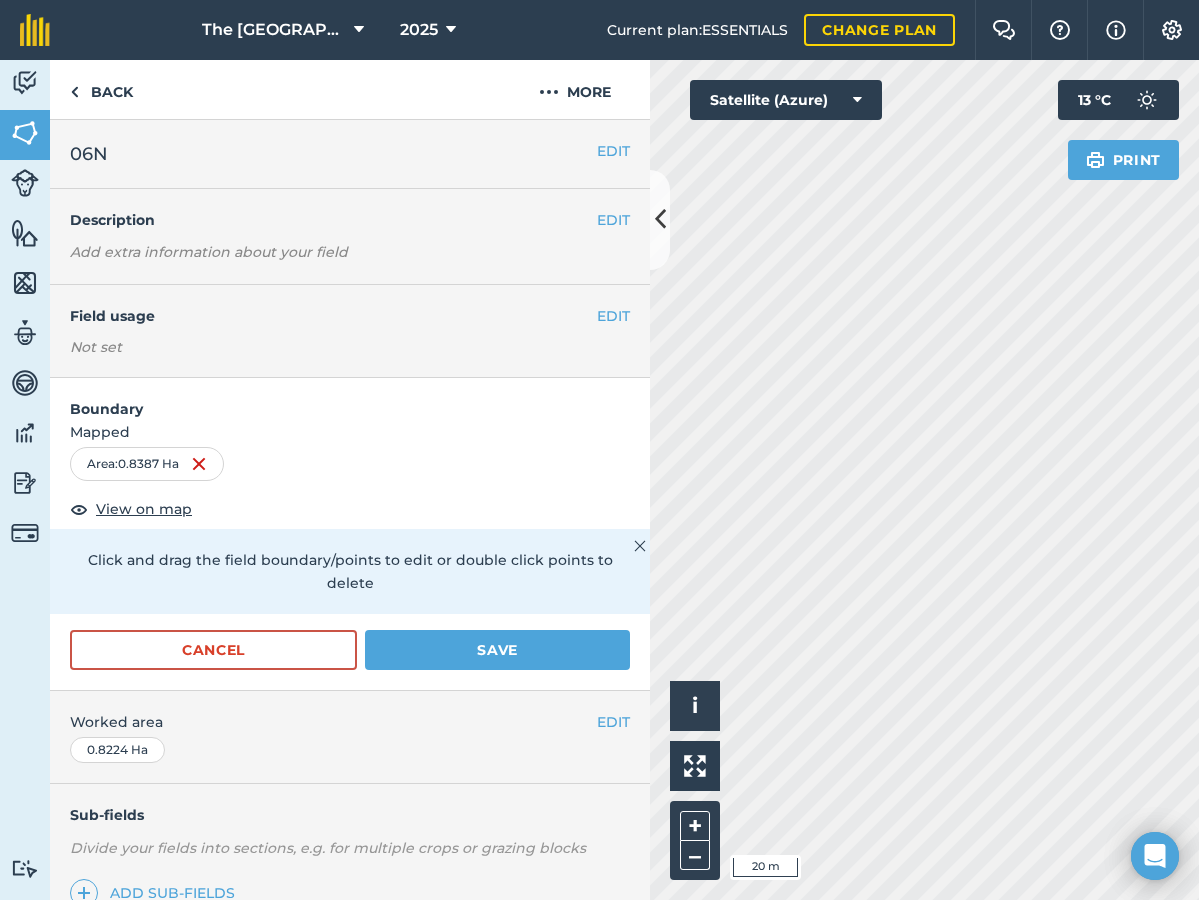 click on "Save" at bounding box center (497, 650) 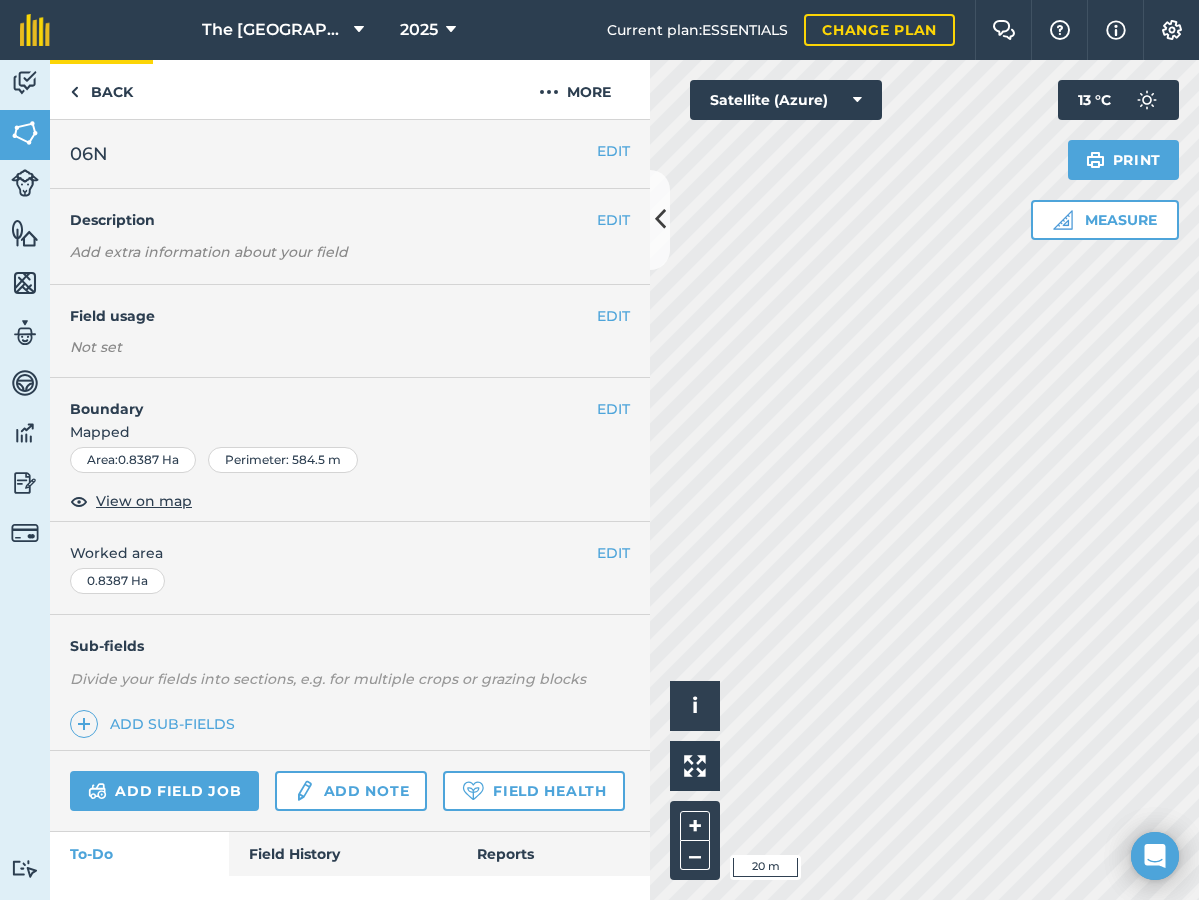 click on "Back" at bounding box center [101, 89] 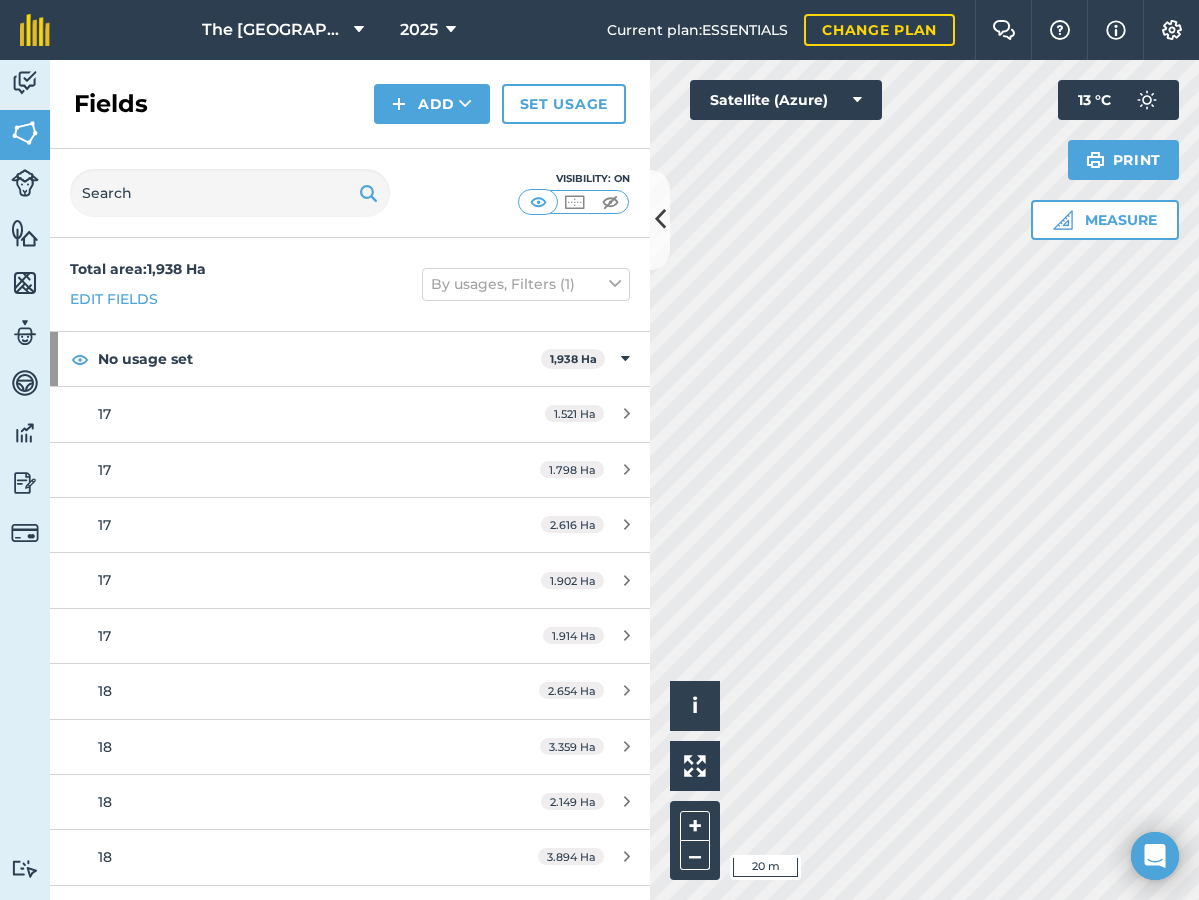 click at bounding box center (660, 219) 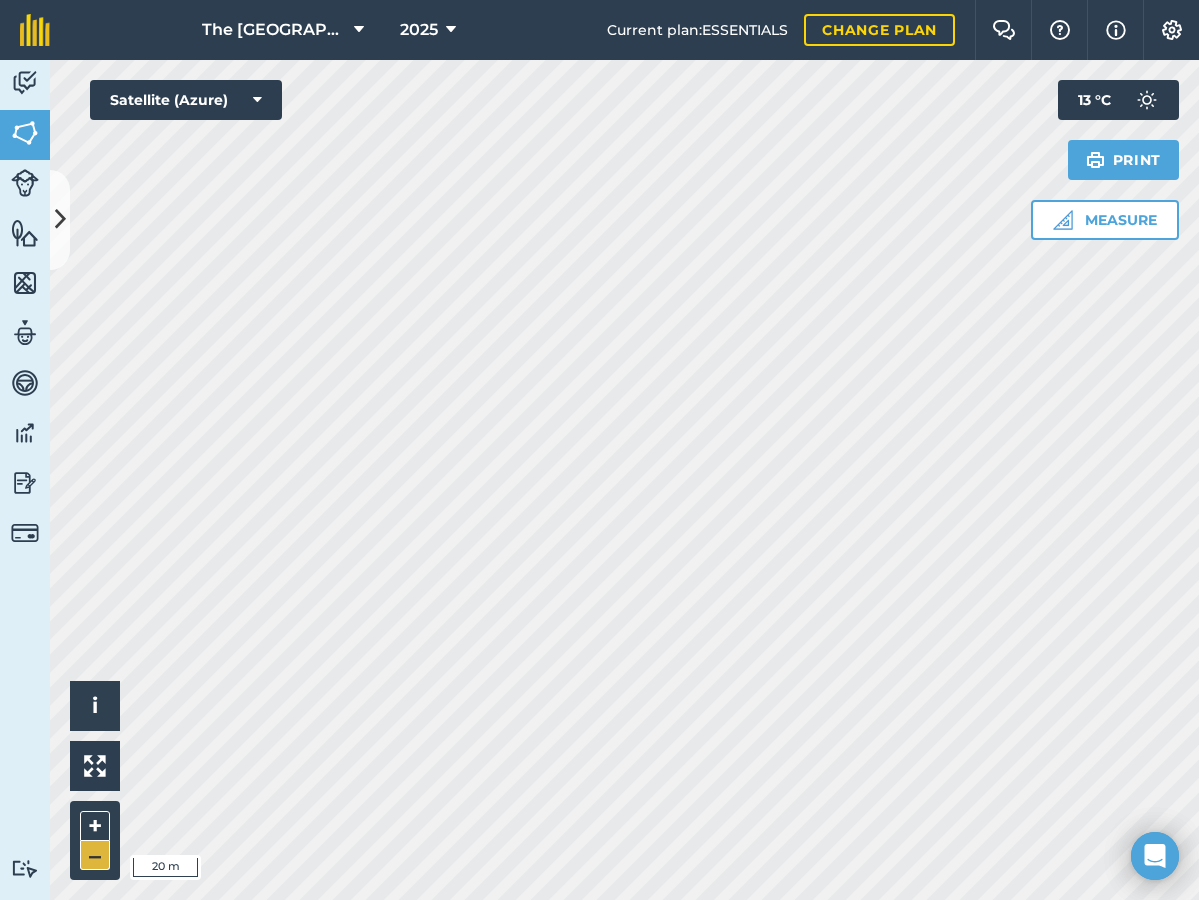 click on "–" at bounding box center [95, 855] 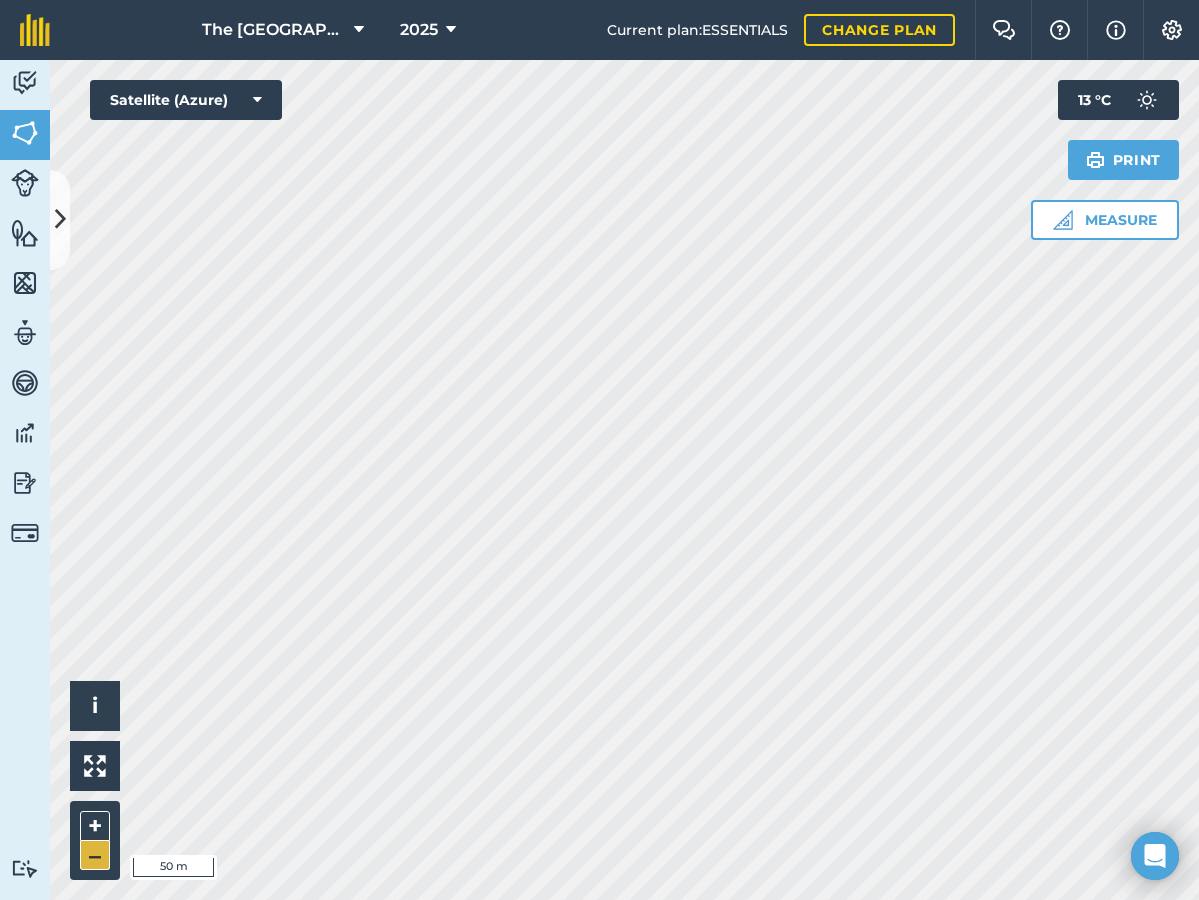 click on "–" at bounding box center (95, 855) 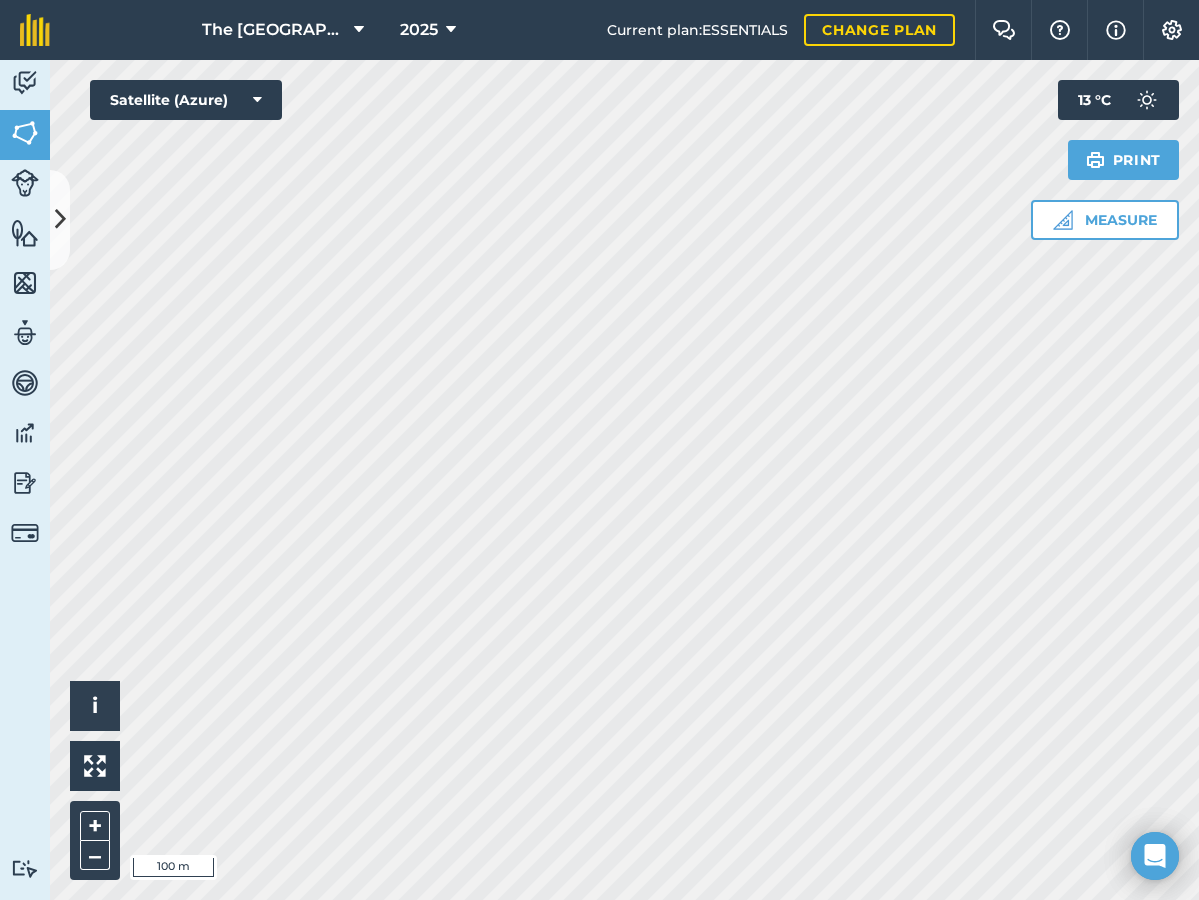 click at bounding box center (60, 219) 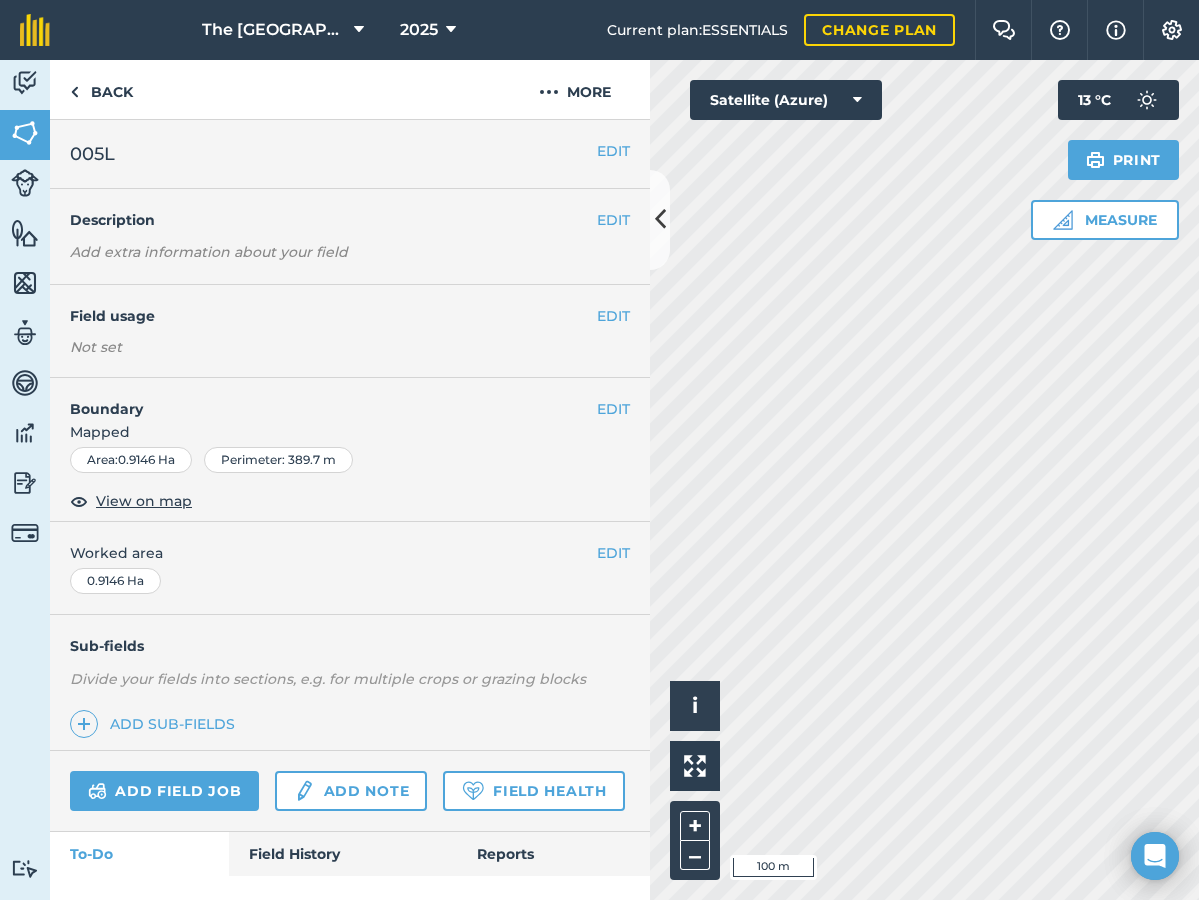 click on "EDIT" at bounding box center (613, 409) 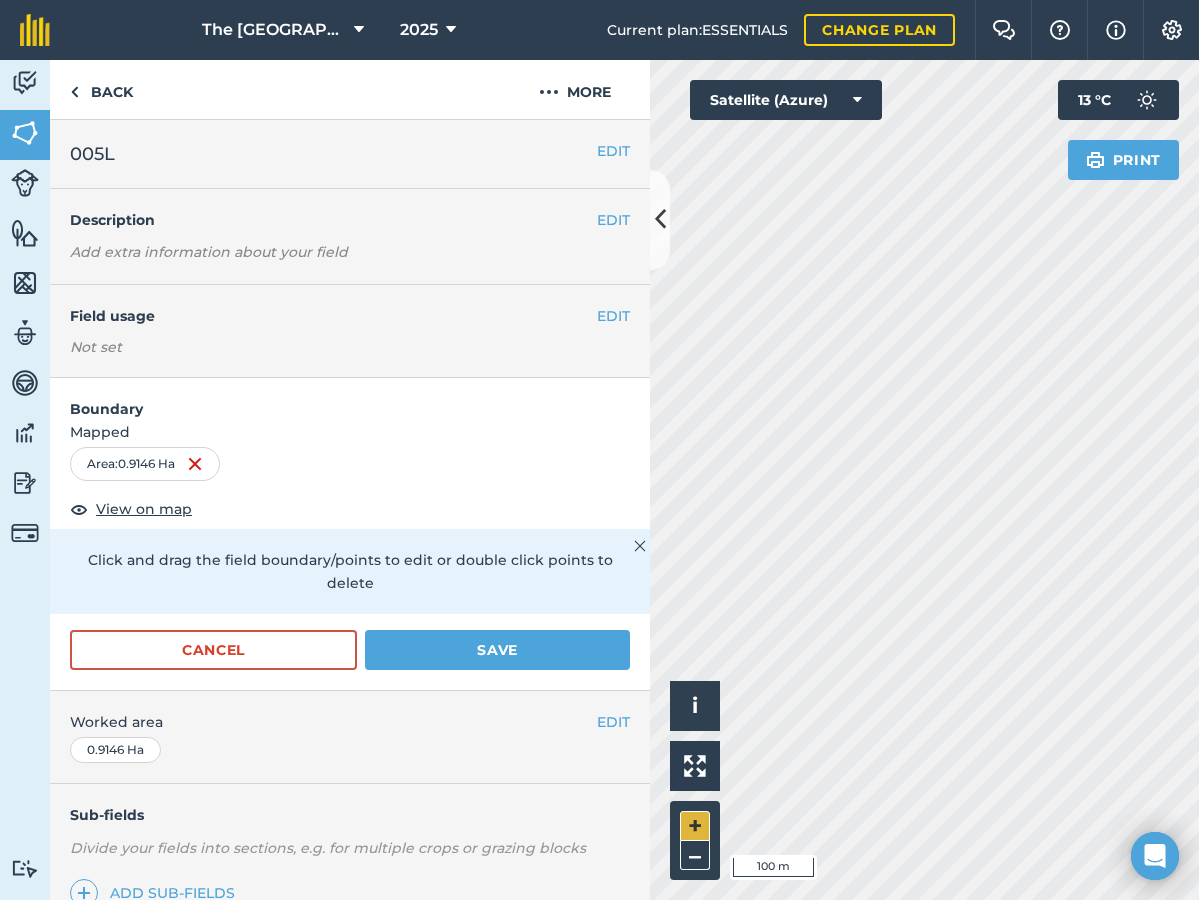 click on "+" at bounding box center [695, 826] 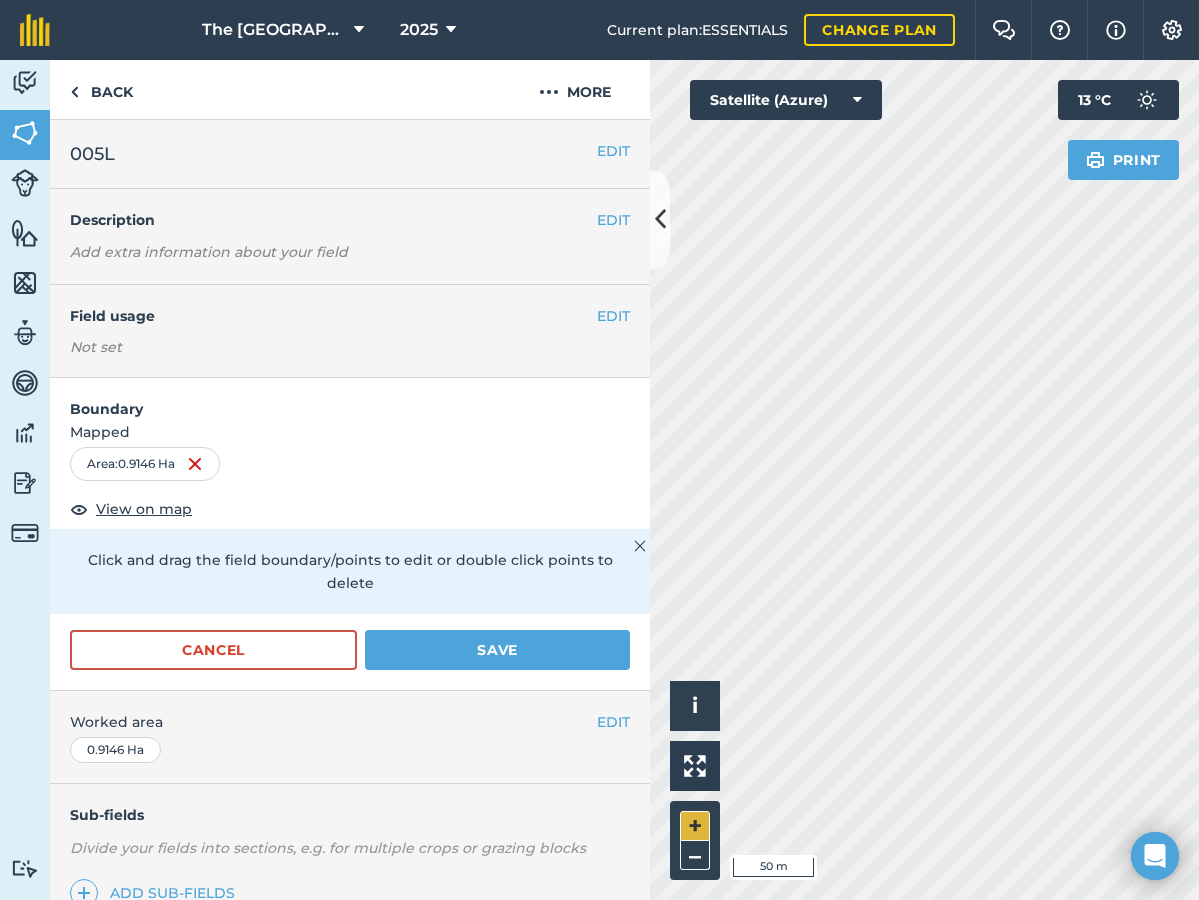 click on "+" at bounding box center (695, 826) 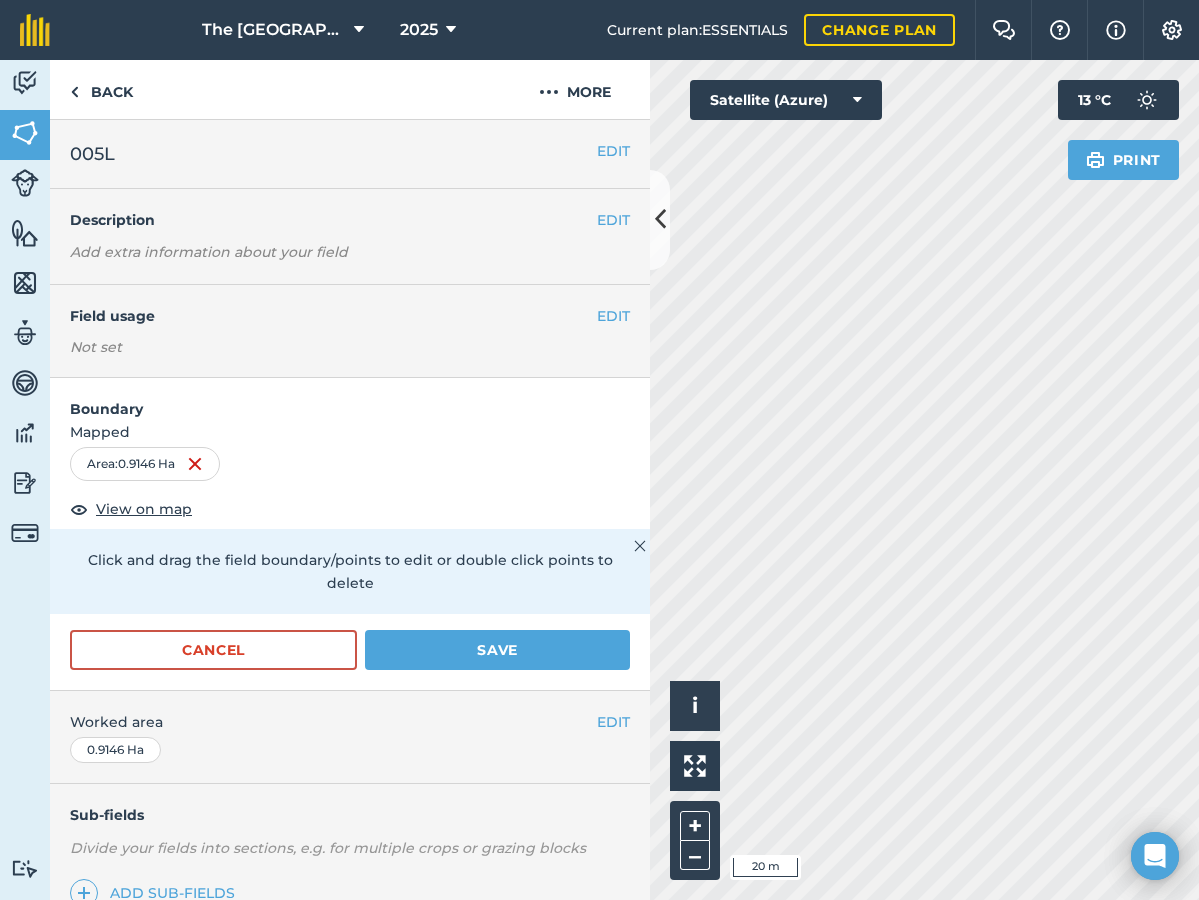 click on "Activity Fields Livestock Features Maps Team Vehicles Data Reporting Billing Tutorials Tutorials   Back   More EDIT 005L EDIT Description Add extra information about your field EDIT Field usage Not set Boundary   Mapped Area :  0.9146   Ha   View on map Click and drag the field boundary/points to edit or double click points to delete Cancel Save EDIT Worked area 0.9146   Ha Sub-fields   Divide your fields into sections, e.g. for multiple crops or grazing blocks   Add sub-fields Add field job Add note   Field Health To-Do Field History Reports There are no outstanding tasks for this field. Click to start drawing i © 2025 TomTom, Microsoft 20 m + – Satellite (Azure) Print 13   ° C" at bounding box center (599, 480) 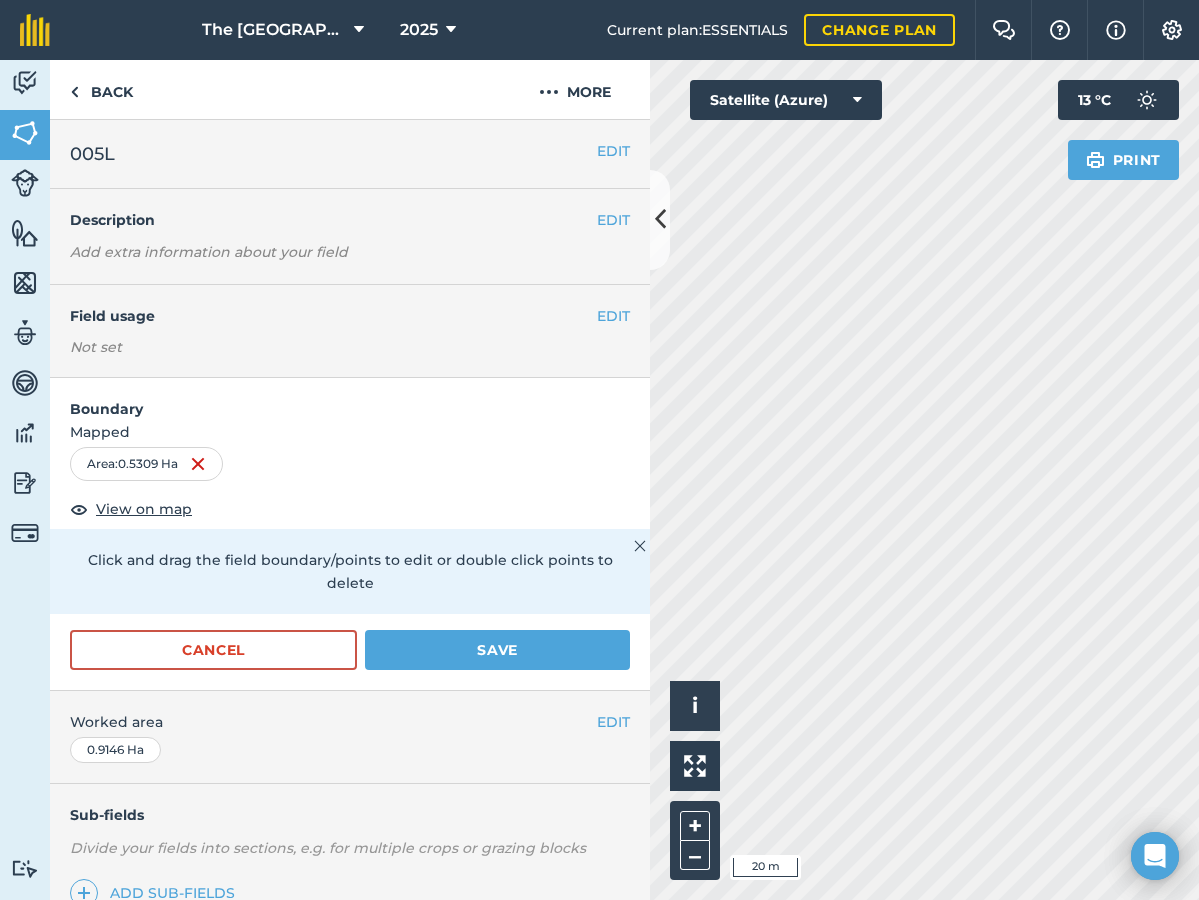 click on "Save" at bounding box center [497, 650] 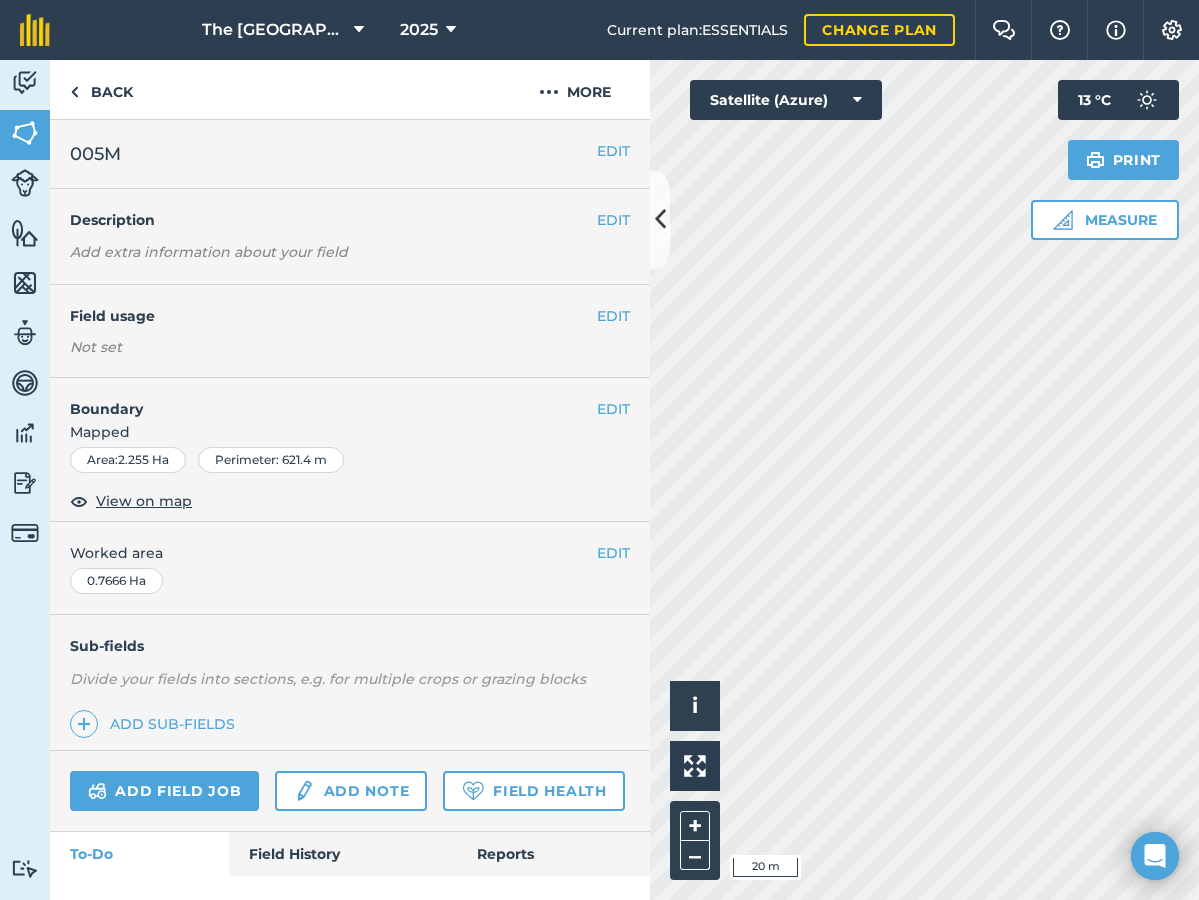 click on "EDIT" at bounding box center (613, 409) 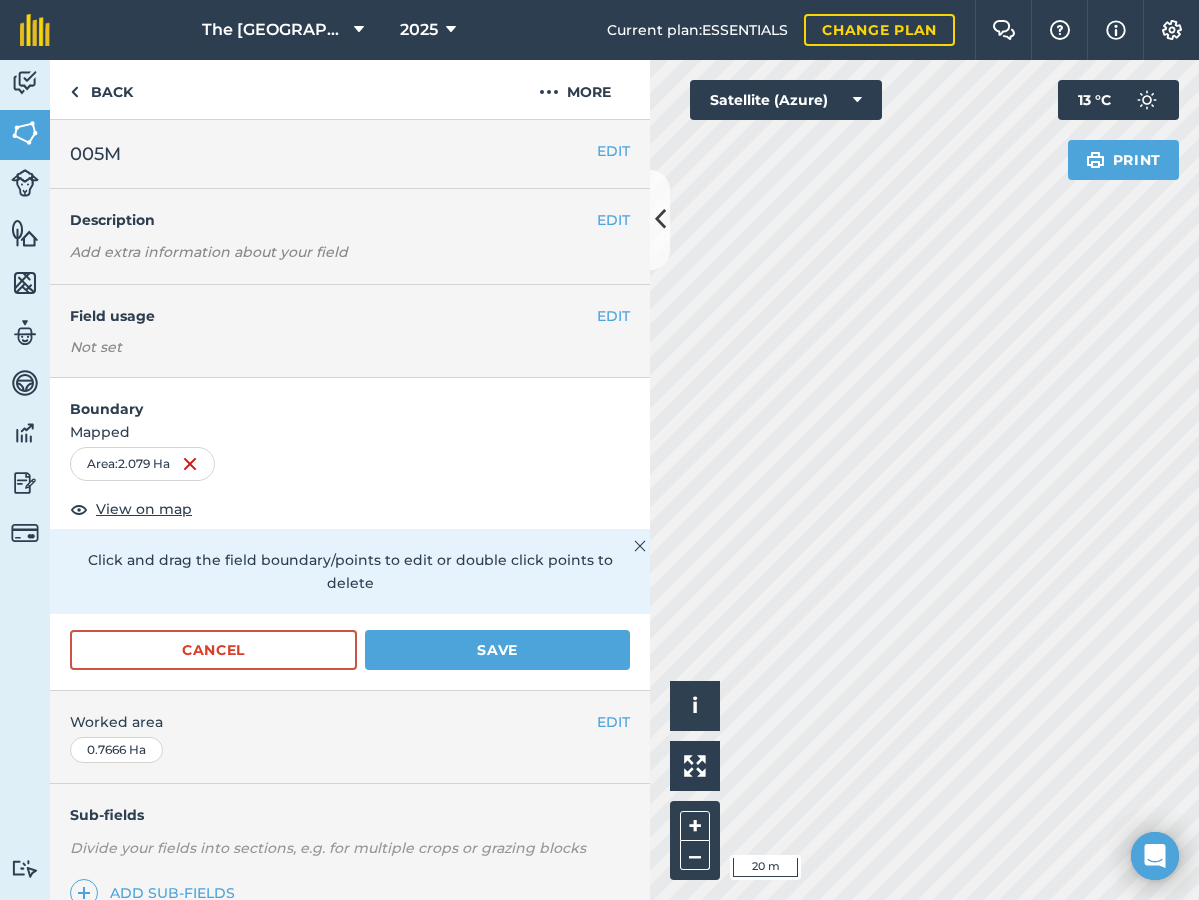 click on "Save" at bounding box center (497, 650) 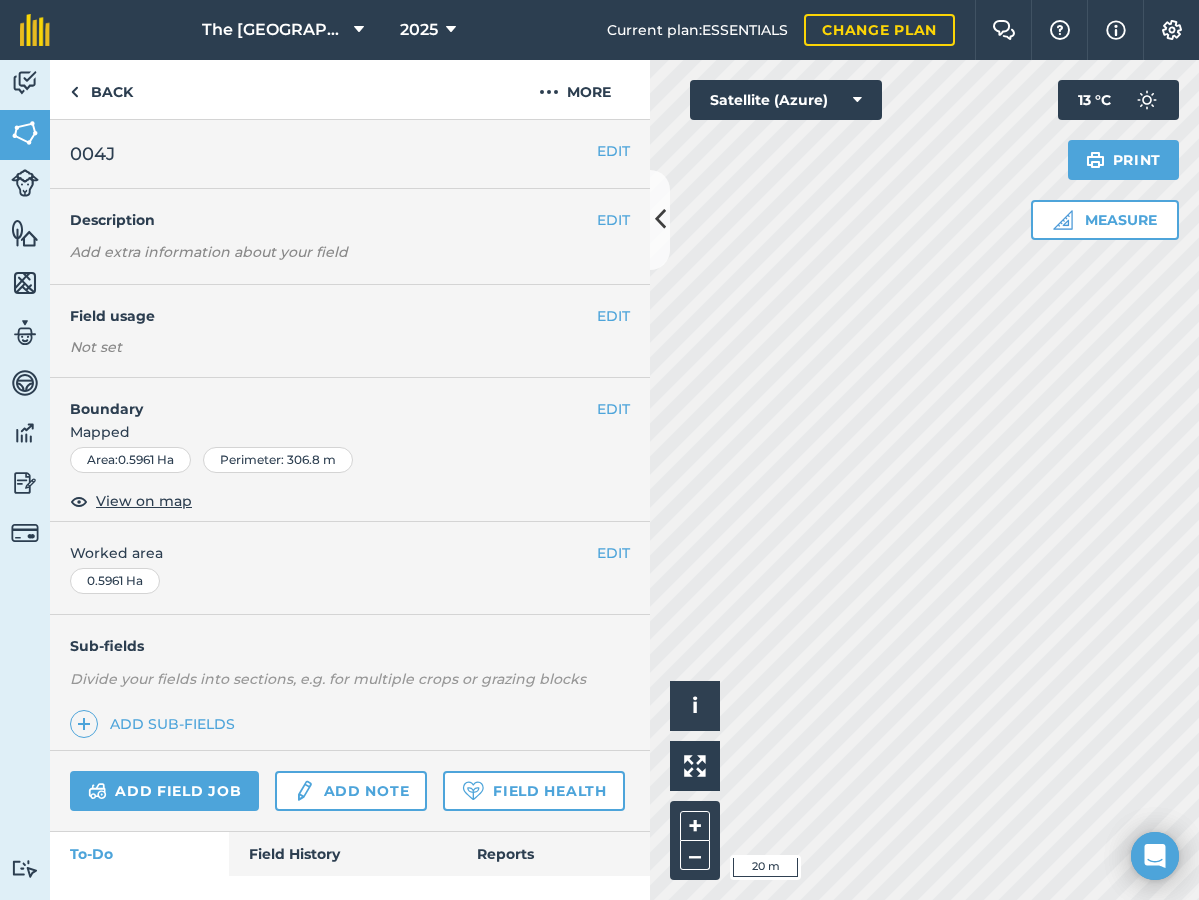 click on "EDIT" at bounding box center (613, 409) 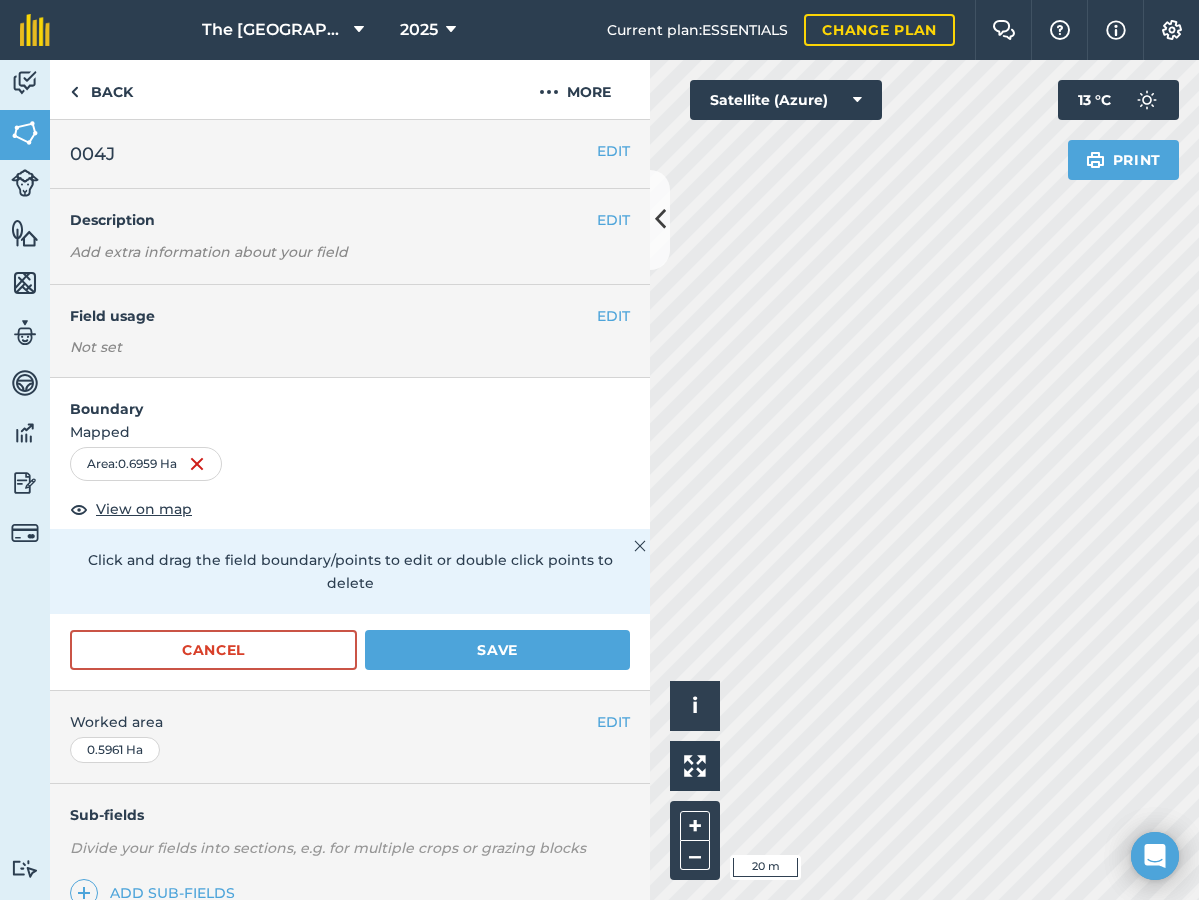 click on "Save" at bounding box center [497, 650] 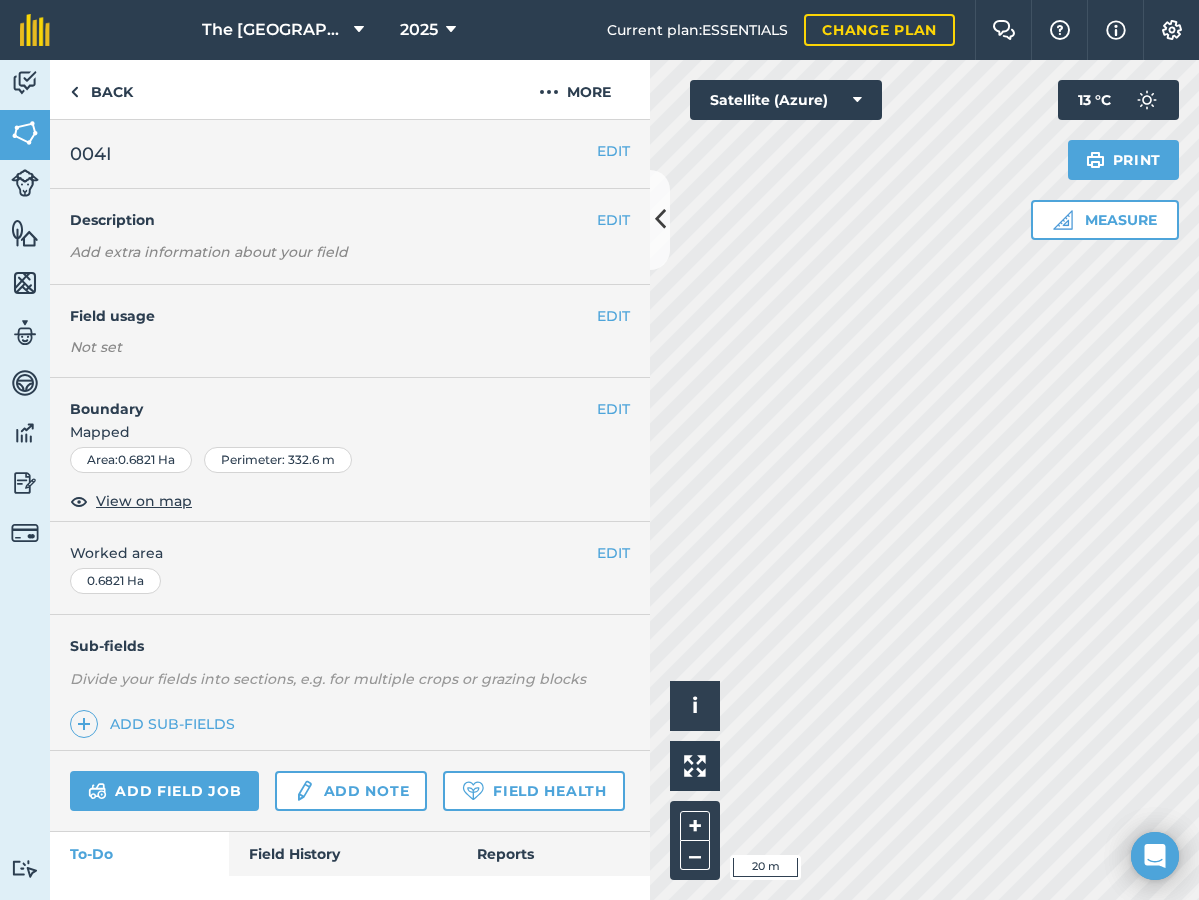 click on "EDIT" at bounding box center (613, 409) 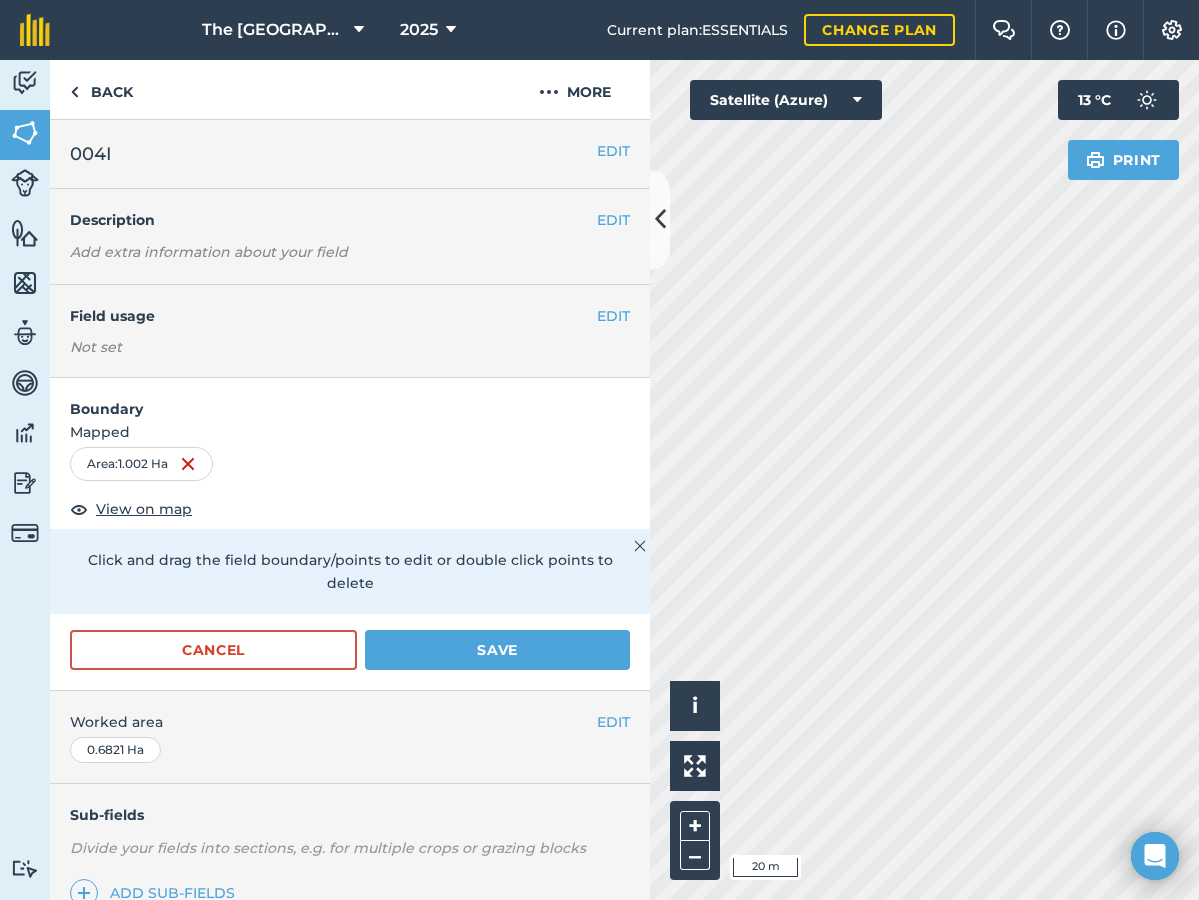 click on "Save" at bounding box center (497, 650) 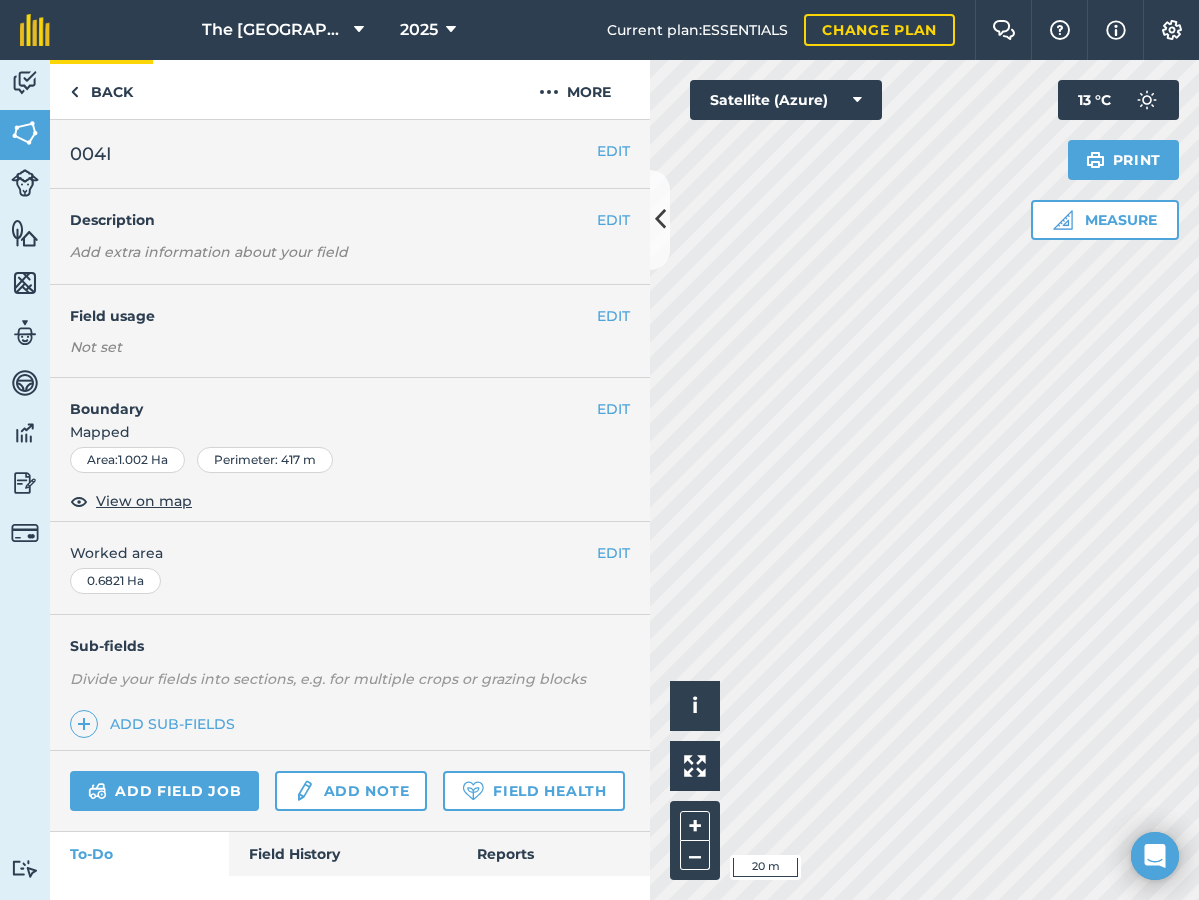 click on "Back" at bounding box center [101, 89] 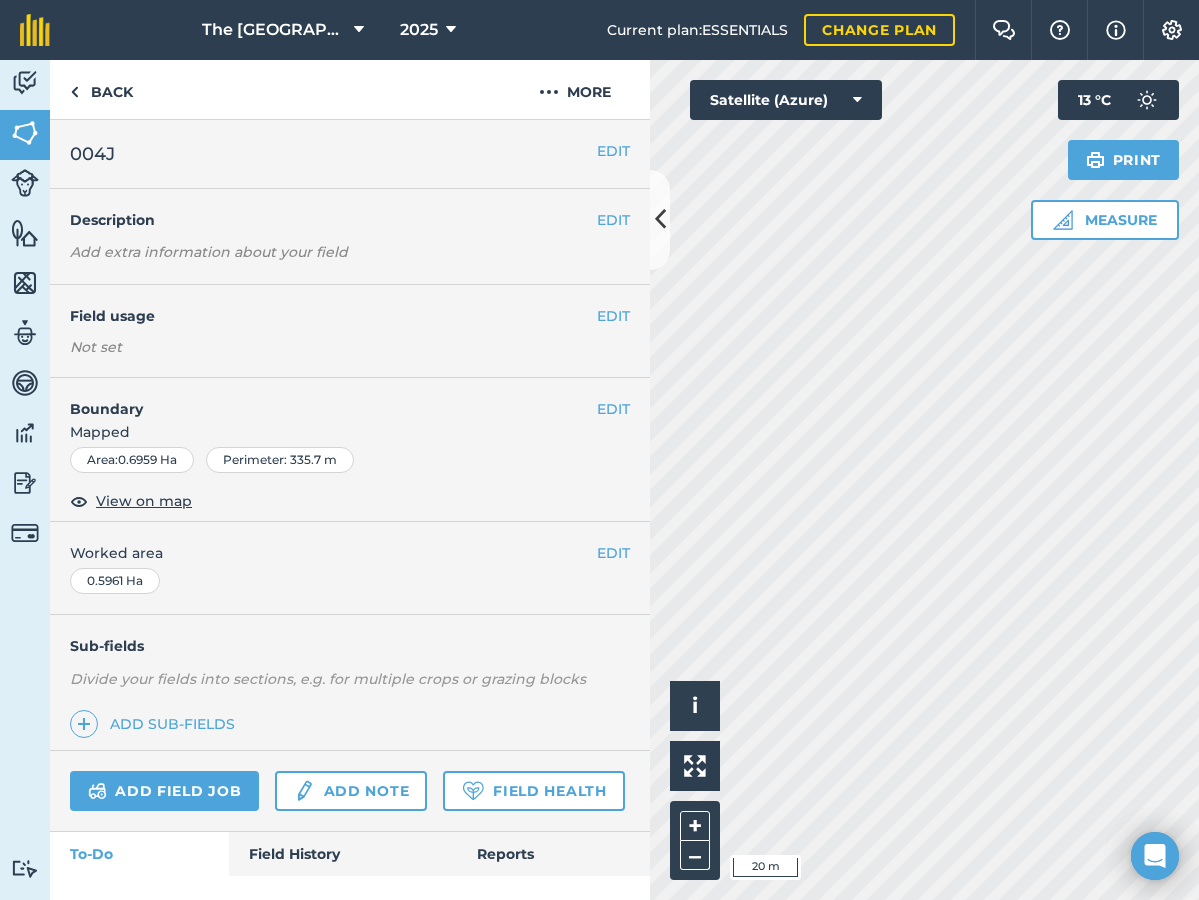 click at bounding box center (660, 219) 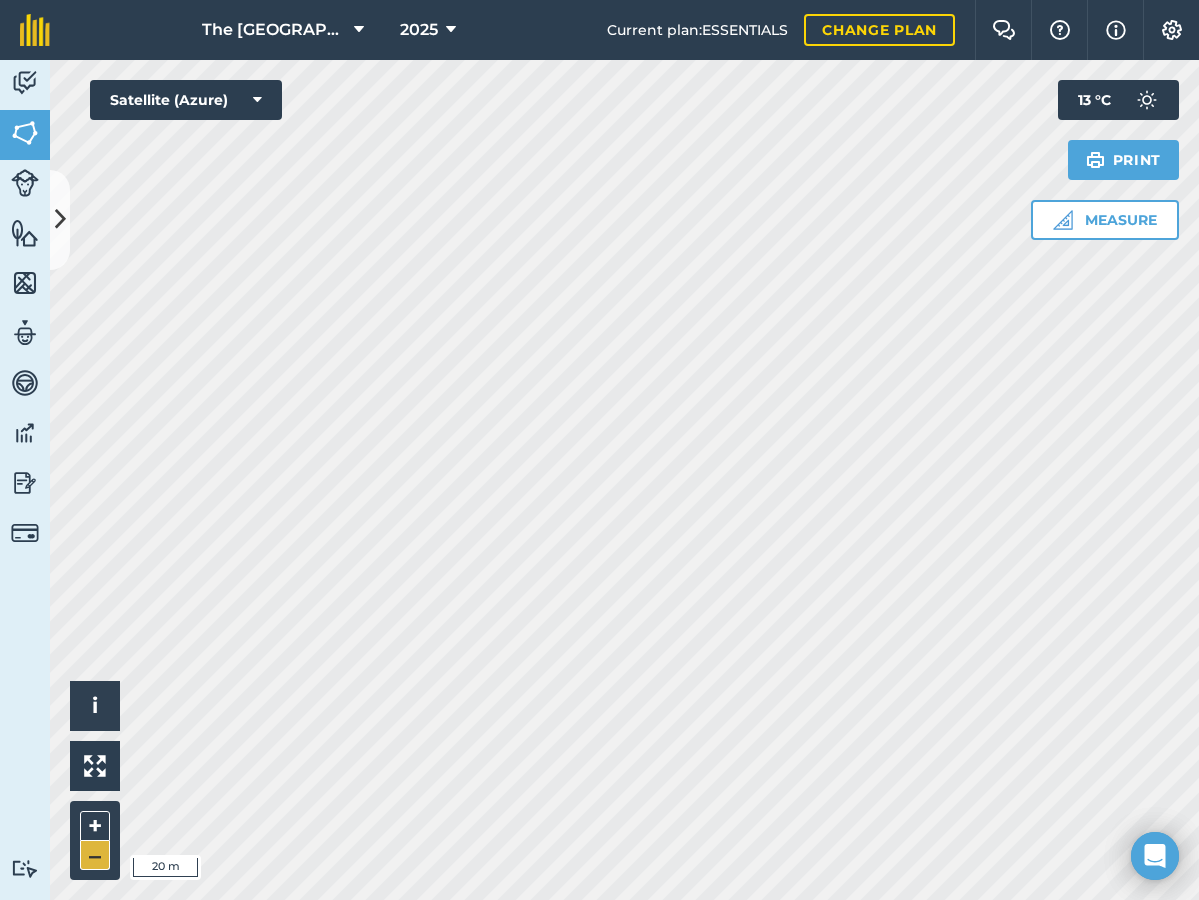 click on "–" at bounding box center [95, 855] 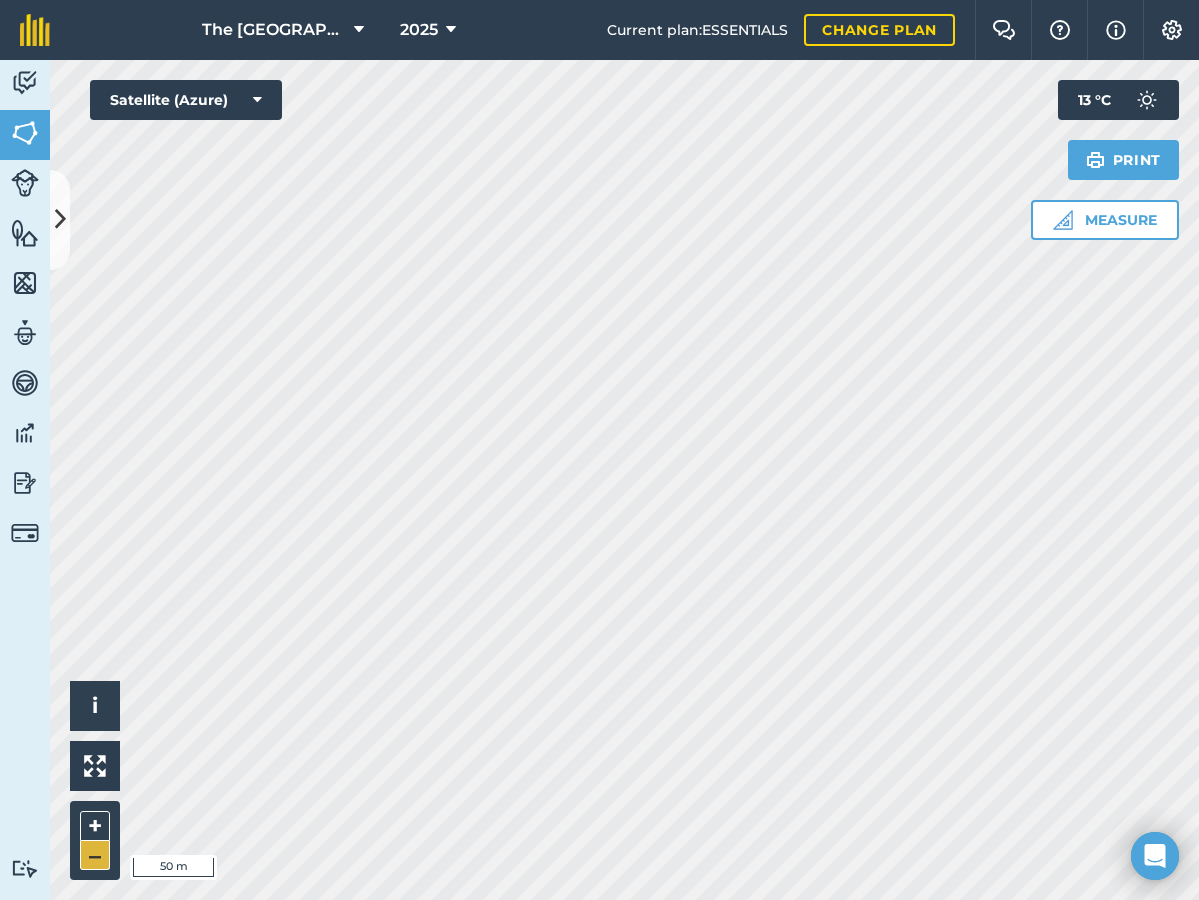 click on "–" at bounding box center [95, 855] 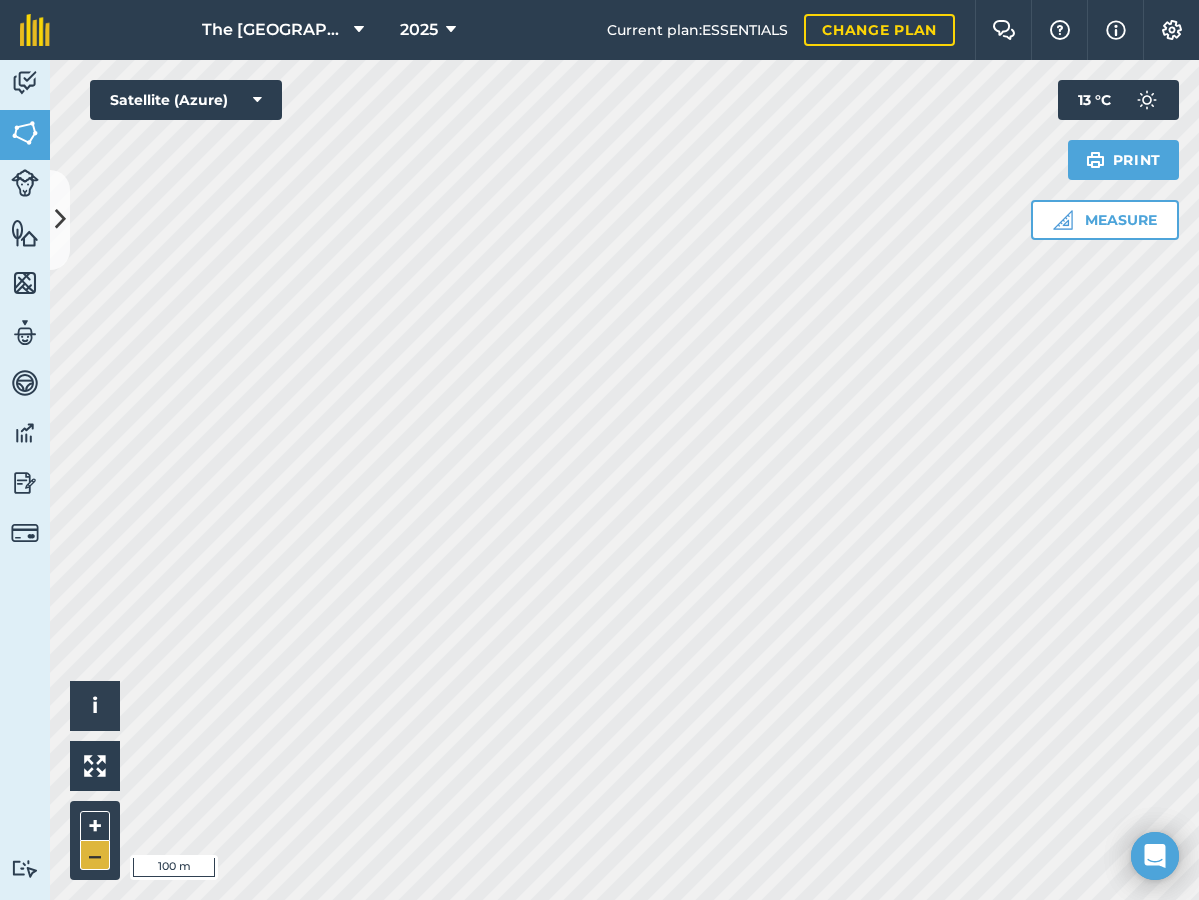 click on "–" at bounding box center (95, 855) 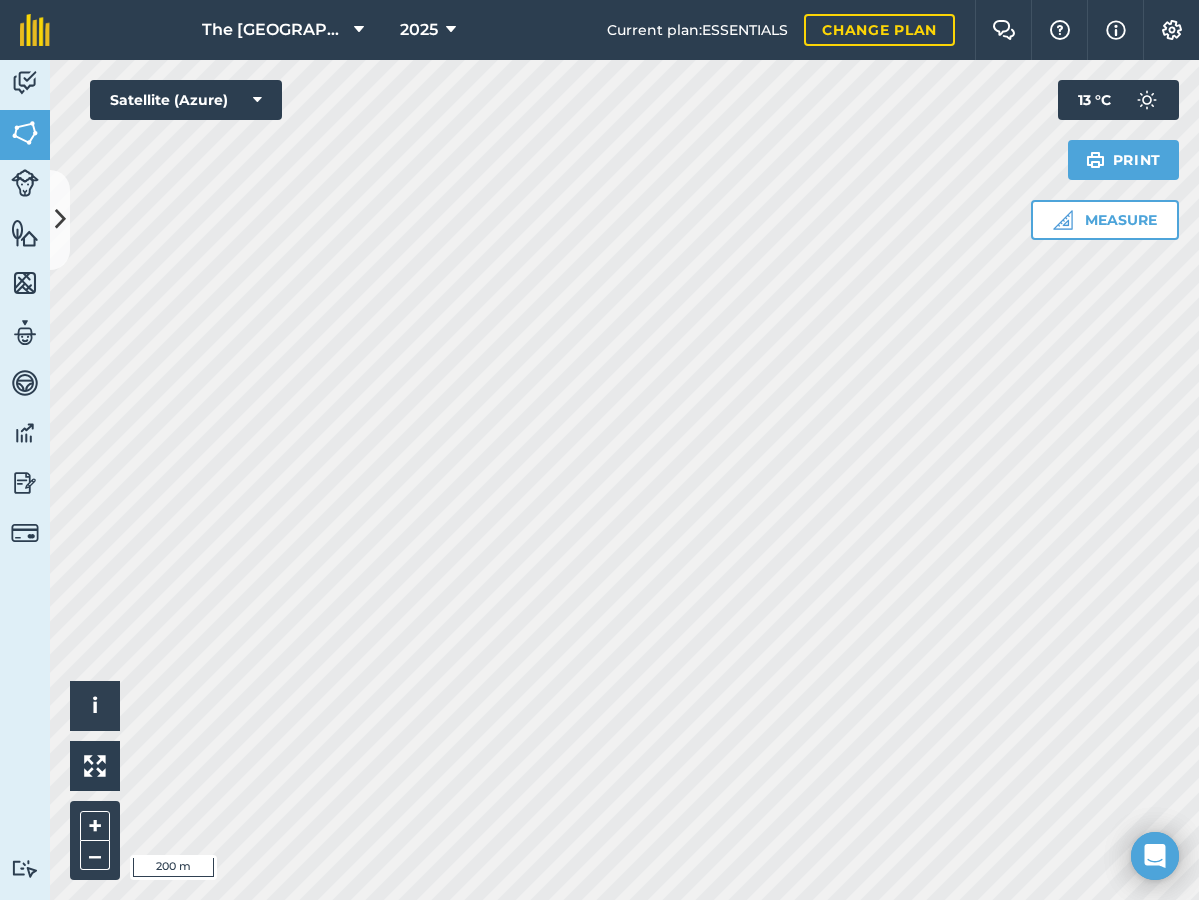 click at bounding box center [60, 219] 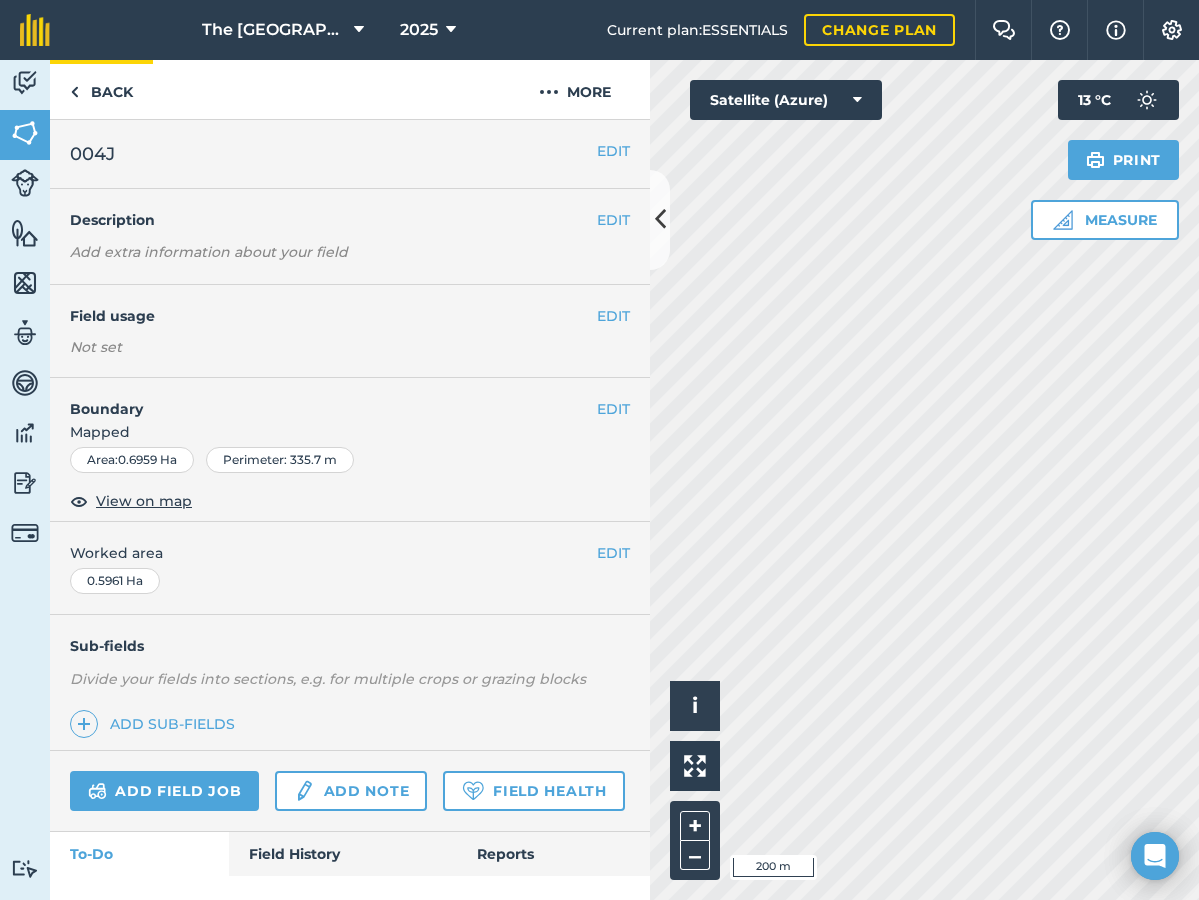 click at bounding box center (74, 92) 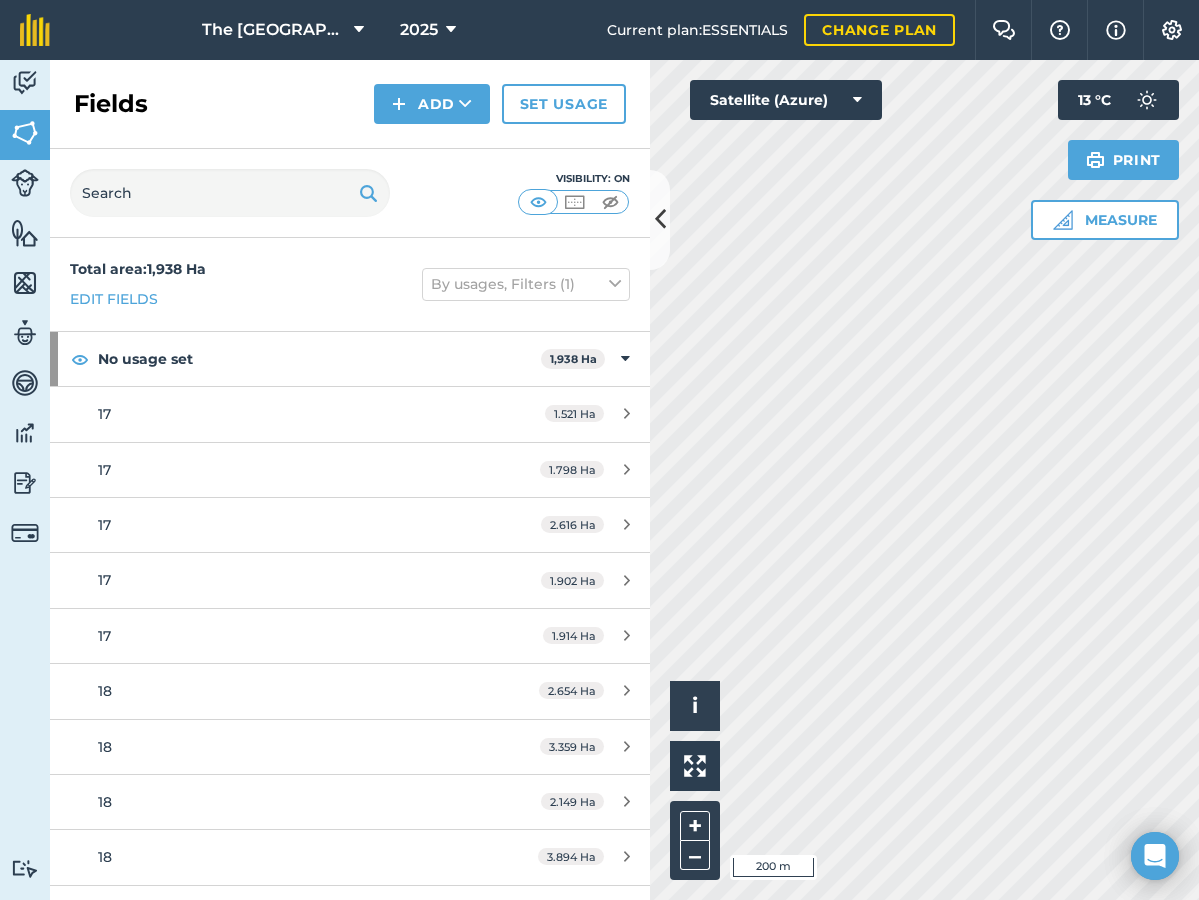 click at bounding box center (660, 219) 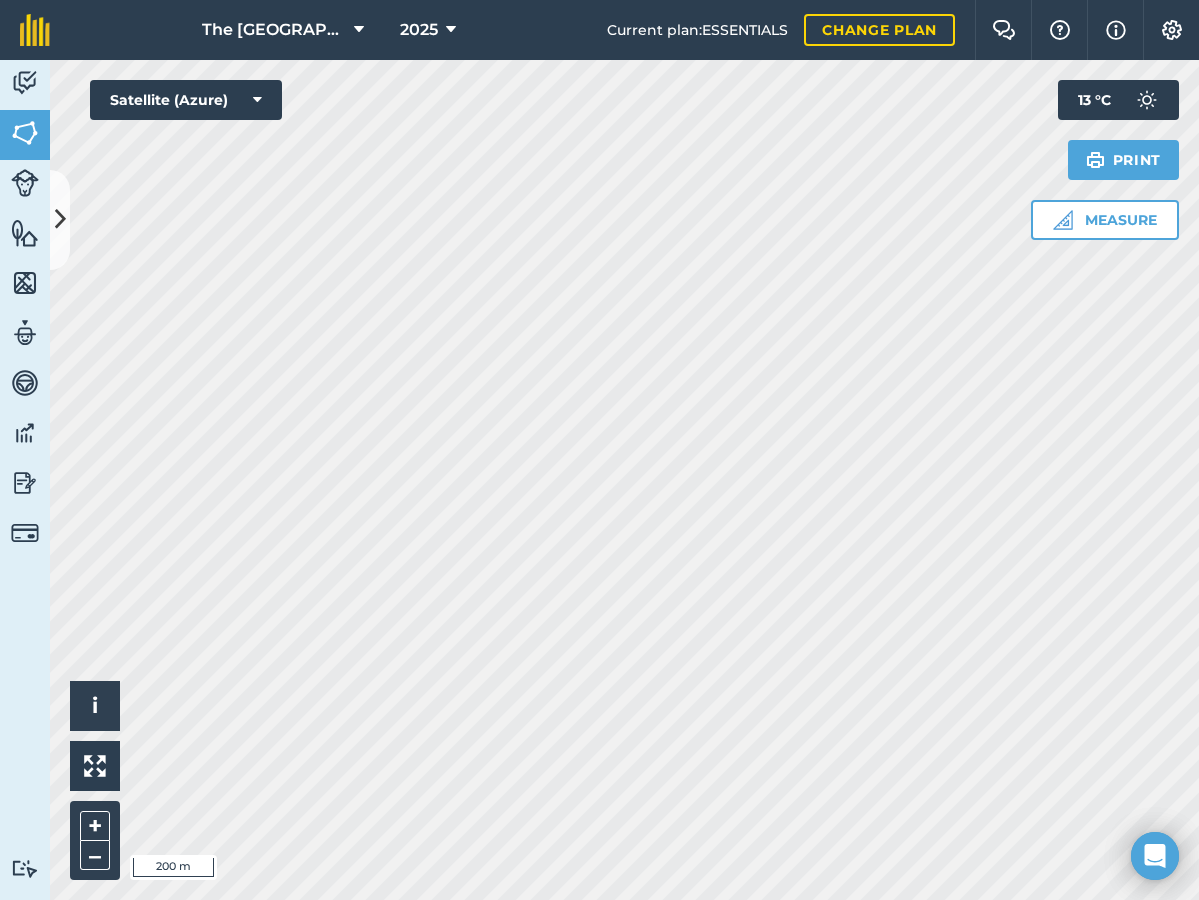 click at bounding box center [60, 219] 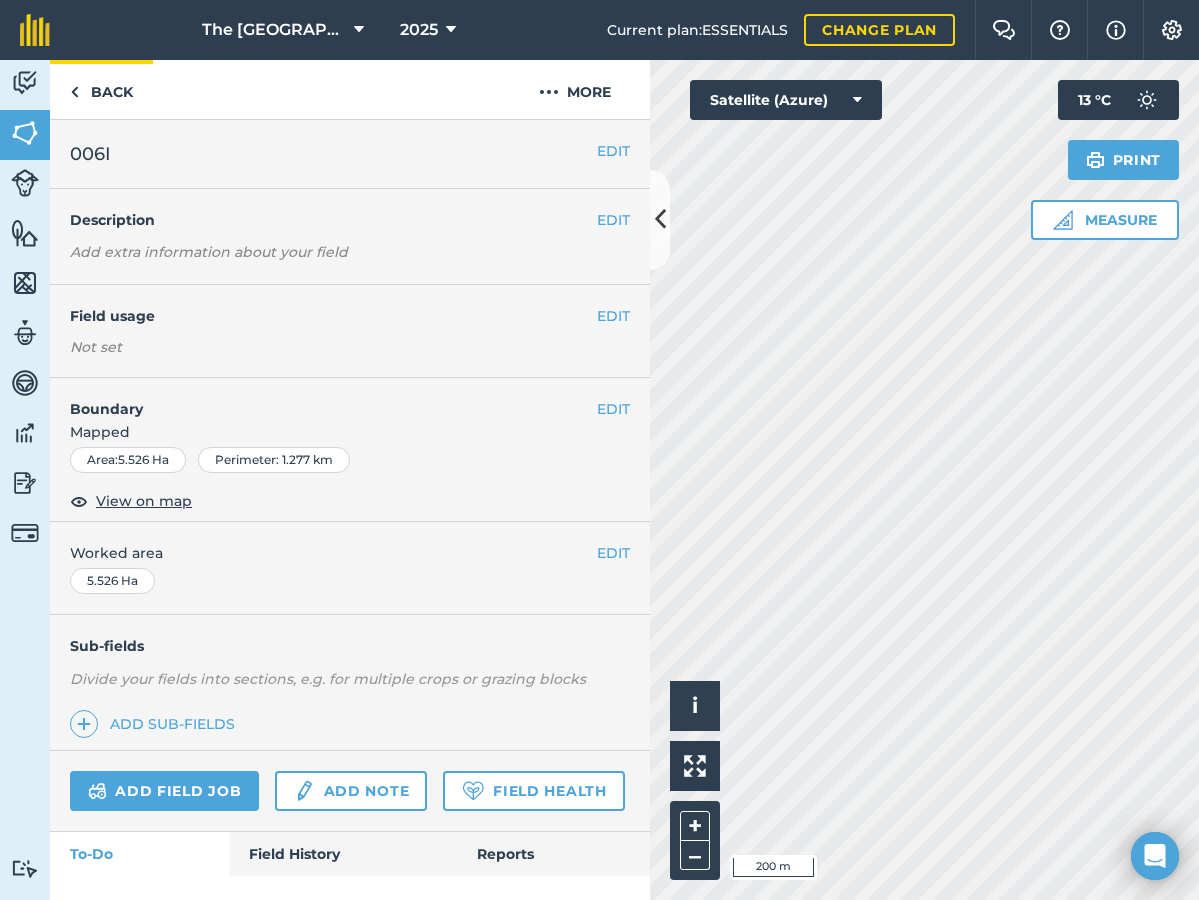 click on "Back" at bounding box center (101, 89) 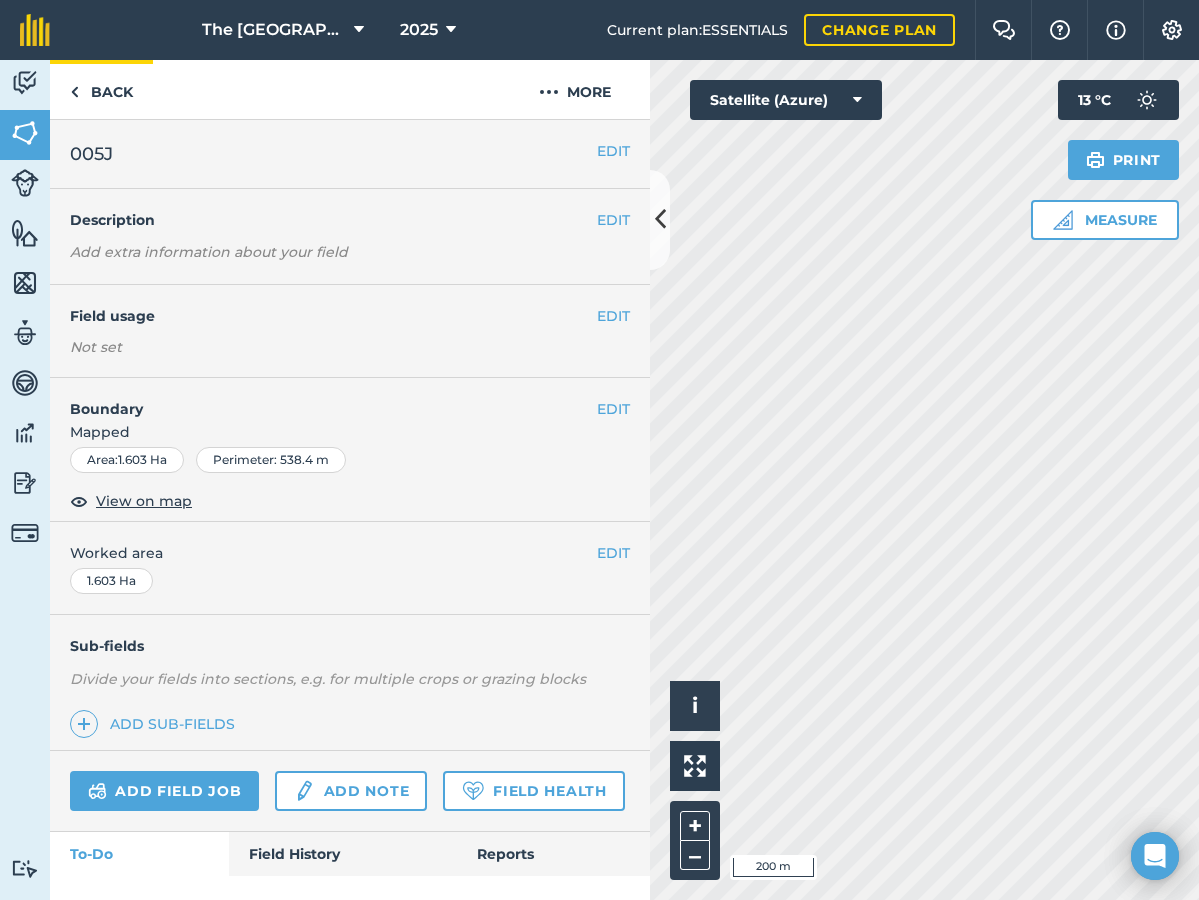 click on "Back" at bounding box center (101, 89) 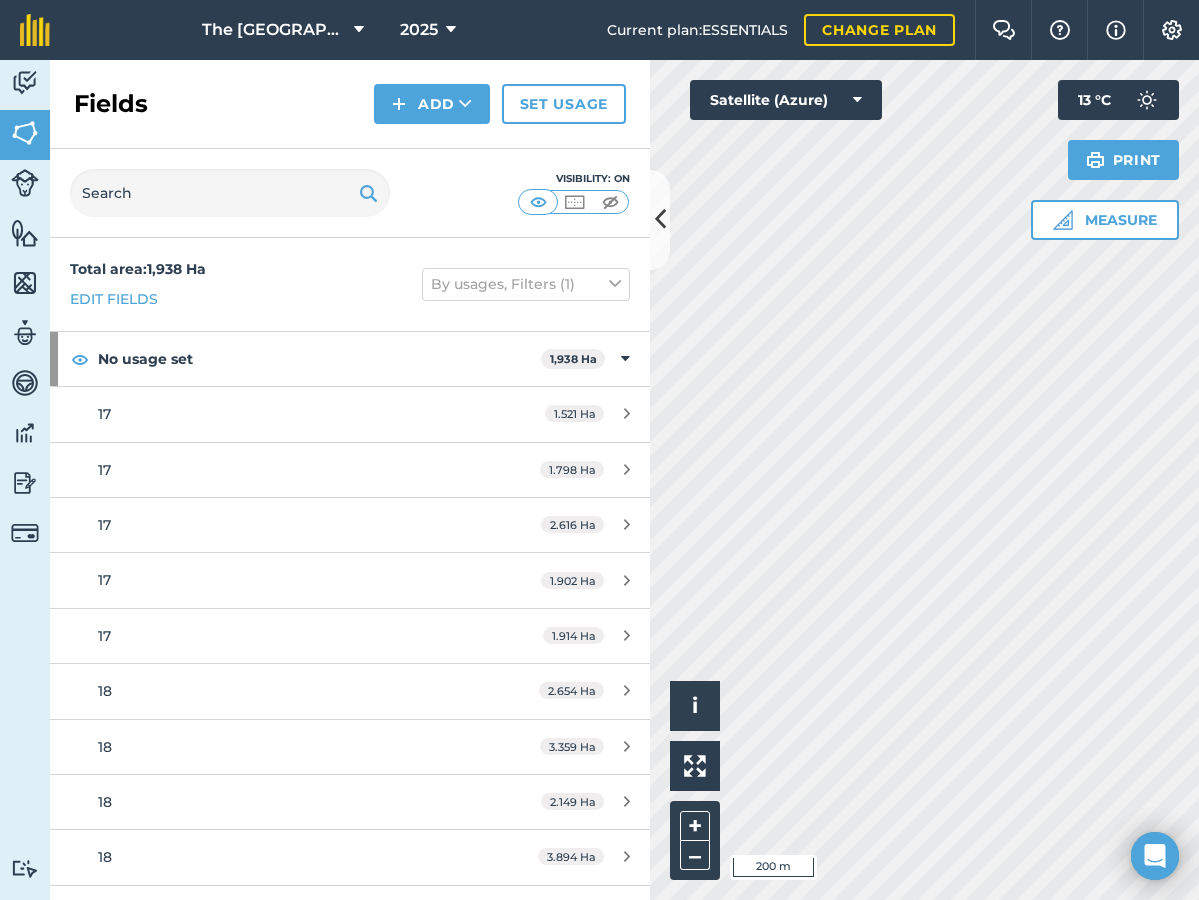 click on "Fields" at bounding box center (111, 104) 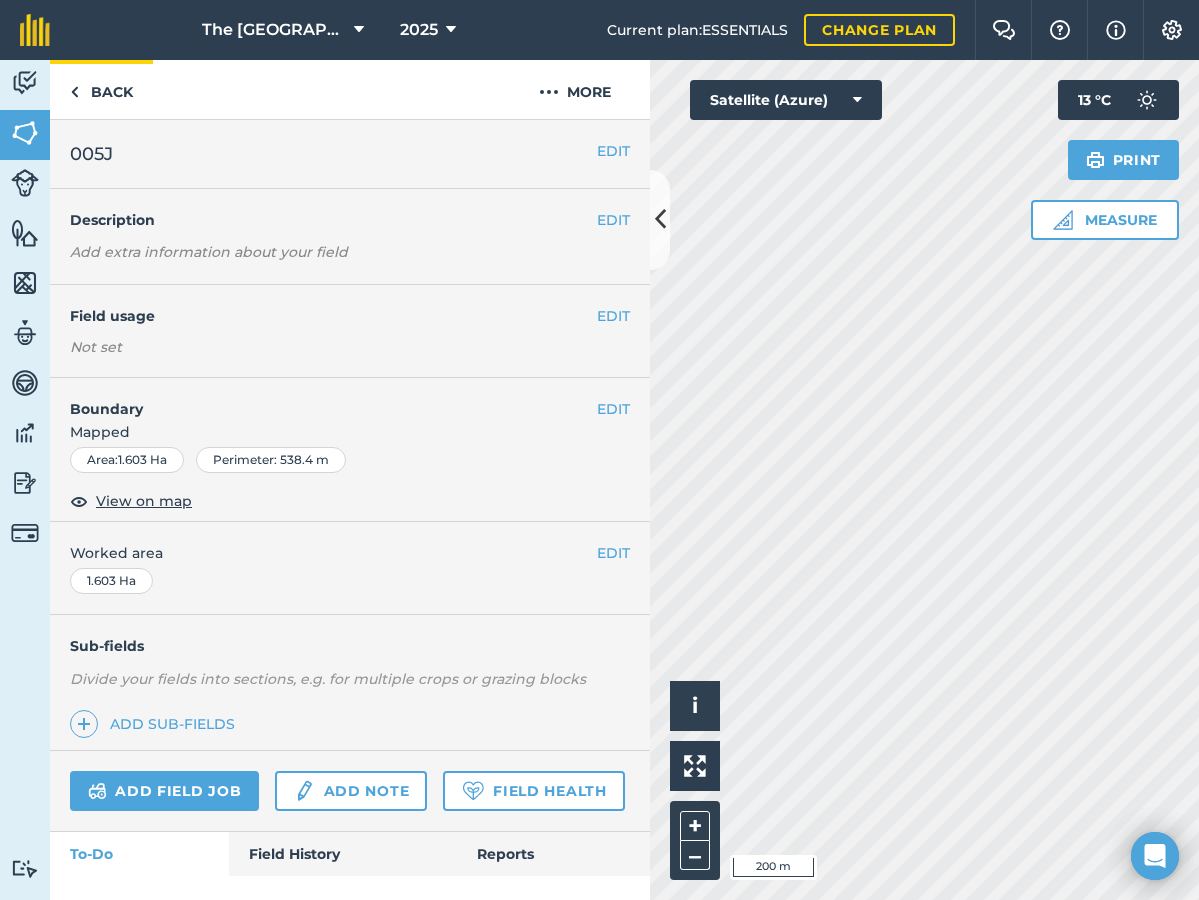 click at bounding box center [74, 92] 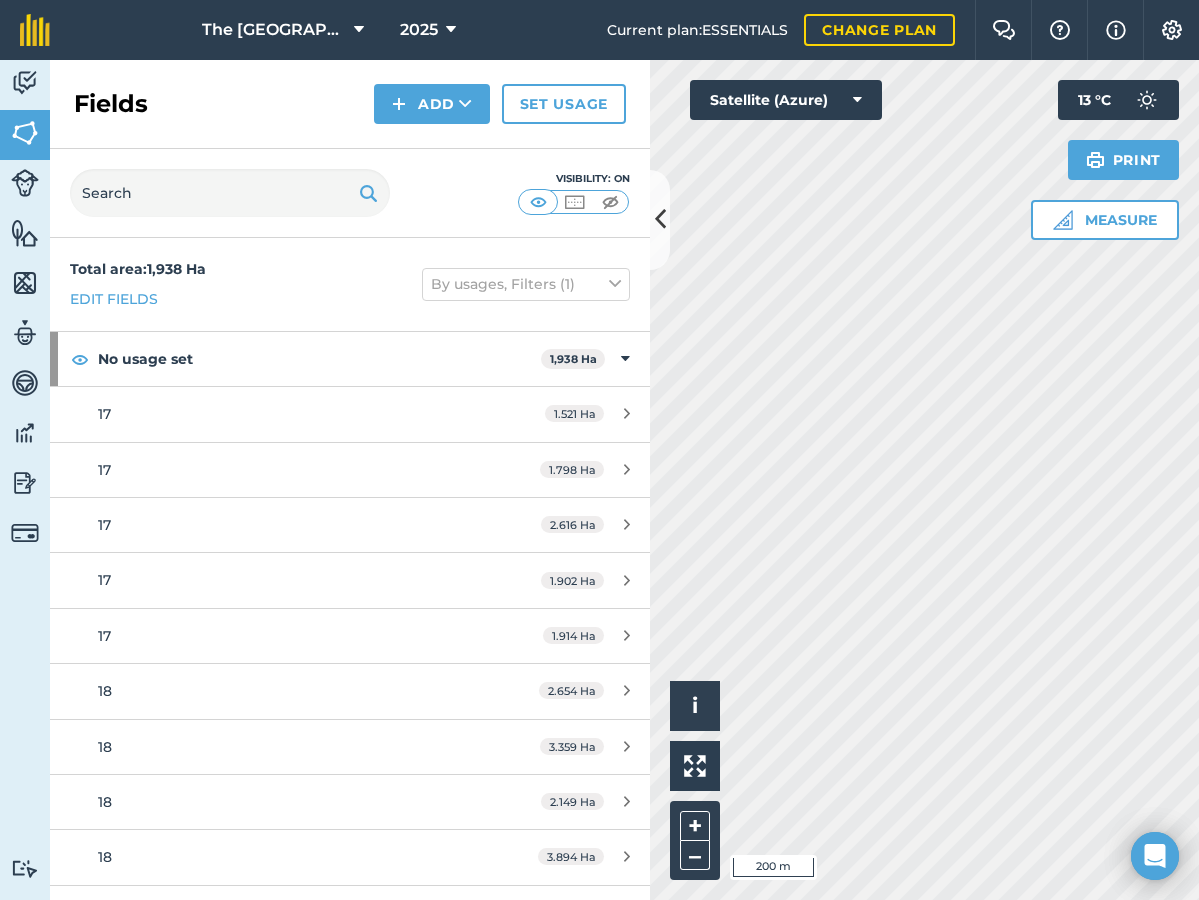 click at bounding box center (660, 219) 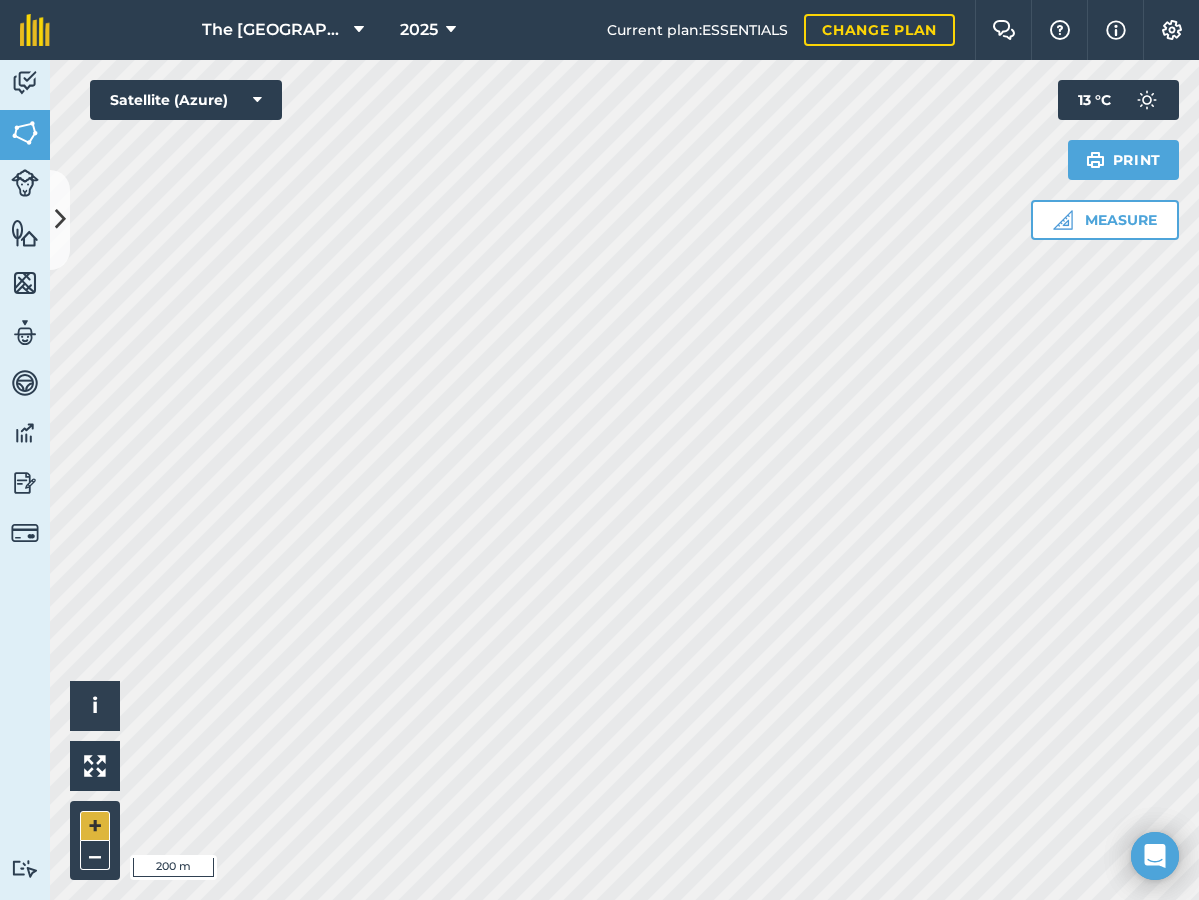 click on "+" at bounding box center (95, 826) 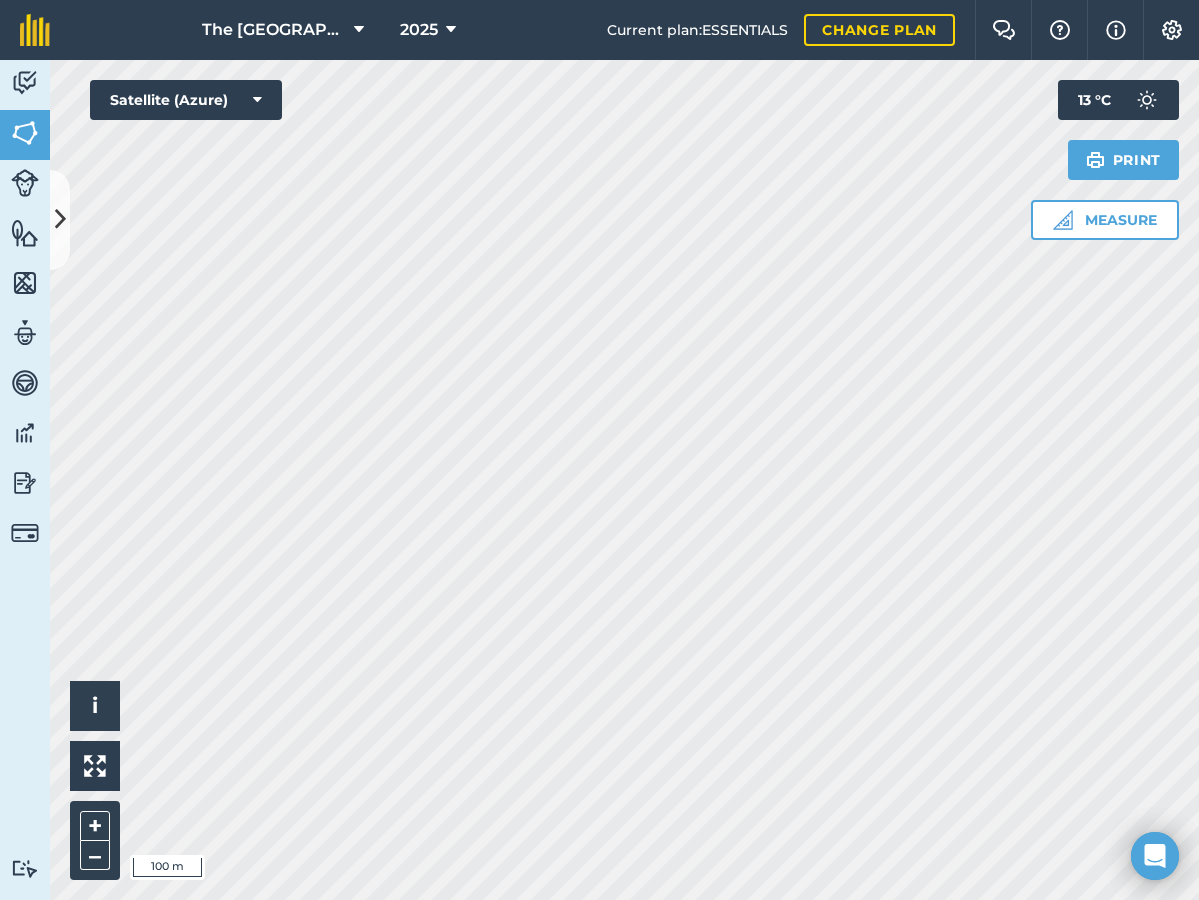 click at bounding box center [60, 219] 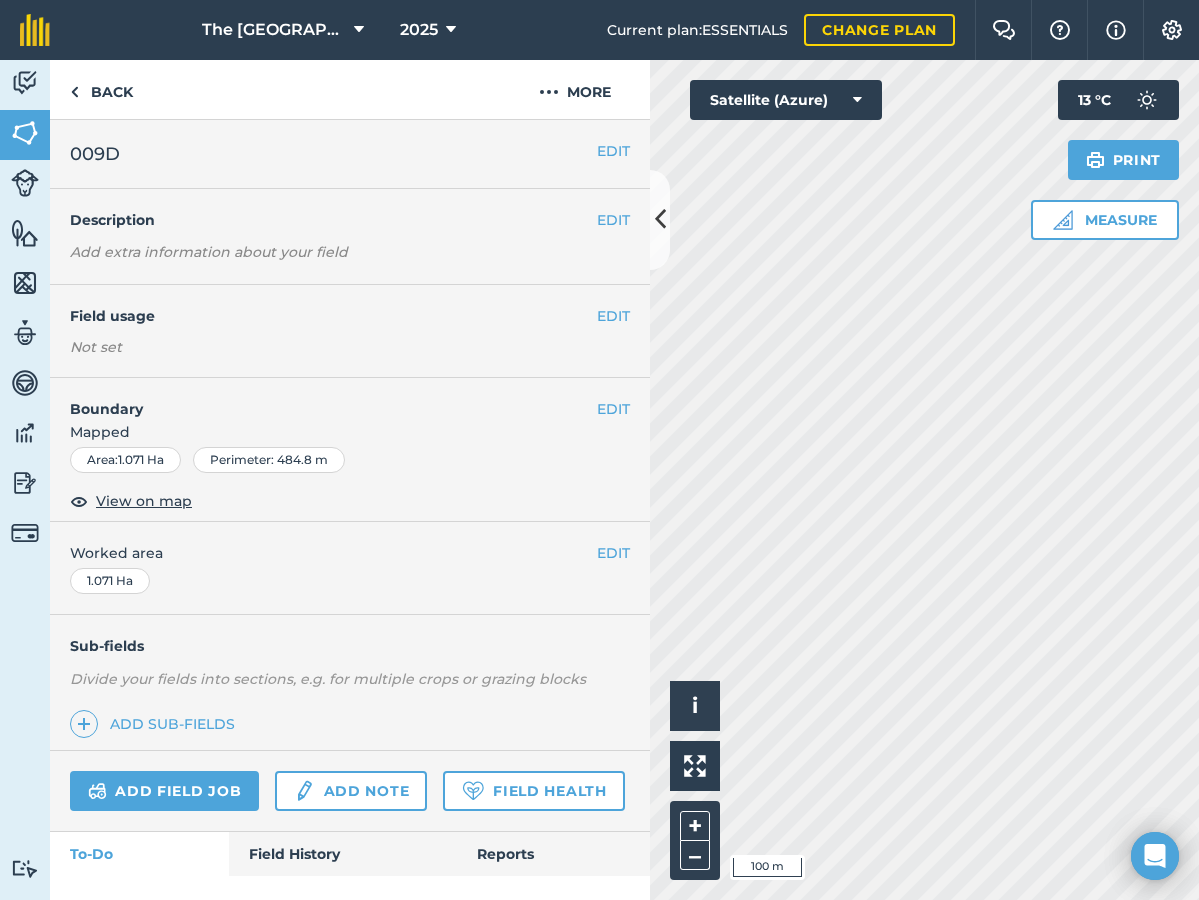 click on "EDIT" at bounding box center [613, 409] 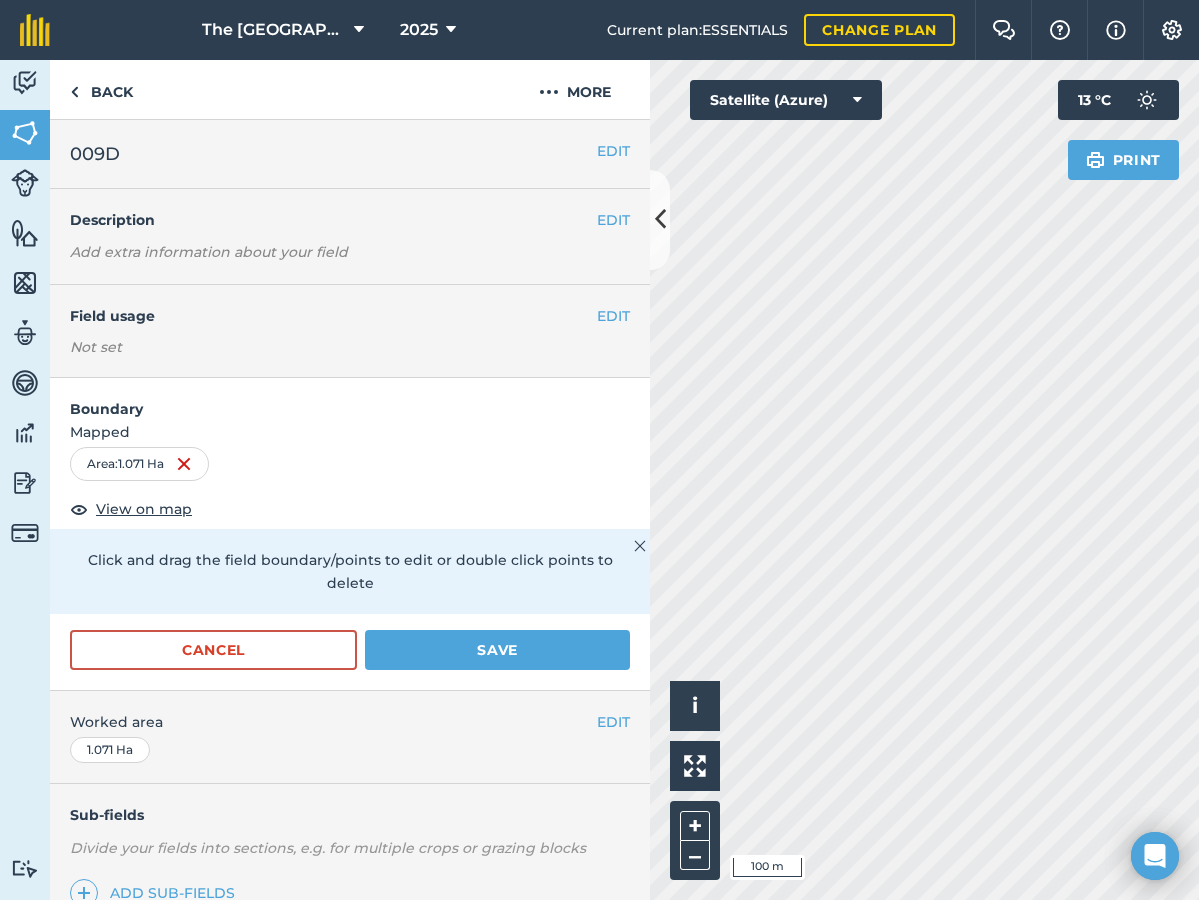 click on "Save" at bounding box center (497, 650) 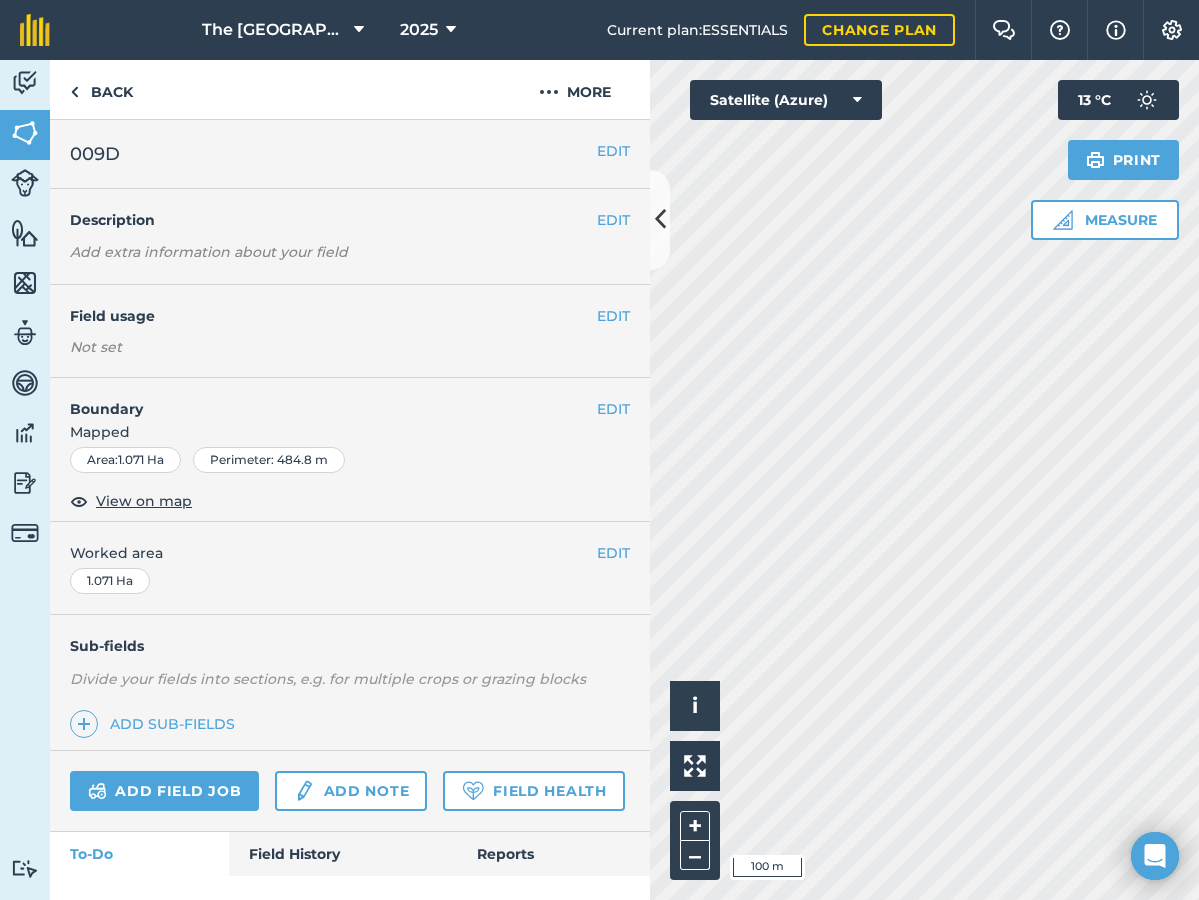 click on "EDIT" at bounding box center (613, 409) 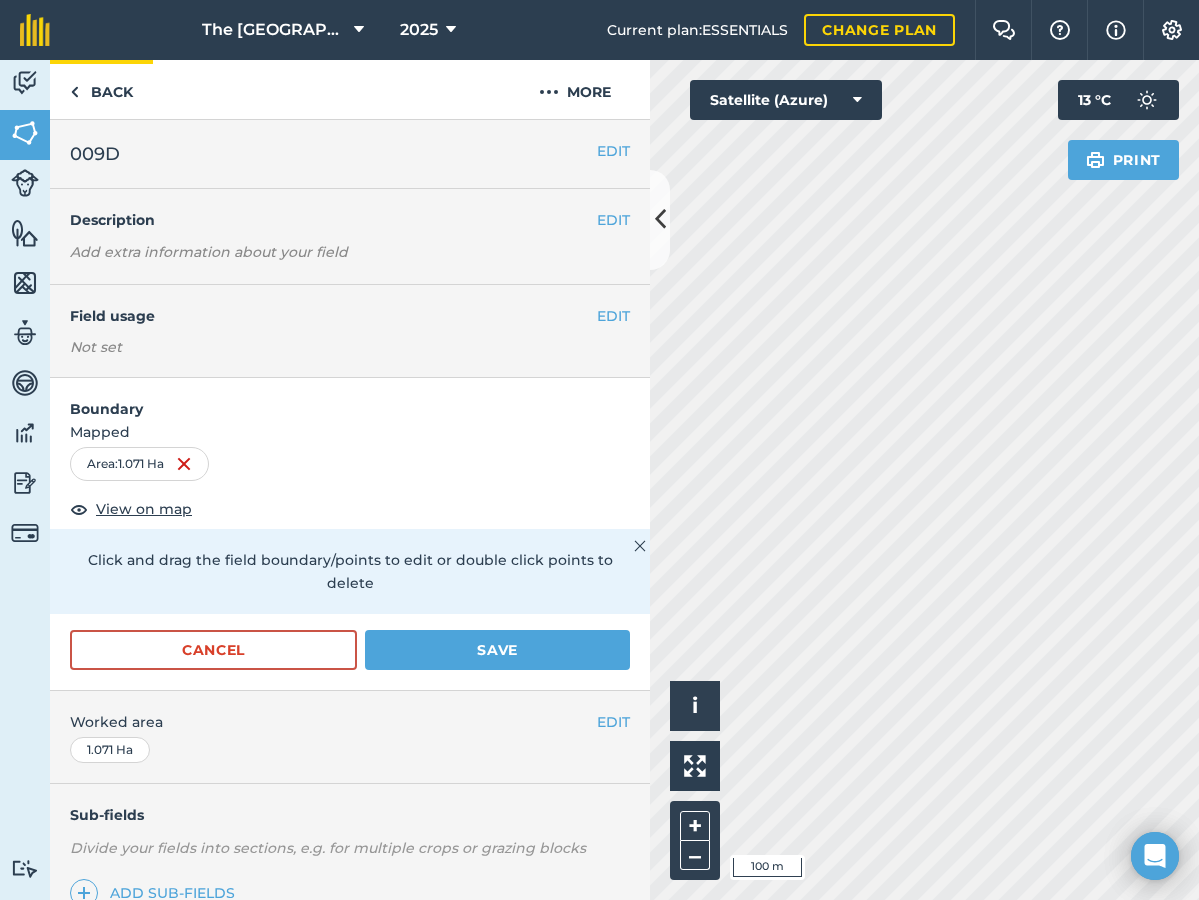 click on "Back" at bounding box center [101, 89] 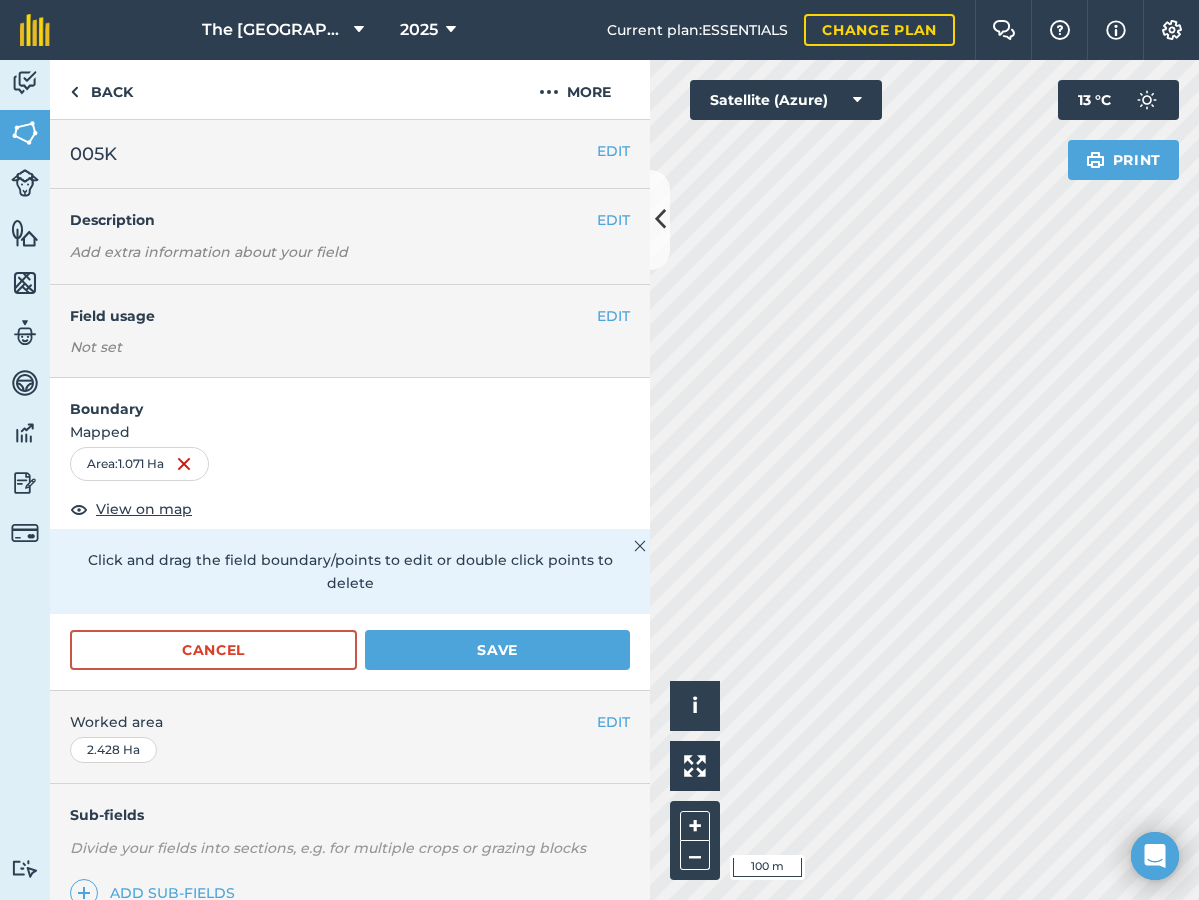 click on "Cancel" at bounding box center (213, 650) 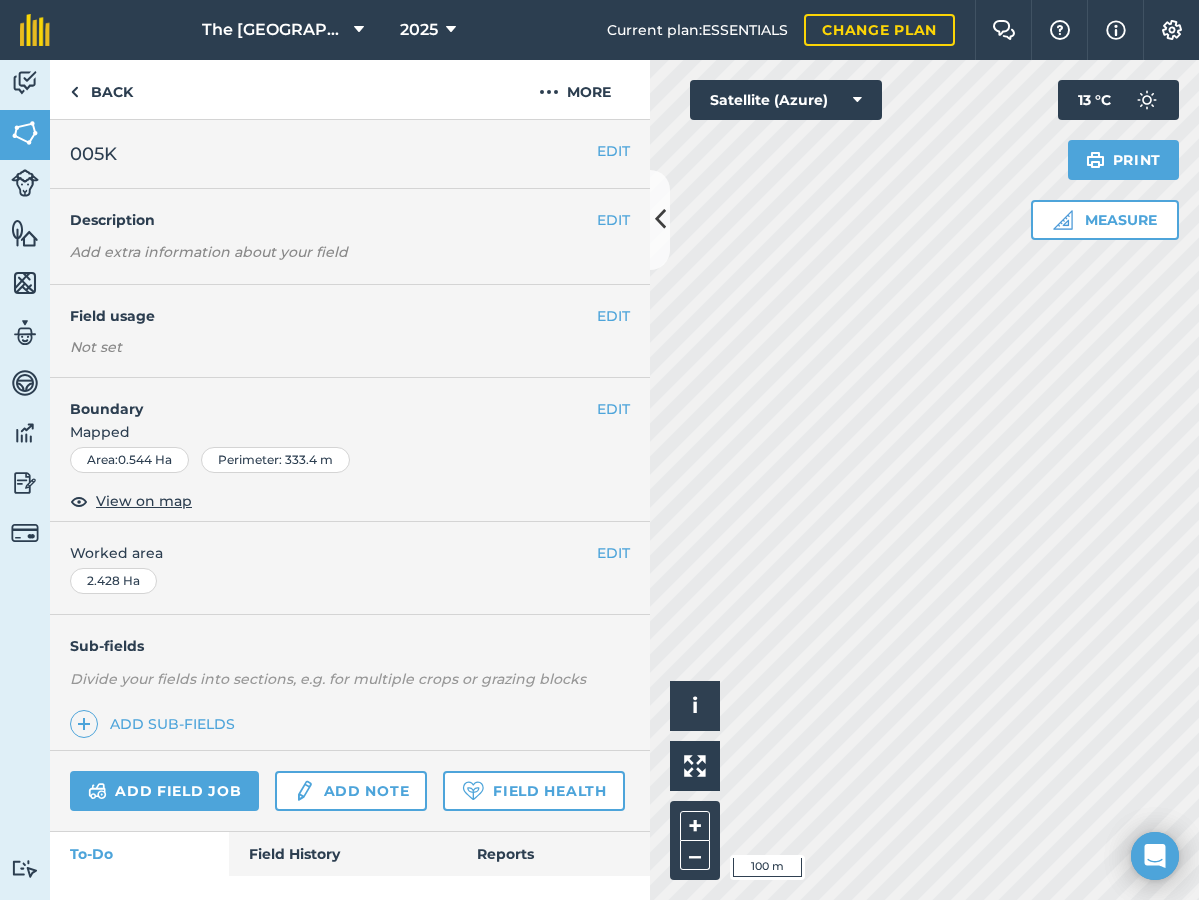 click on "Sub-fields   Divide your fields into sections, e.g. for multiple crops or grazing blocks   Add sub-fields" at bounding box center [350, 683] 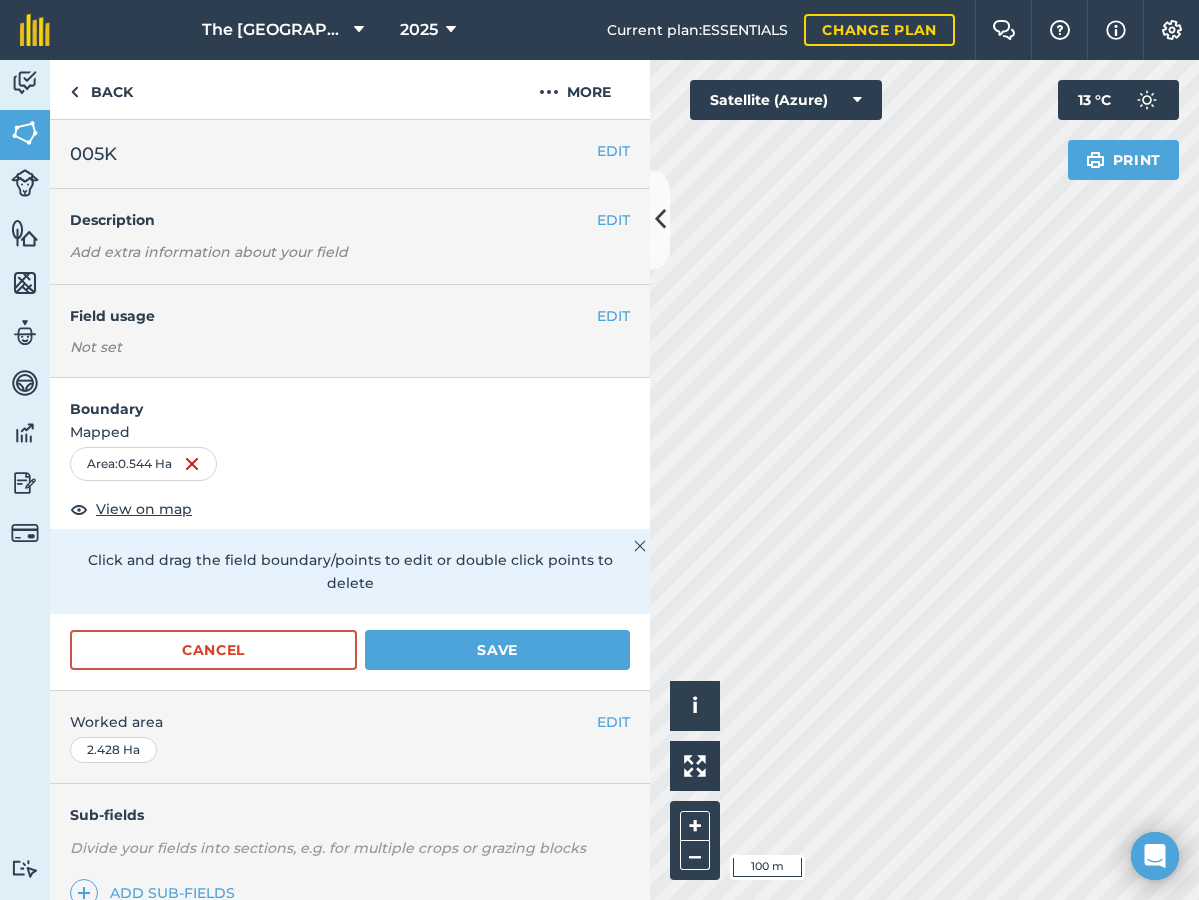 click on "Cancel" at bounding box center [213, 650] 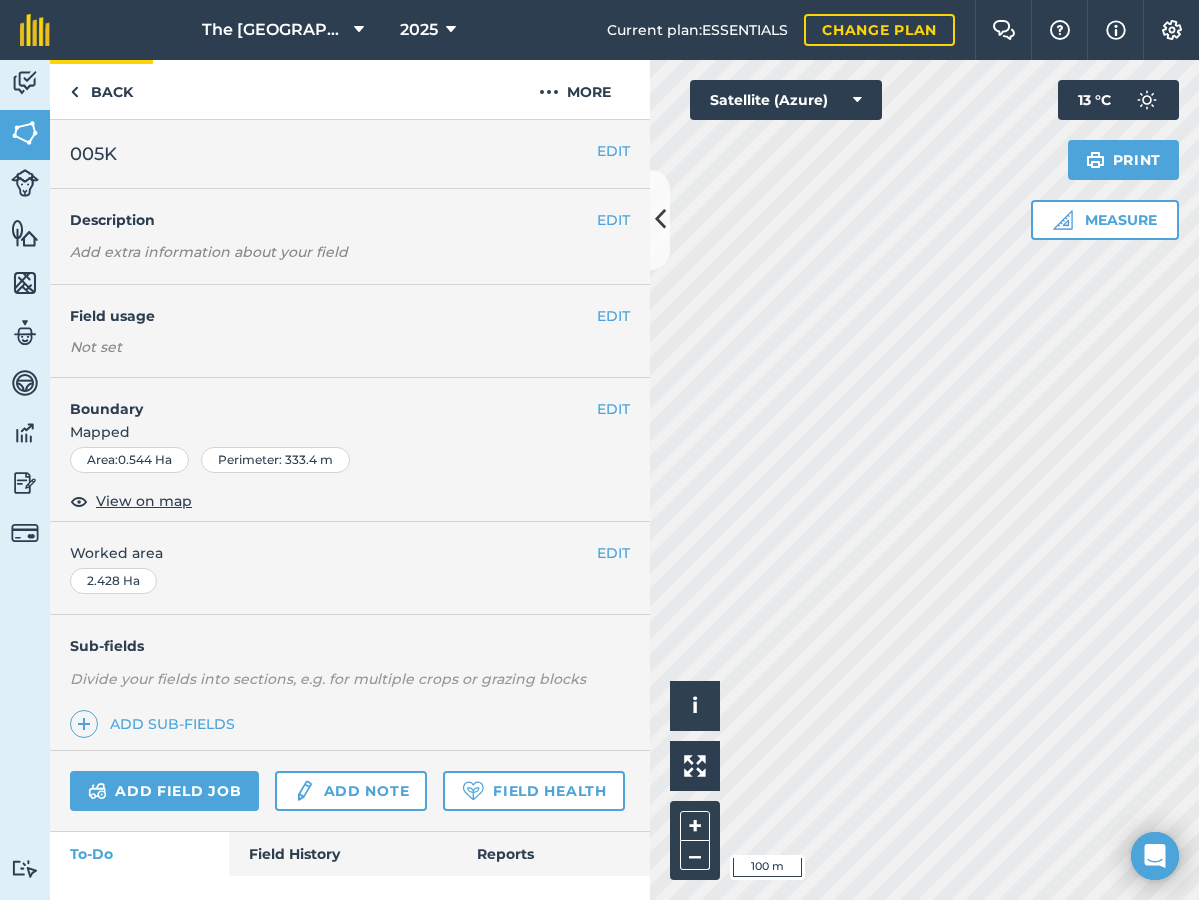 click on "Back" at bounding box center [101, 89] 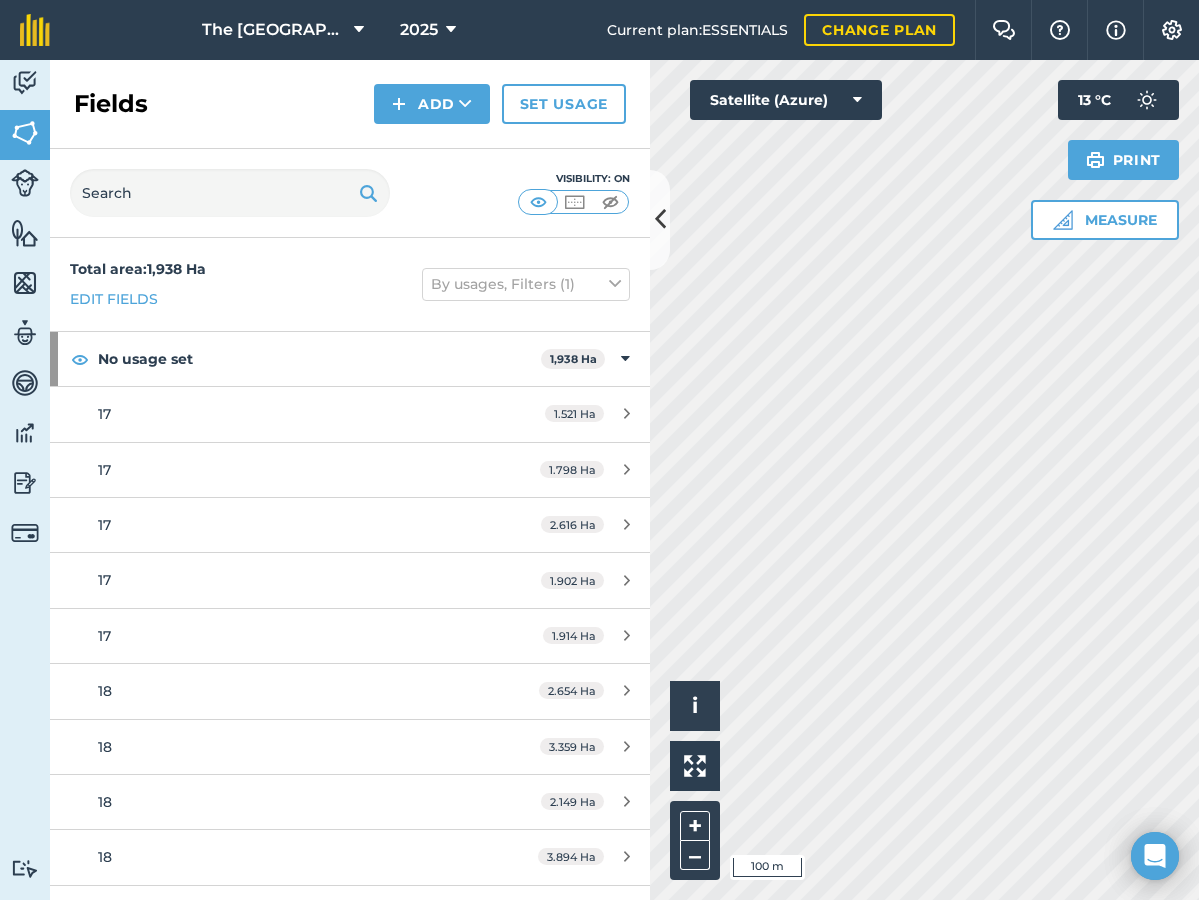 click at bounding box center (660, 220) 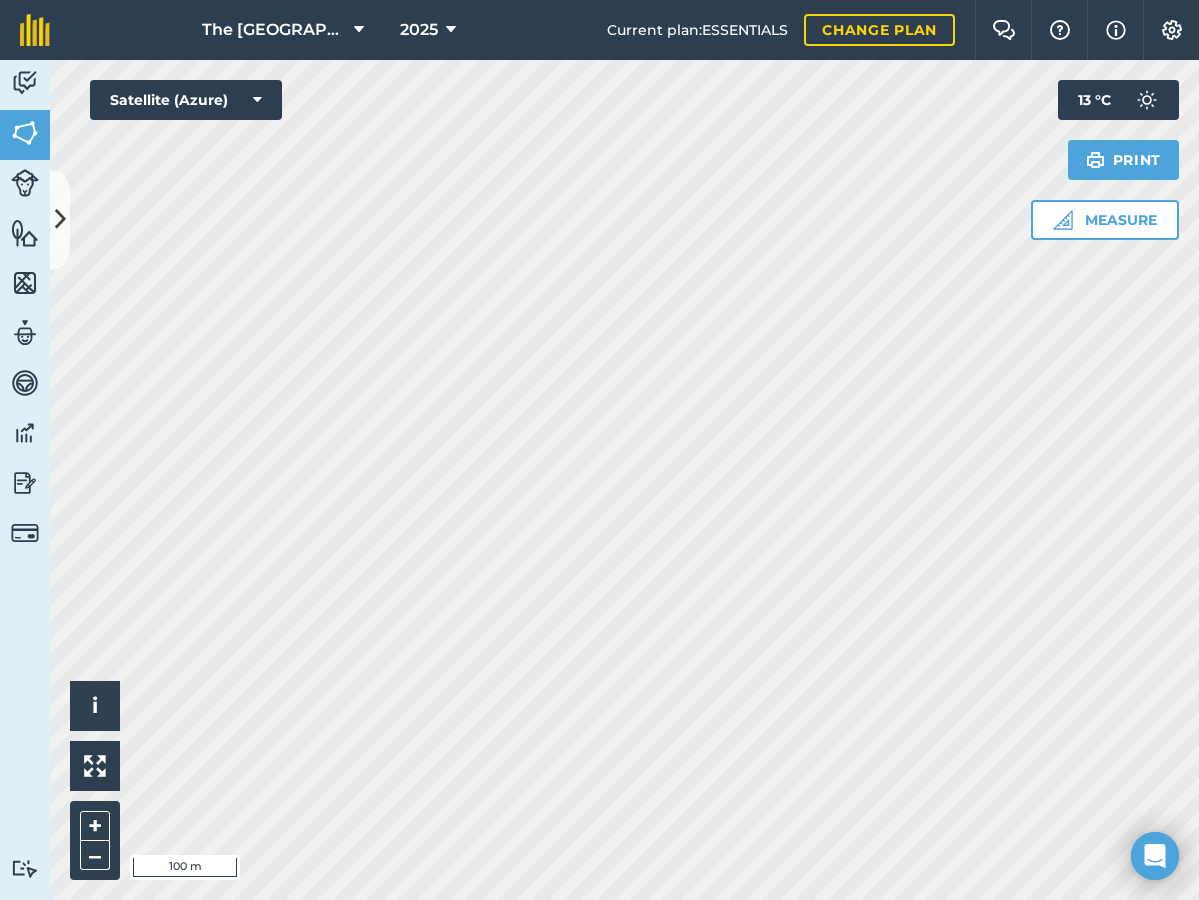 click at bounding box center [60, 219] 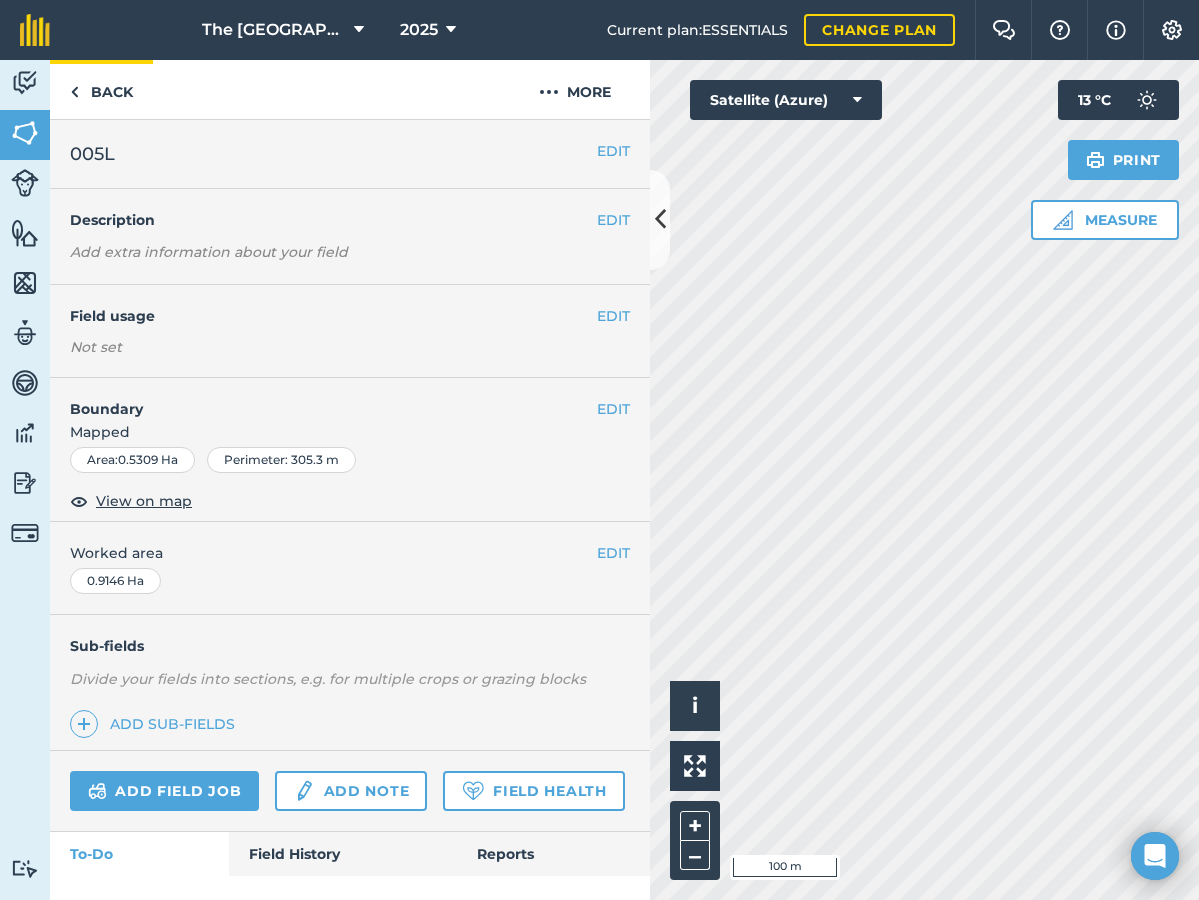 click on "Back" at bounding box center (101, 89) 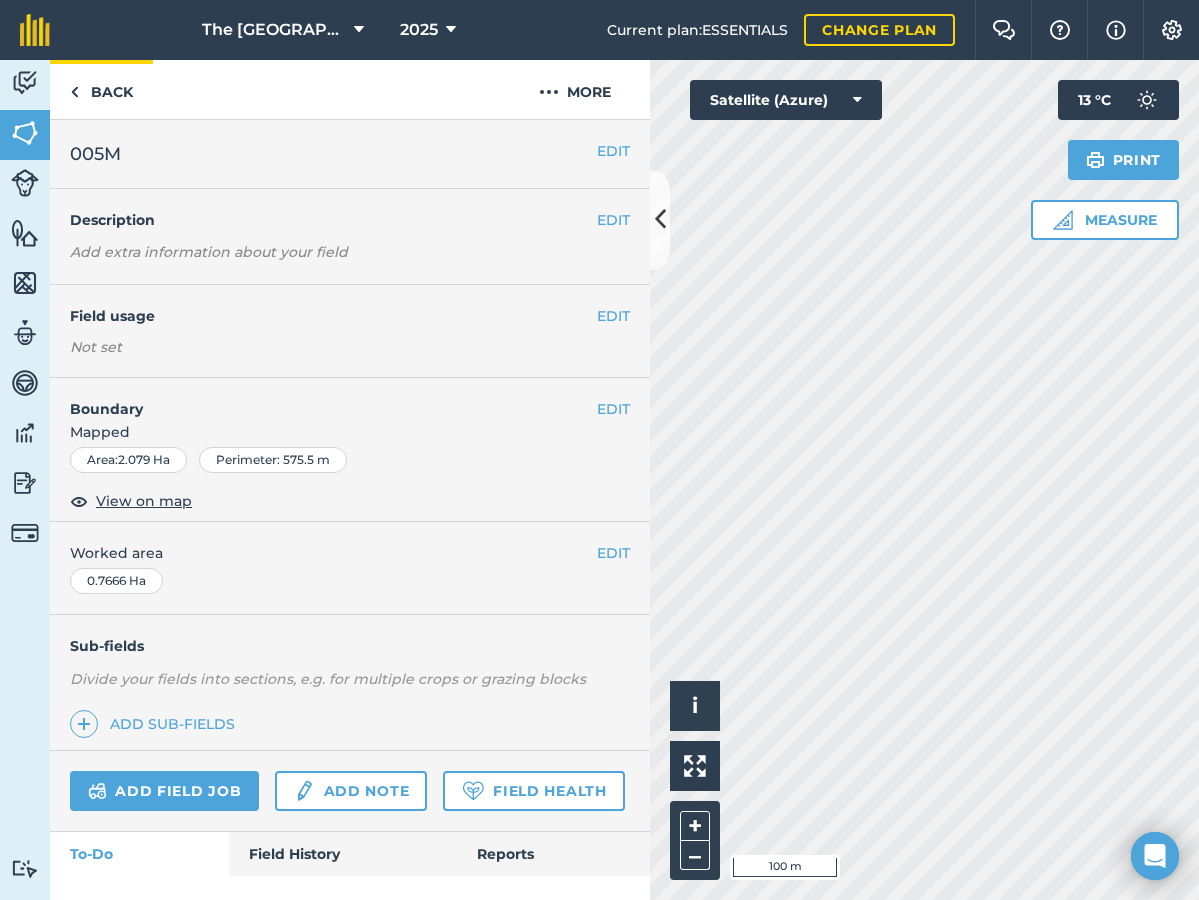 click at bounding box center (74, 92) 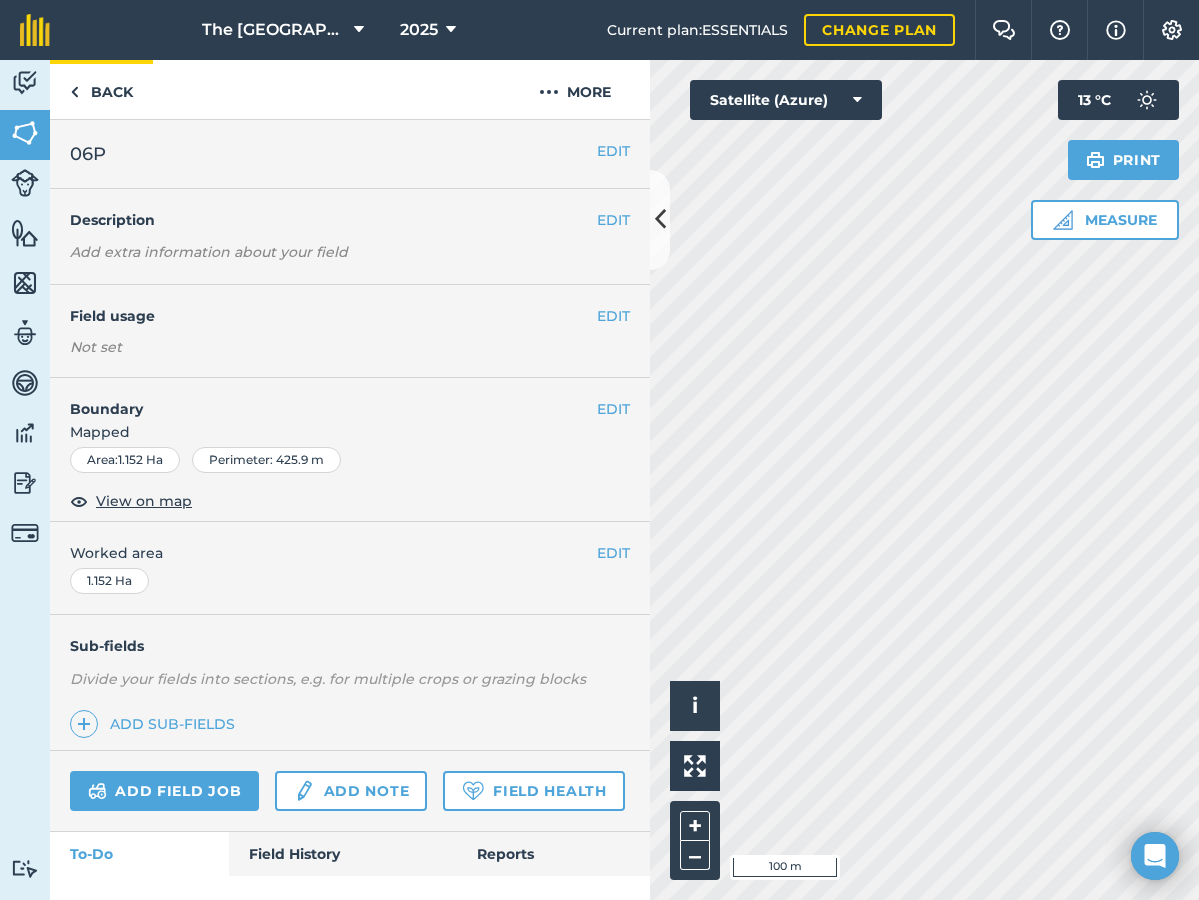 click on "Back" at bounding box center (101, 89) 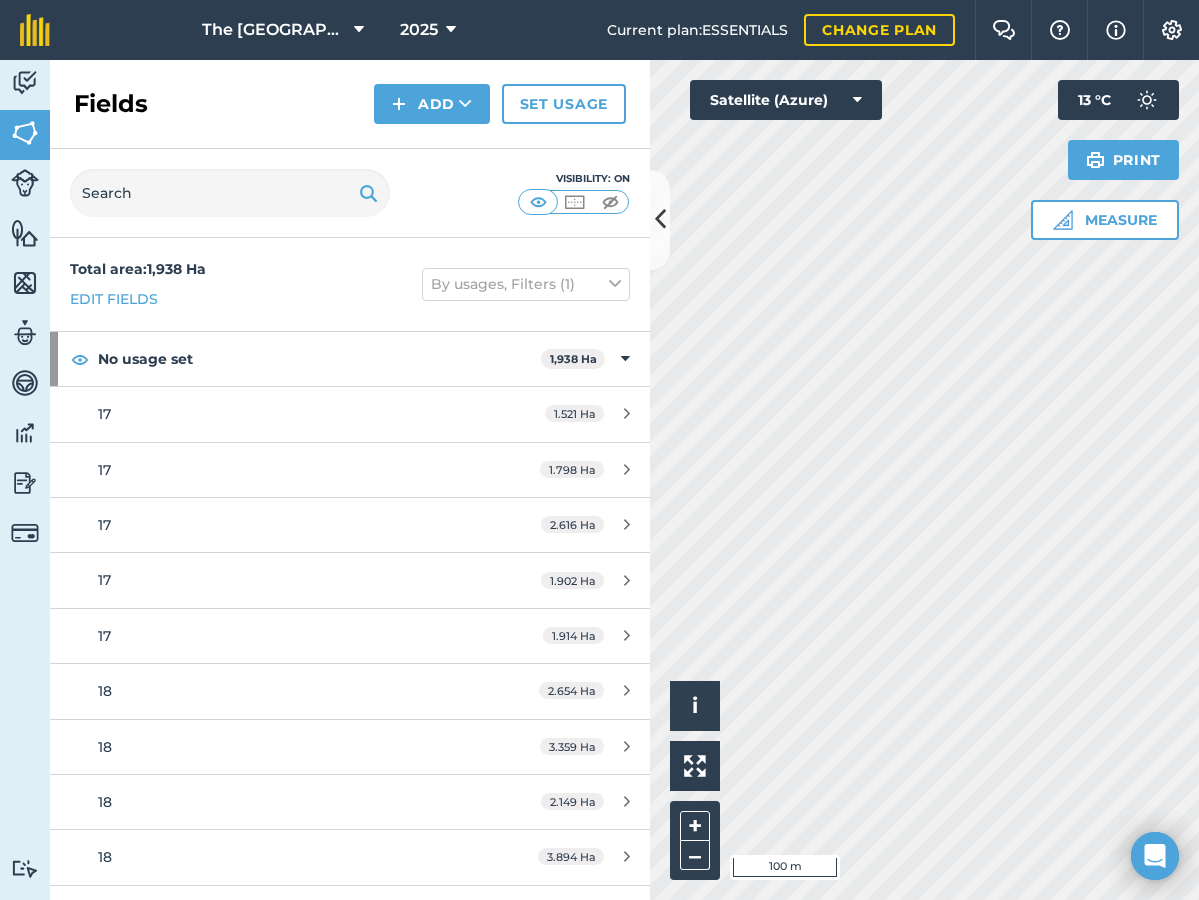 click at bounding box center (660, 219) 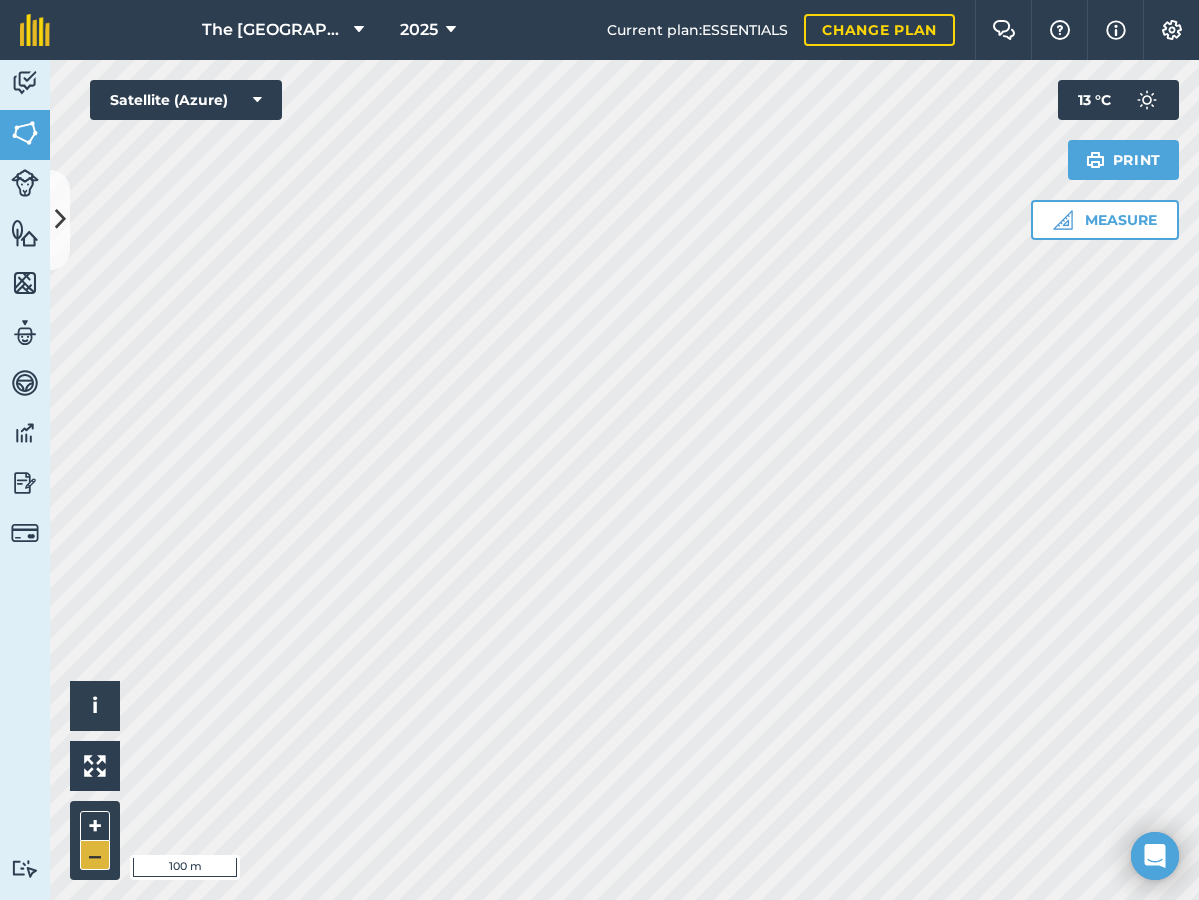 click on "–" at bounding box center [95, 855] 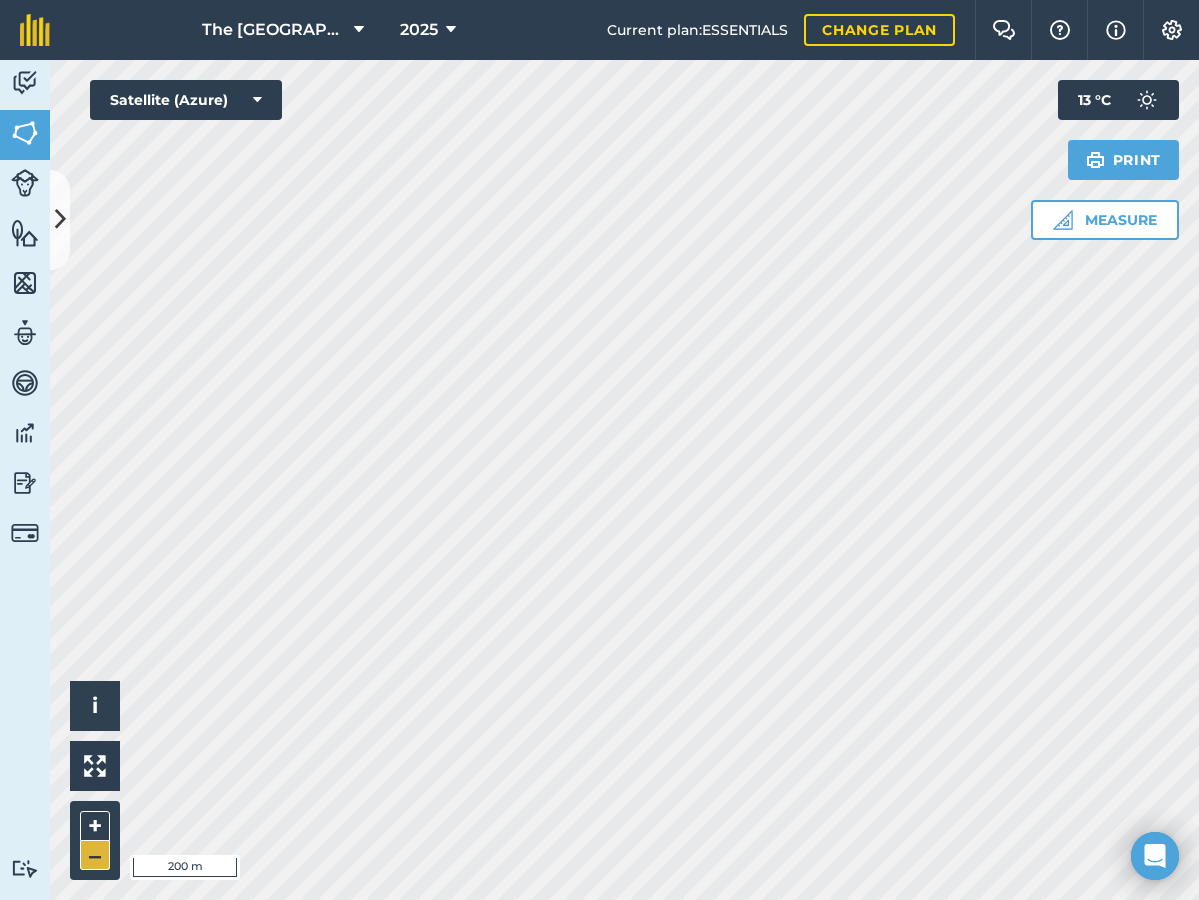 click on "–" at bounding box center (95, 855) 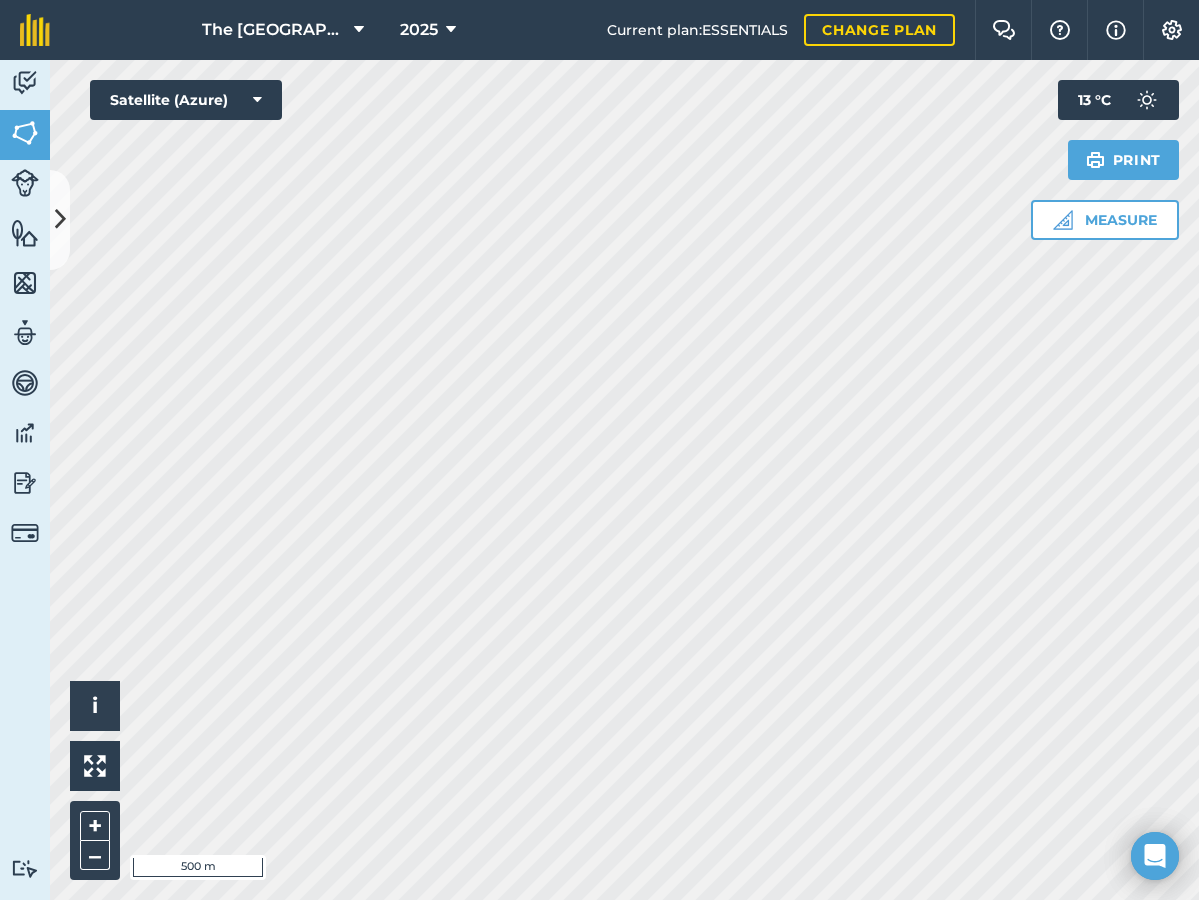 click at bounding box center (60, 219) 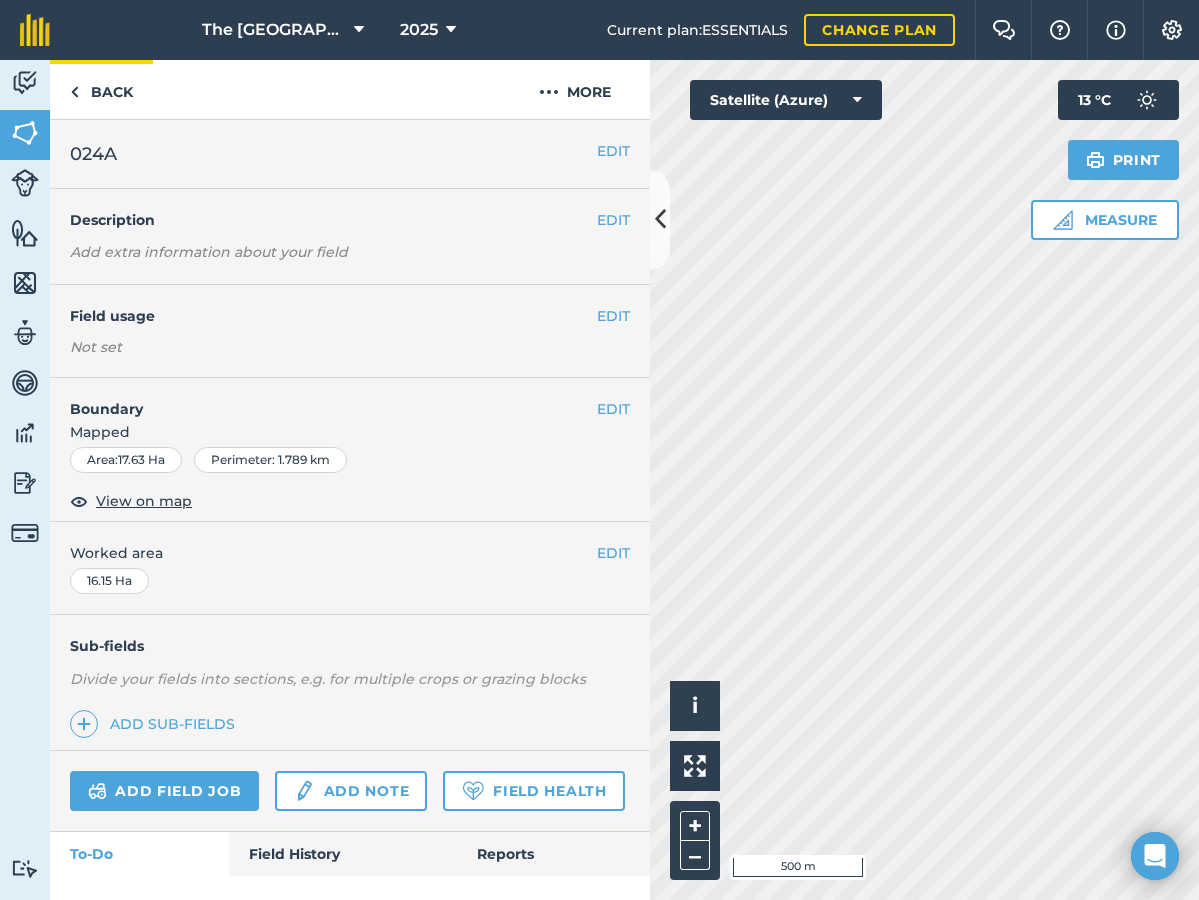 click on "Back" at bounding box center [101, 89] 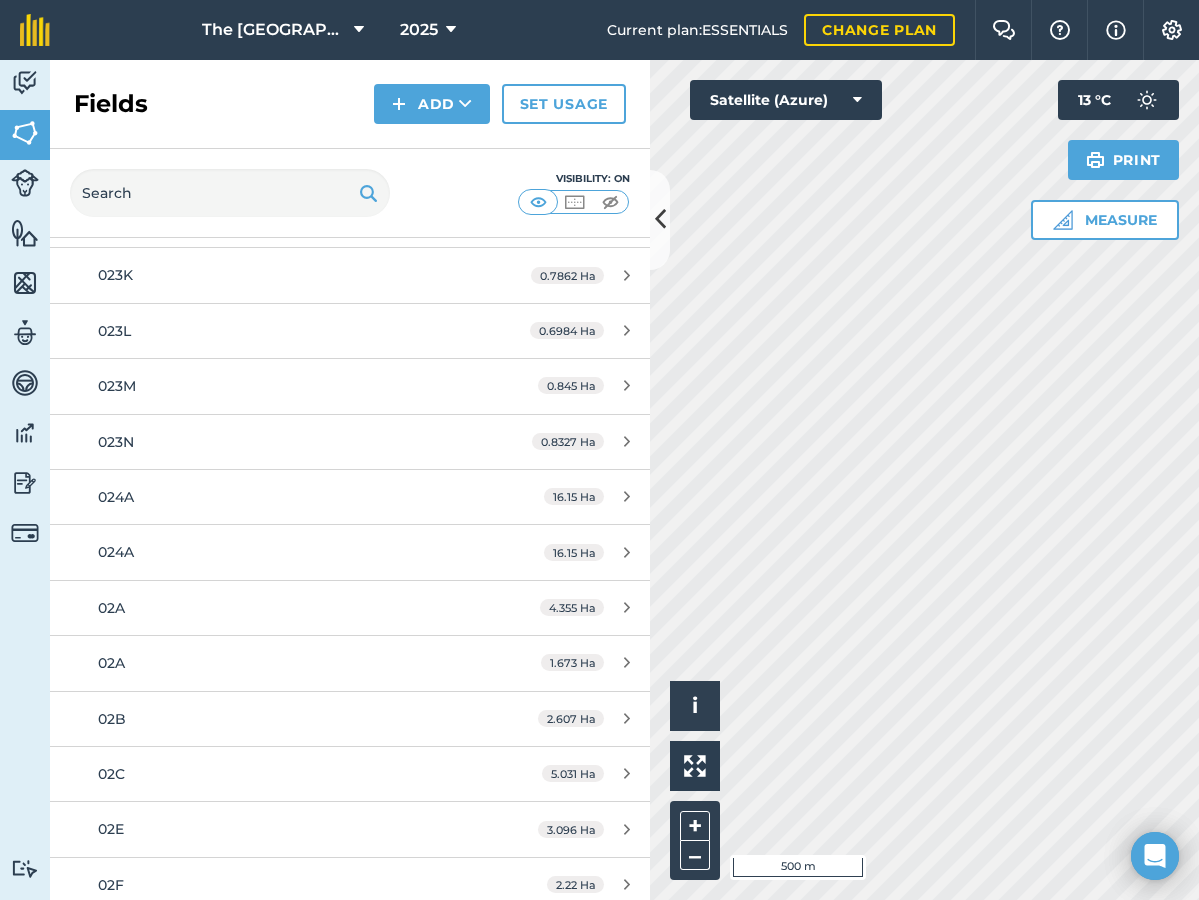 scroll, scrollTop: 18474, scrollLeft: 0, axis: vertical 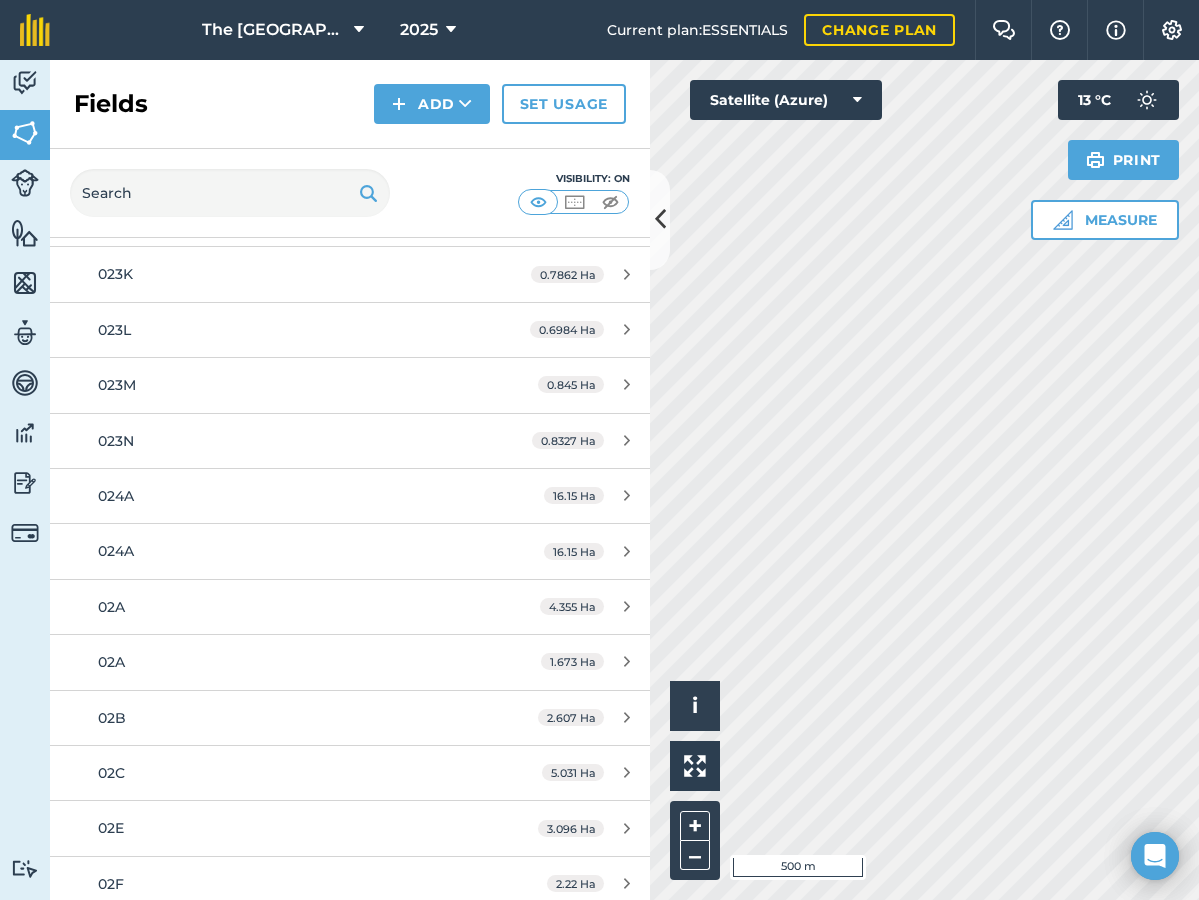 click on "024A" at bounding box center (286, 496) 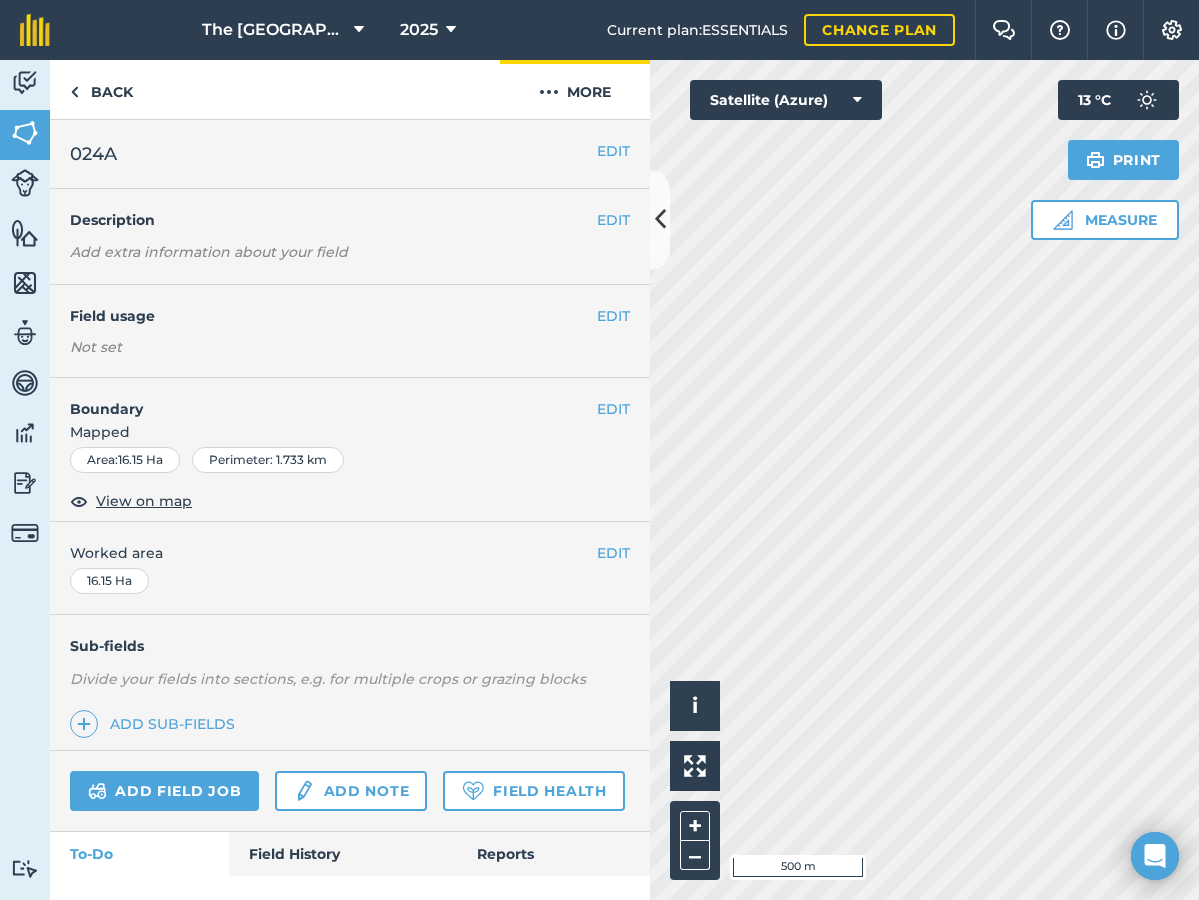 click on "More" at bounding box center [575, 89] 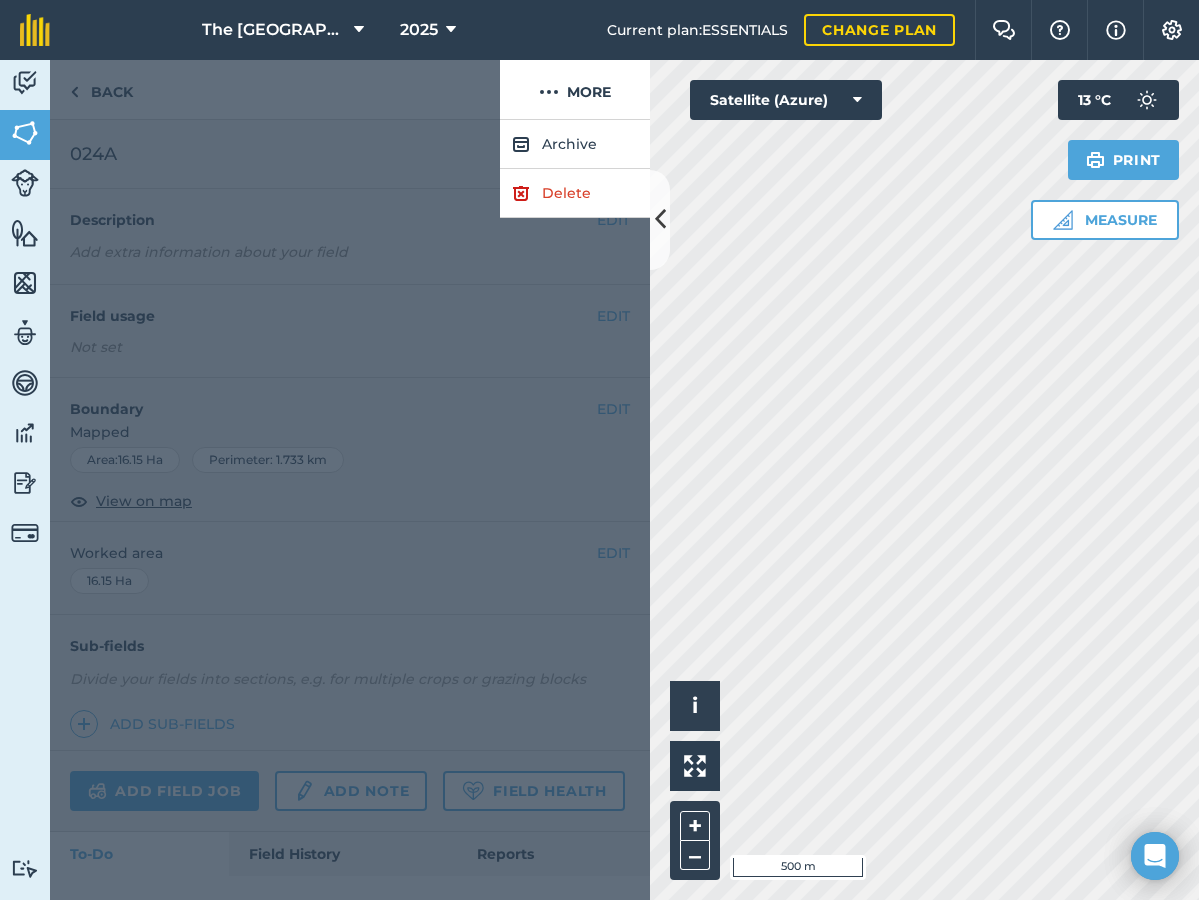 click on "Delete" at bounding box center (575, 193) 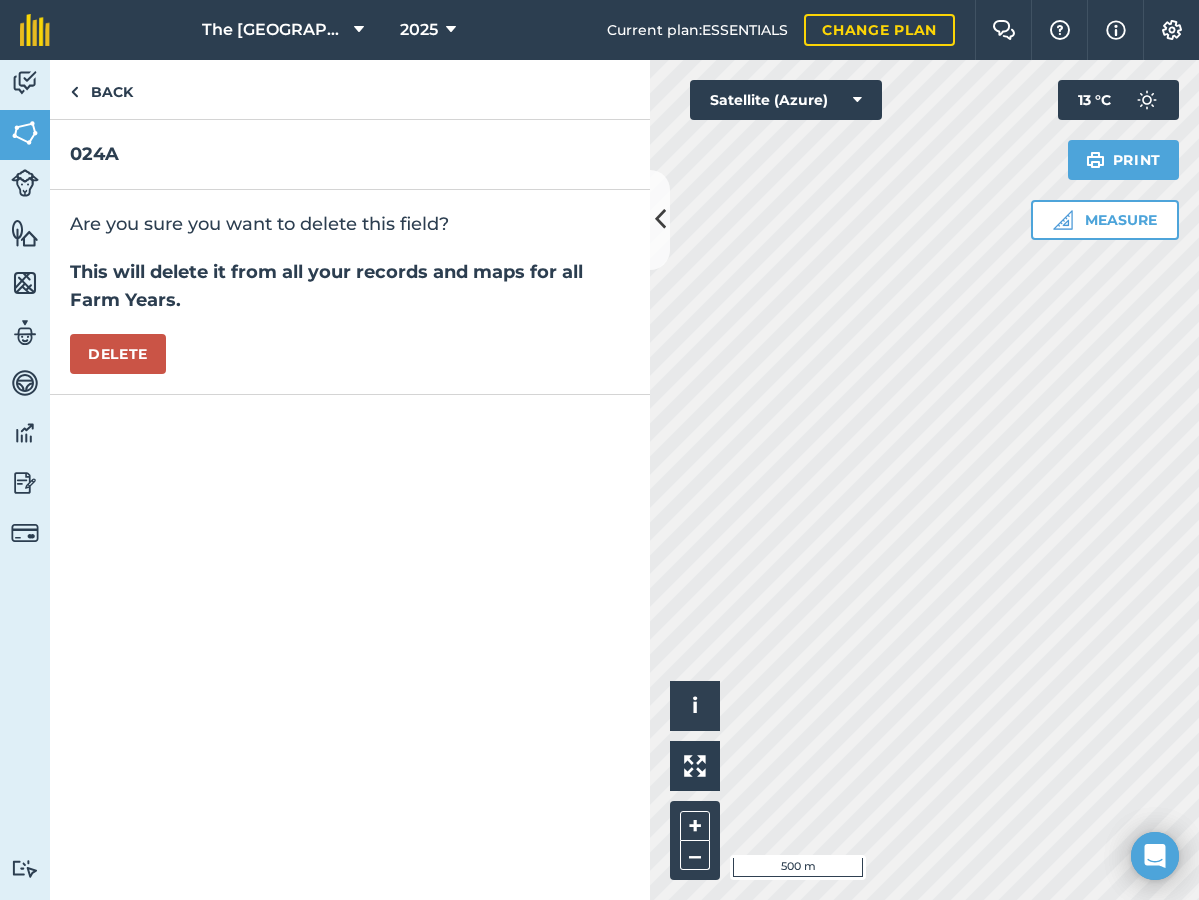click on "Delete" at bounding box center [118, 354] 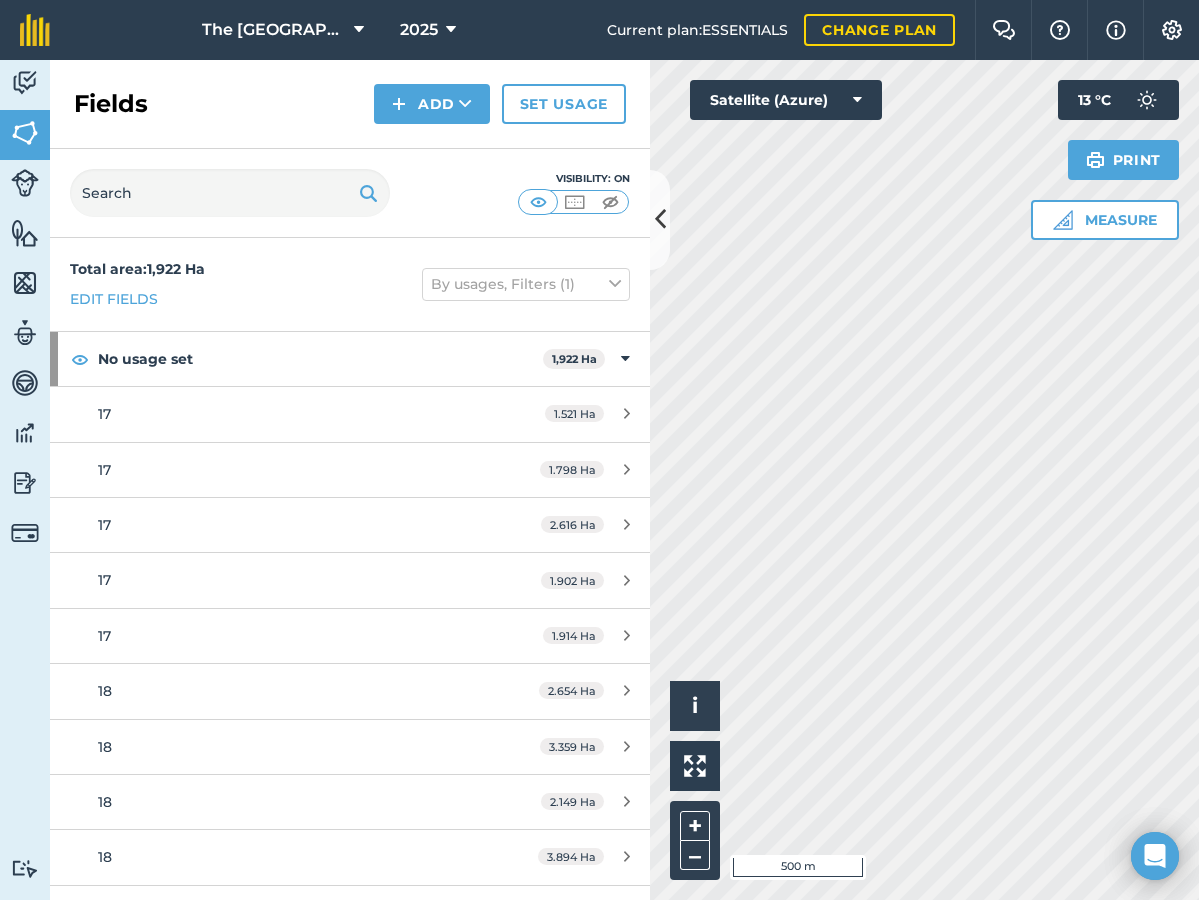 click at bounding box center [660, 219] 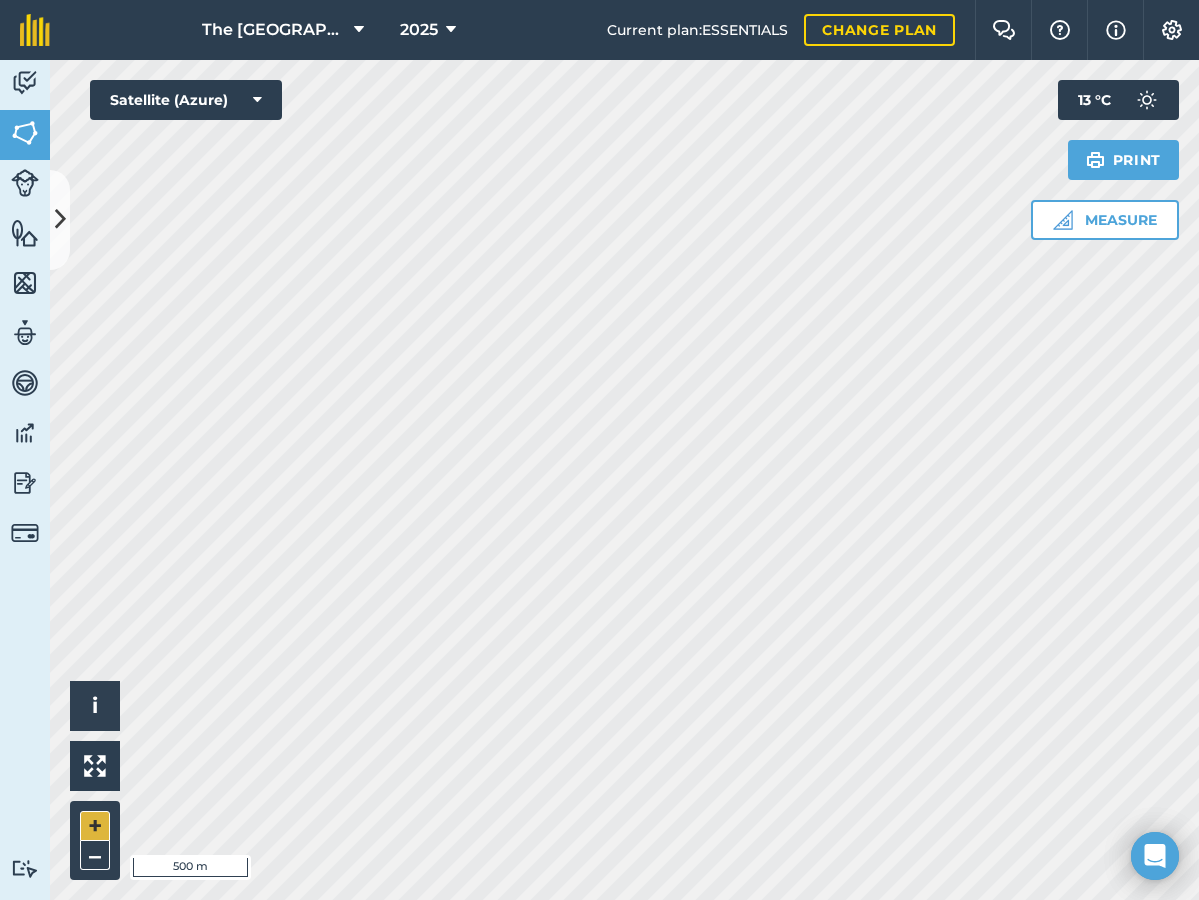 click on "+" at bounding box center [95, 826] 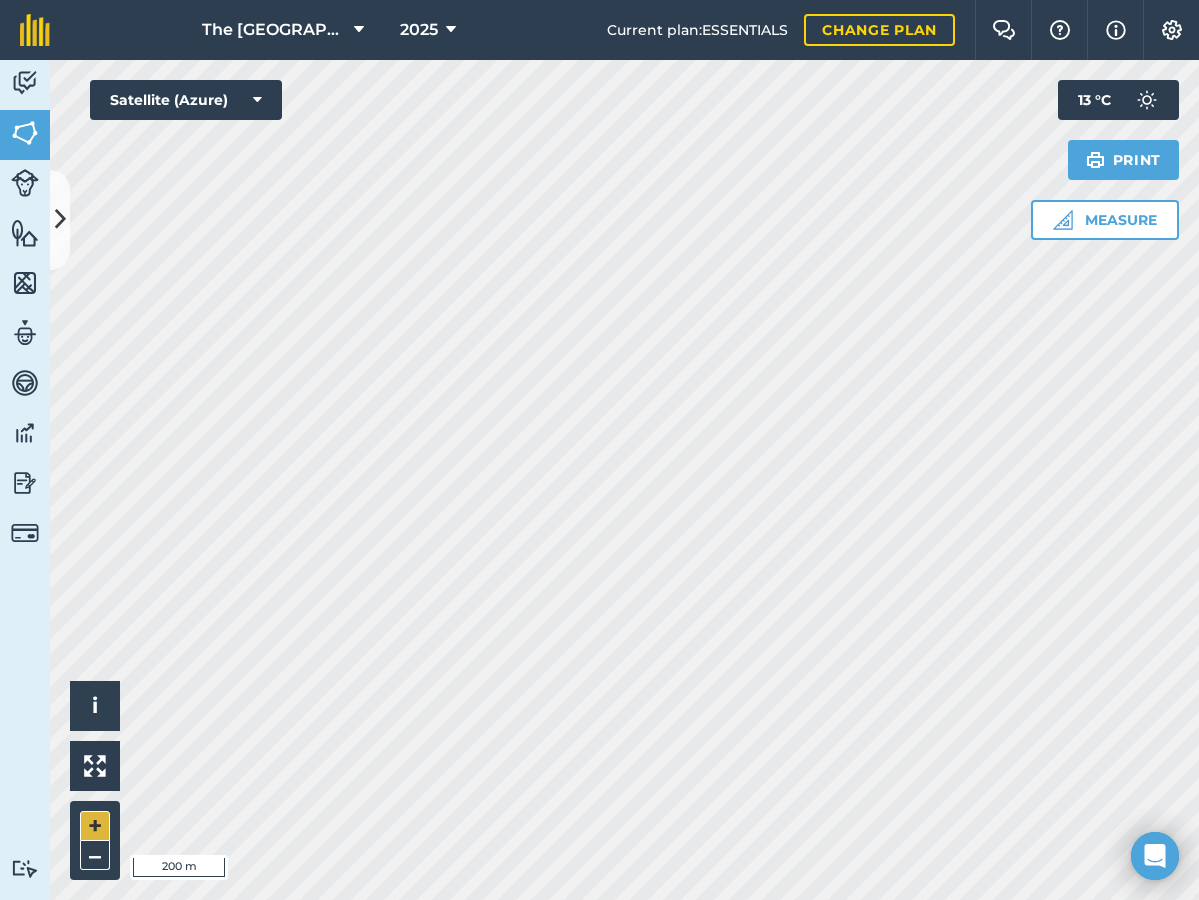 click on "+" at bounding box center (95, 826) 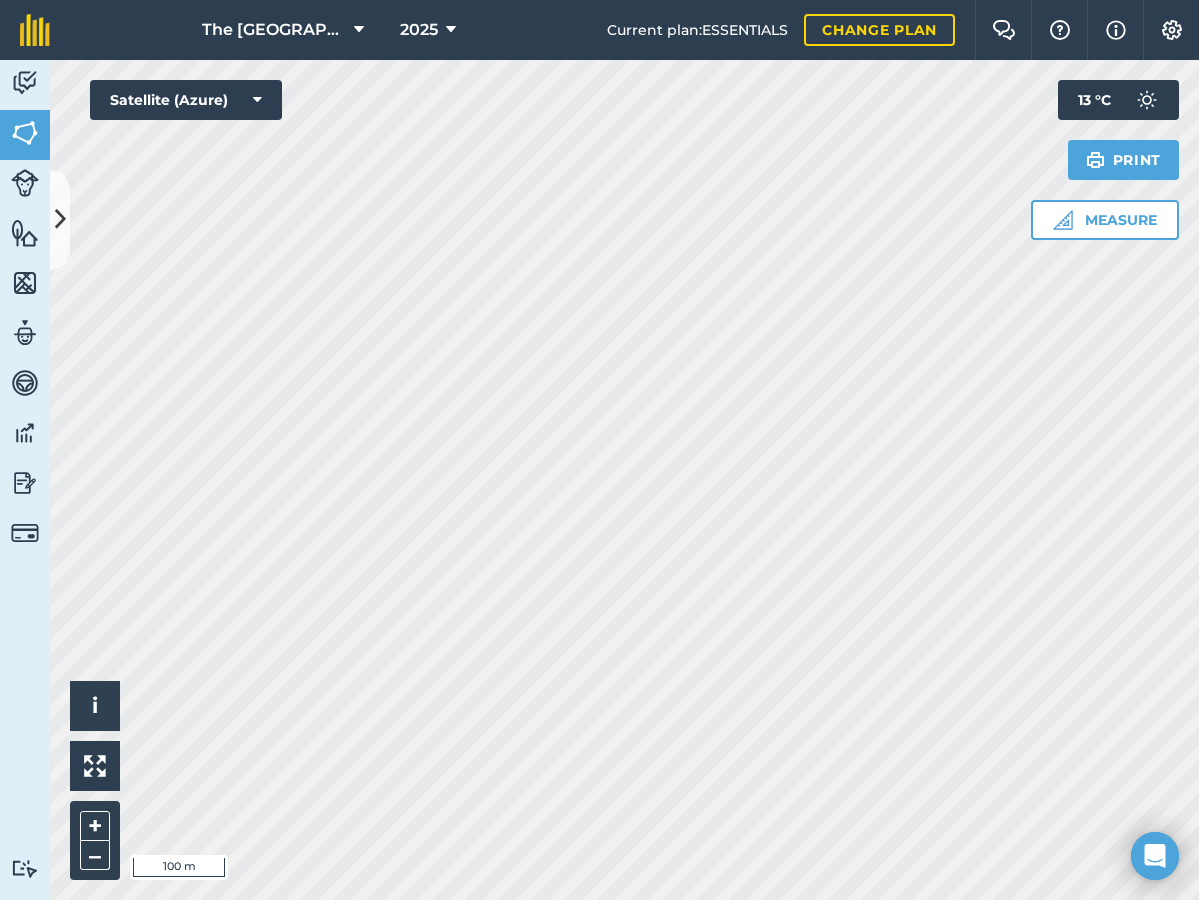 click on "The Falls Farm 2025 Current plan :  ESSENTIALS   Change plan Farm Chat Help Info Settings The Falls Farm  -  2025 Reproduced with the permission of  Microsoft Printed on  [DATE] Field usages No usage set SUGARCANE - N52 4th Ratoon Activity Fields Livestock Features Maps Team Vehicles Data Reporting Billing Tutorials Tutorials Fields   Add   Set usage Visibility: On Total area :  1,922   Ha Edit fields By usages, Filters (1) No usage set 1,922   Ha 17 1.521   Ha 17 1.798   Ha 17 2.616   Ha 17 1.902   Ha 17 1.914   Ha 18 2.654   Ha 18 3.359   Ha 18 2.149   Ha 18 3.894   Ha 18 0.6408   Ha 18 3.381   Ha 0230 0.7365   Ha 001A 0.3294   Ha 001B 1.242   Ha 001C 2.031   Ha 001D 1.324   Ha 001E 1.919   Ha 001F 2.447   Ha 001G 3.189   Ha 001H 1.956   Ha 001I 1.548   Ha 001J 1.252   Ha 001K 1.058   Ha 001K 2.288   Ha 001L 1.421   Ha 002 K 1.751   Ha 002A 0.146   Ha 002B 0.5676   Ha 002C 0.9876   Ha 002D 1.502   Ha 002E 1.573   Ha 002F 2.054   Ha 002G 2.056   Ha 002H 1.562   Ha 002I 1.943   Ha 002J" at bounding box center [599, 450] 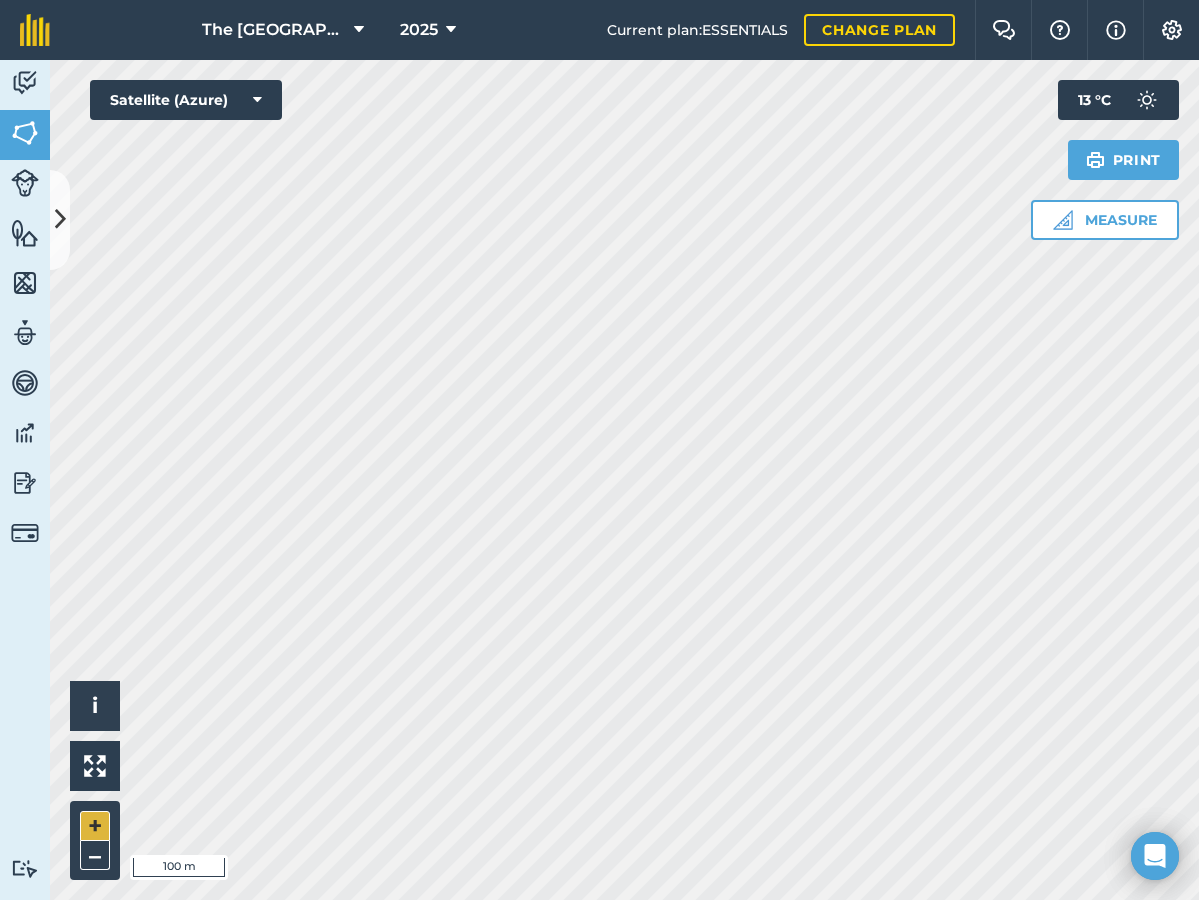 click on "+" at bounding box center (95, 826) 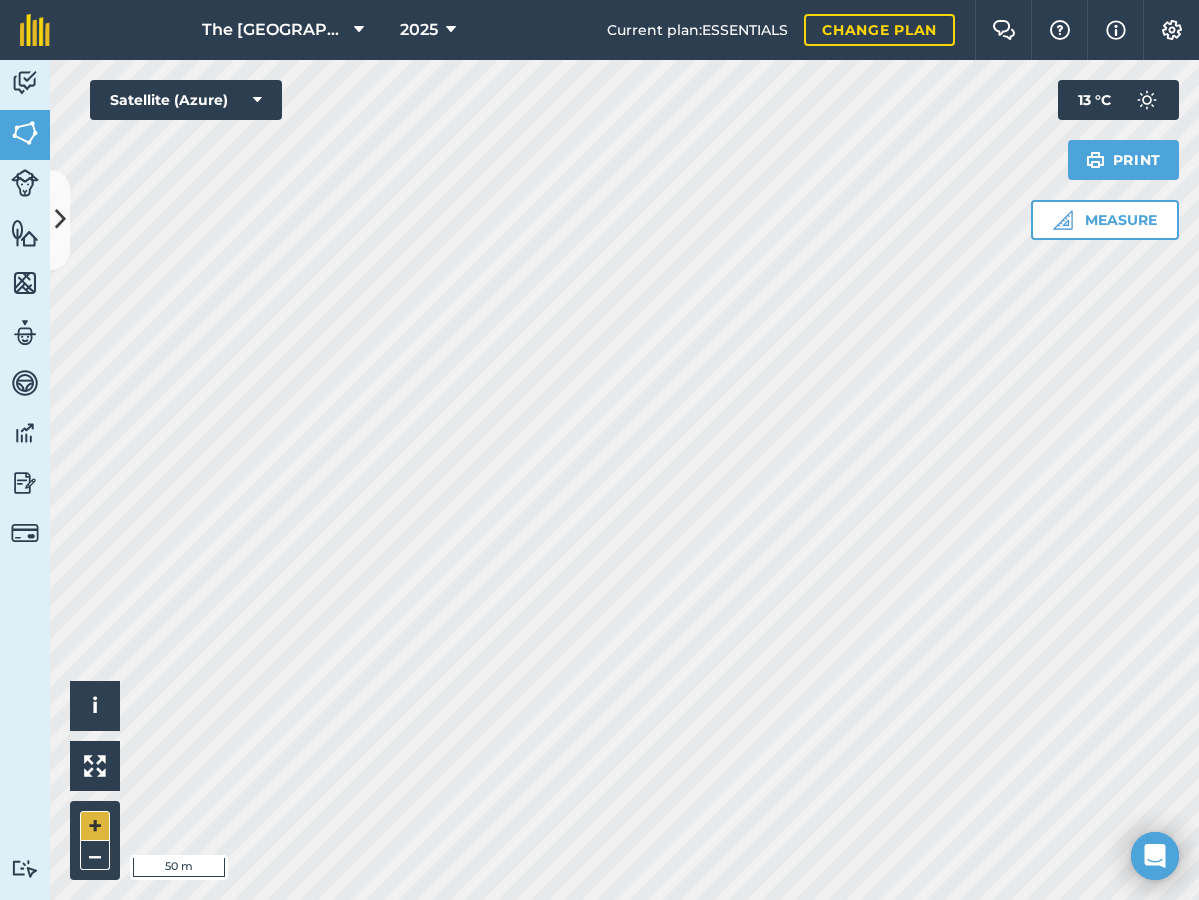 click on "+" at bounding box center [95, 826] 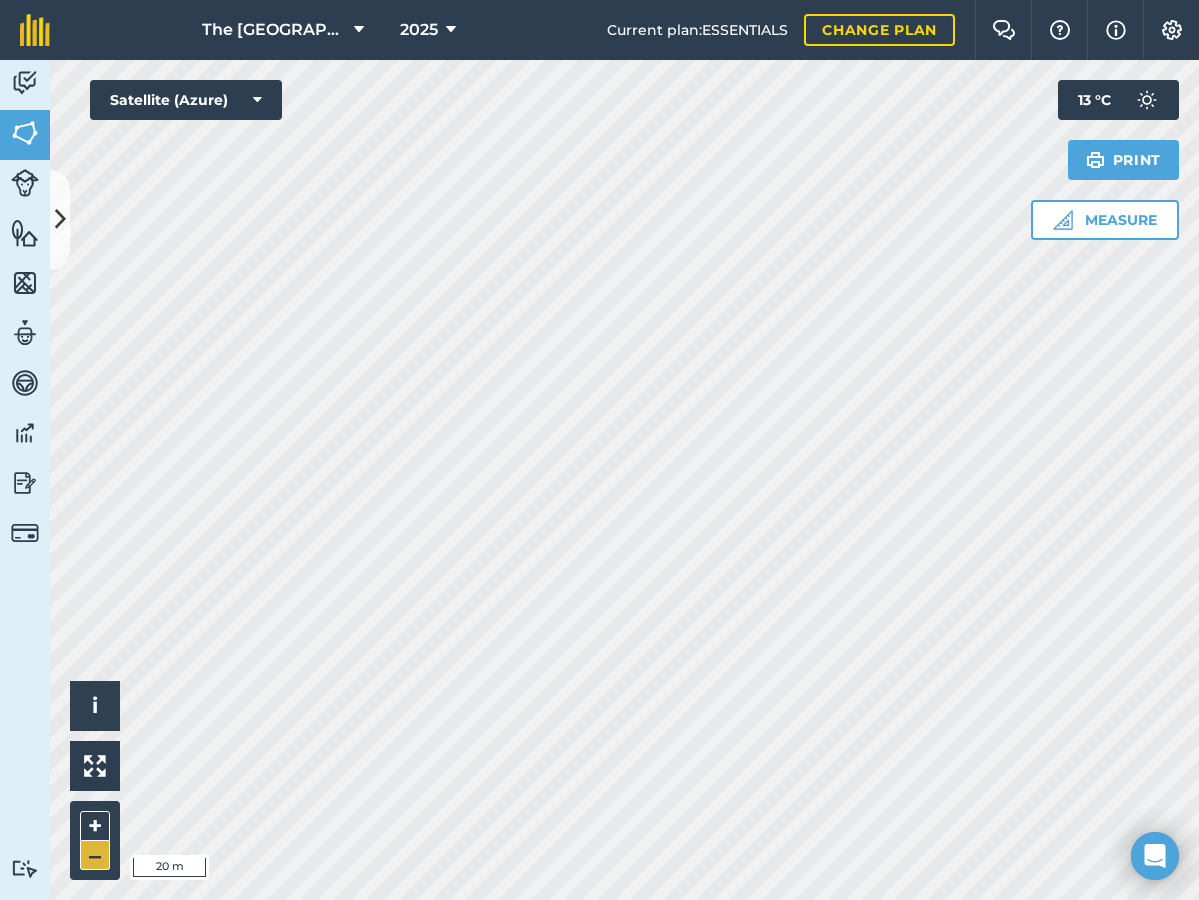 click on "–" at bounding box center [95, 855] 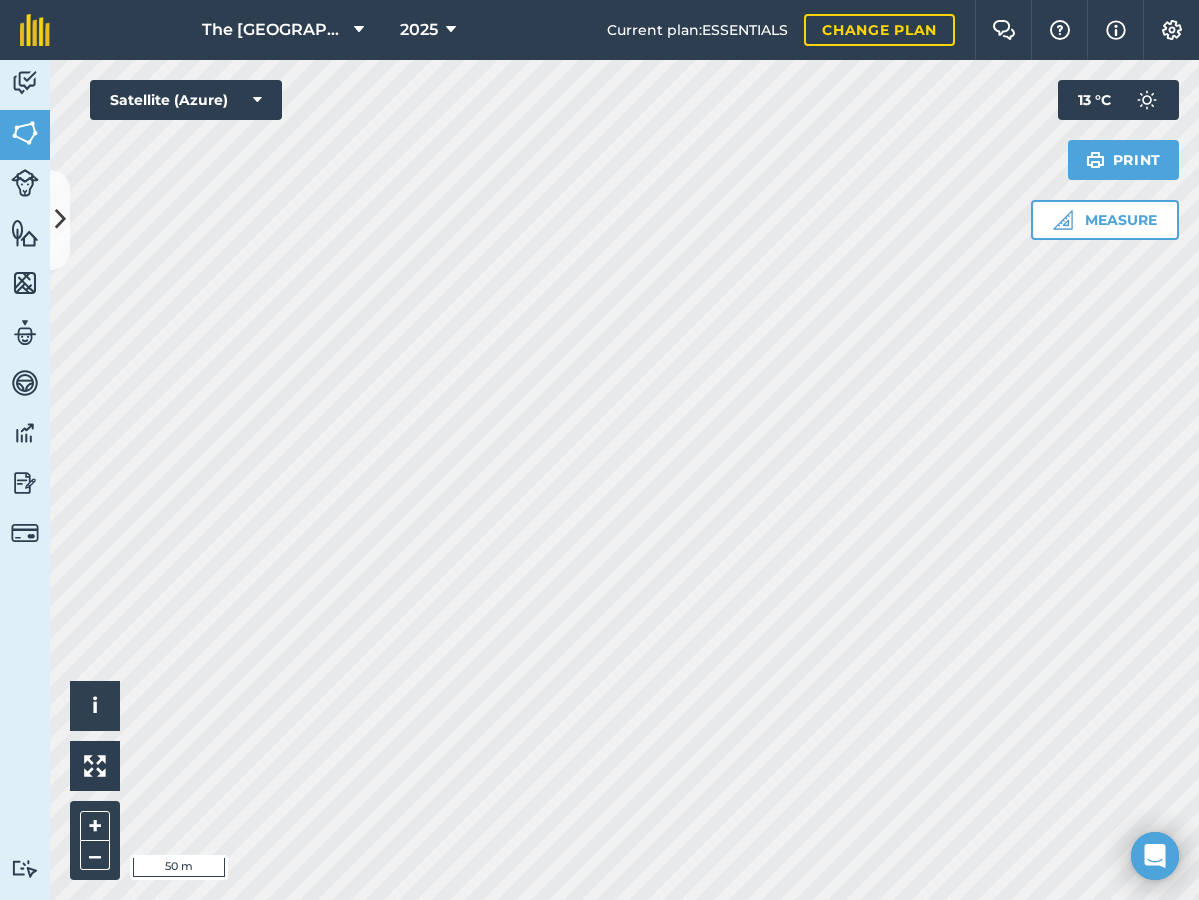 click on "Livestock" at bounding box center (25, 185) 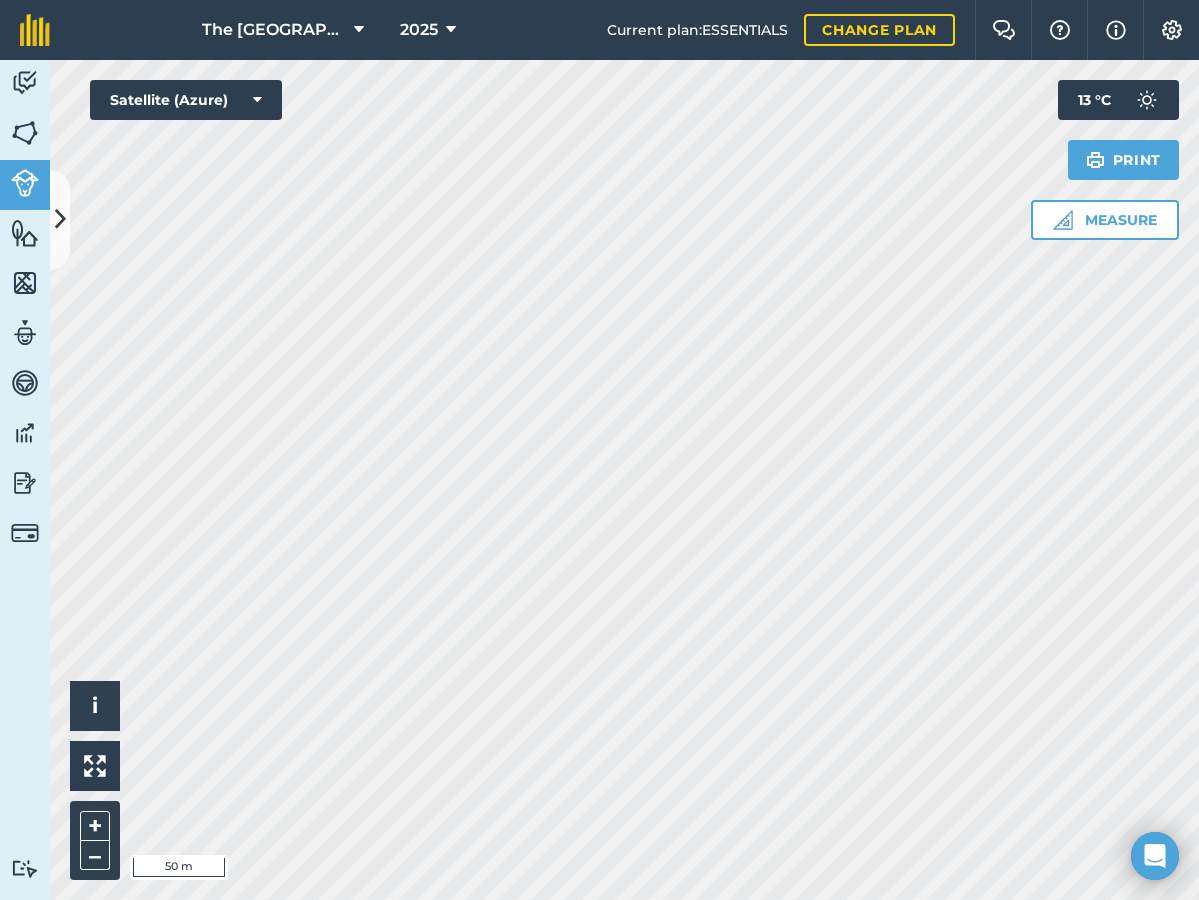 click at bounding box center [60, 219] 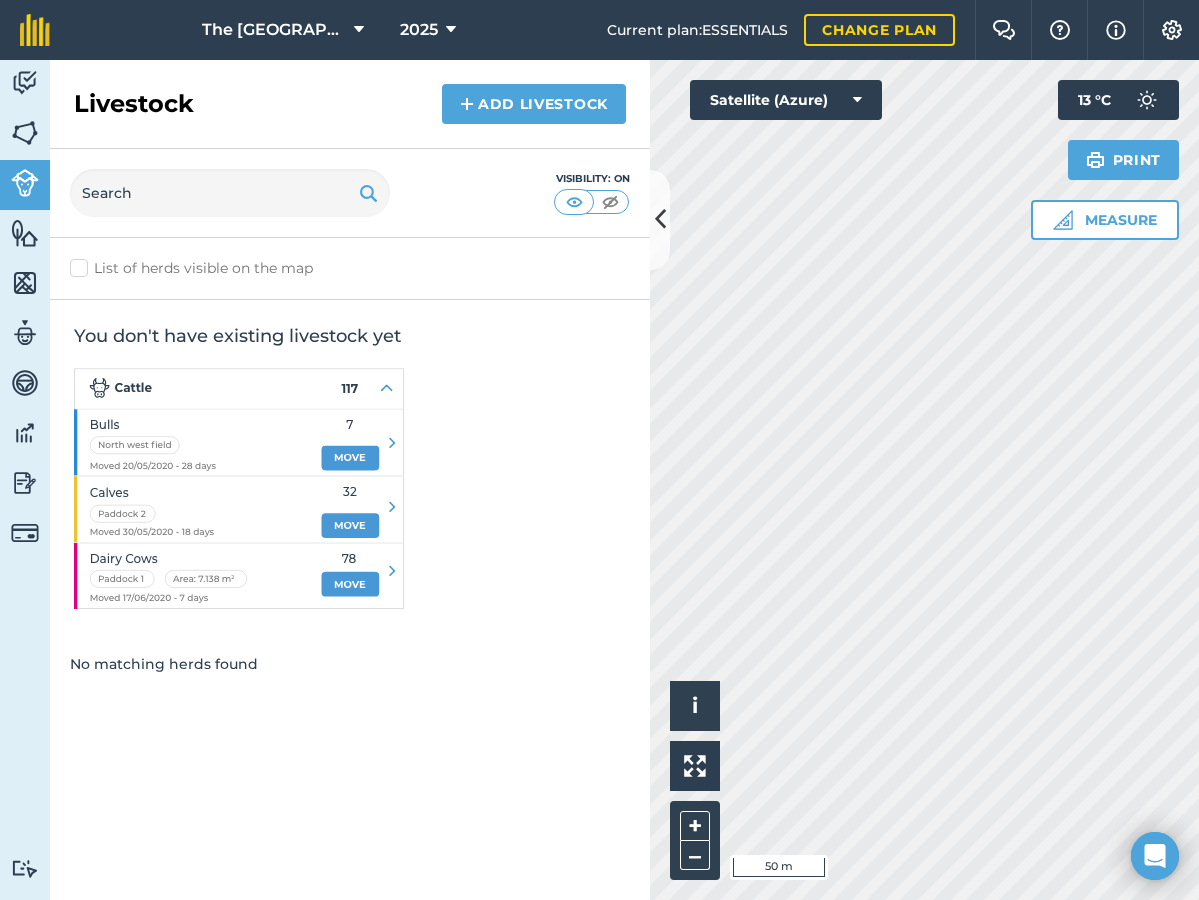 click at bounding box center (25, 133) 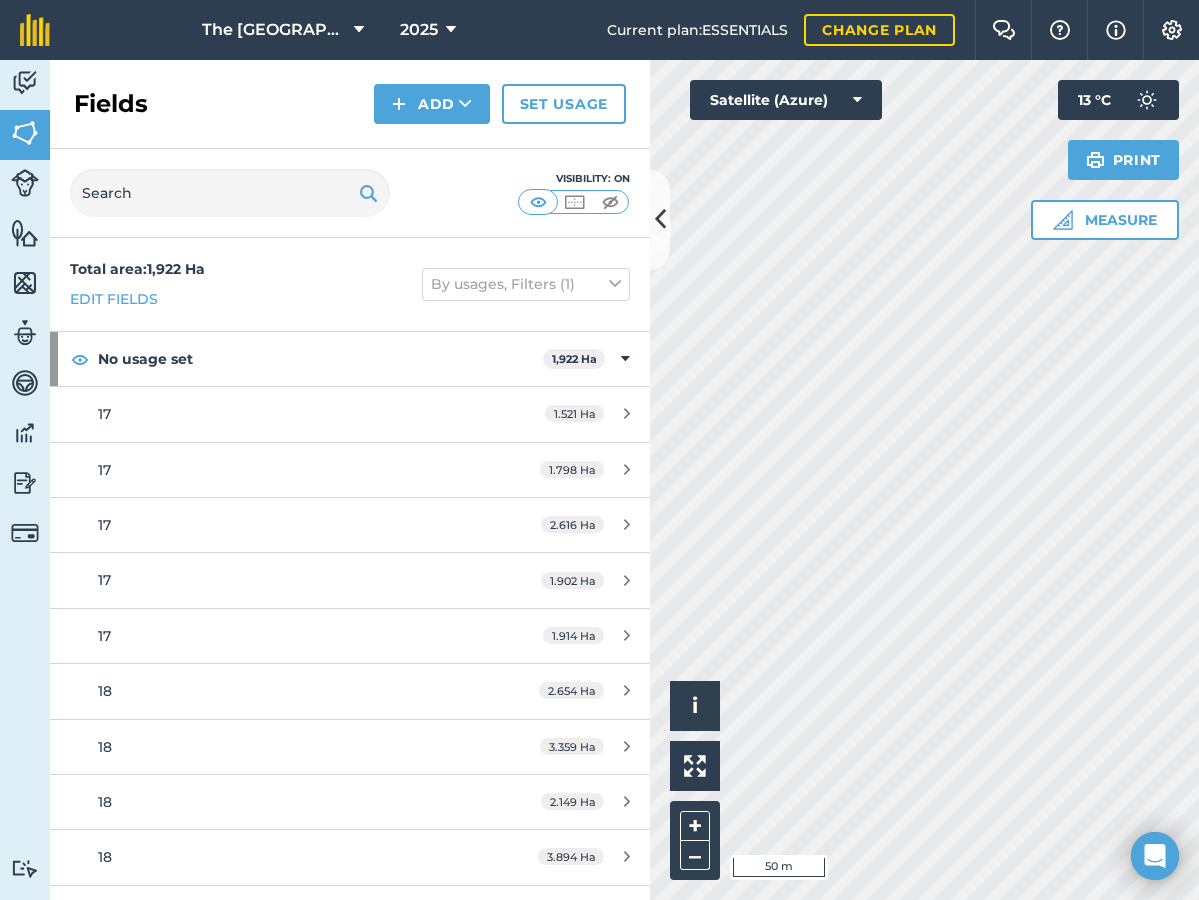 click on "Add" at bounding box center (432, 104) 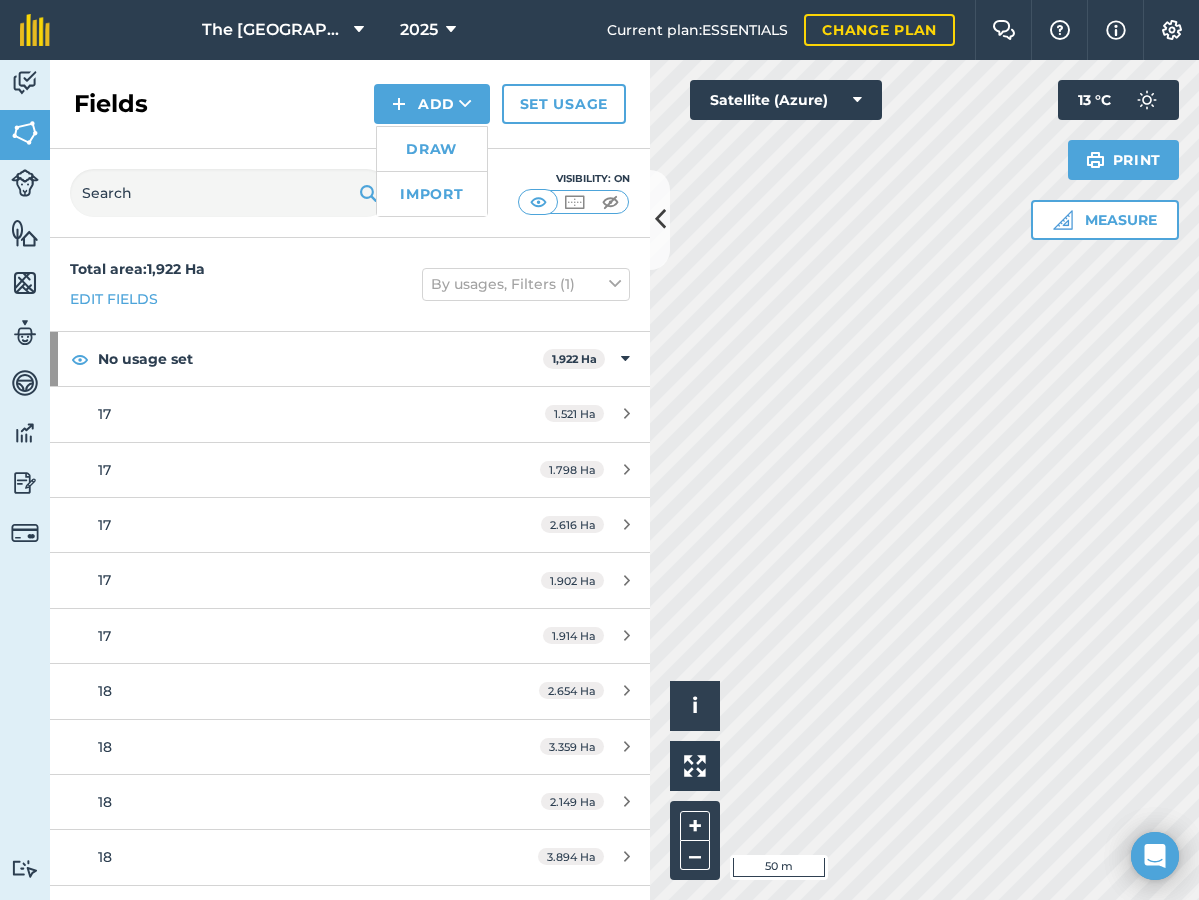 click on "Draw" at bounding box center [432, 149] 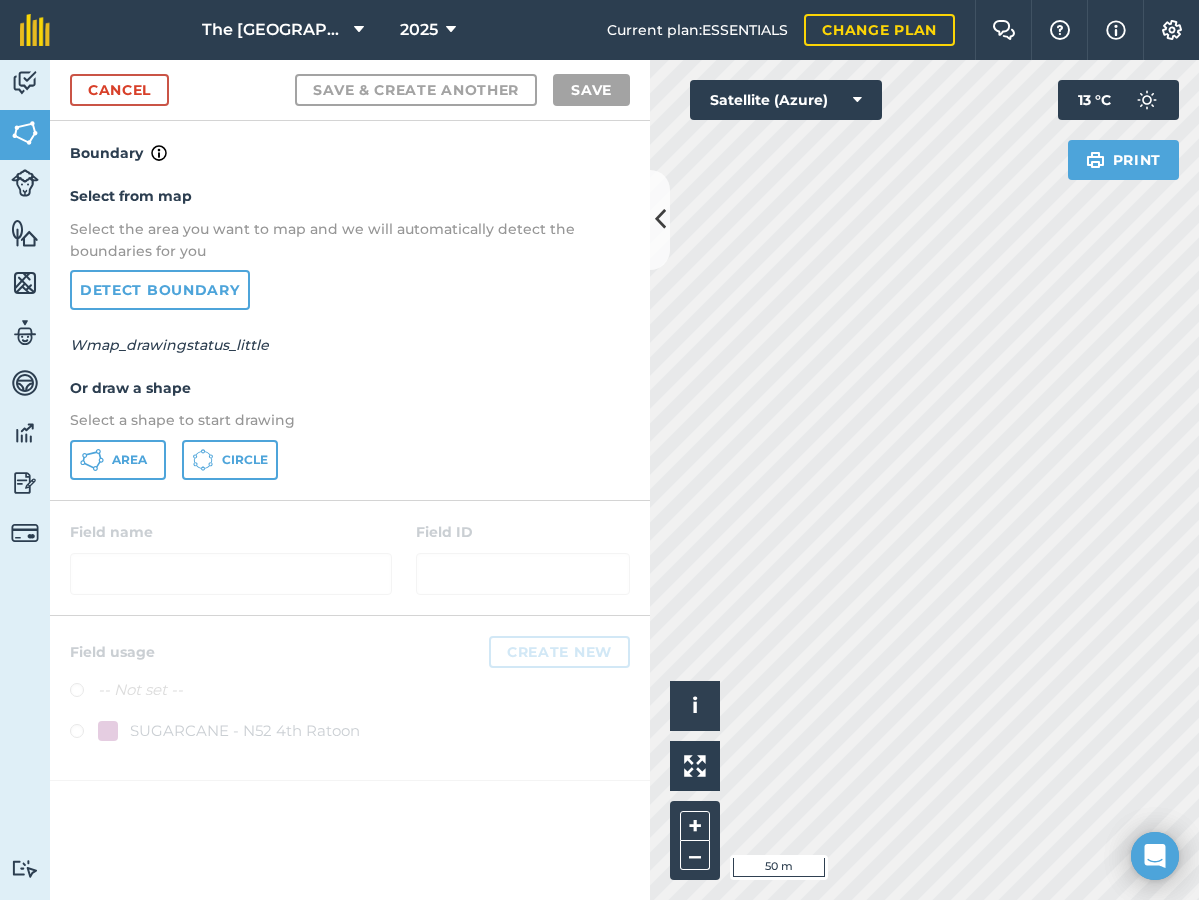 click on "Area" at bounding box center [118, 460] 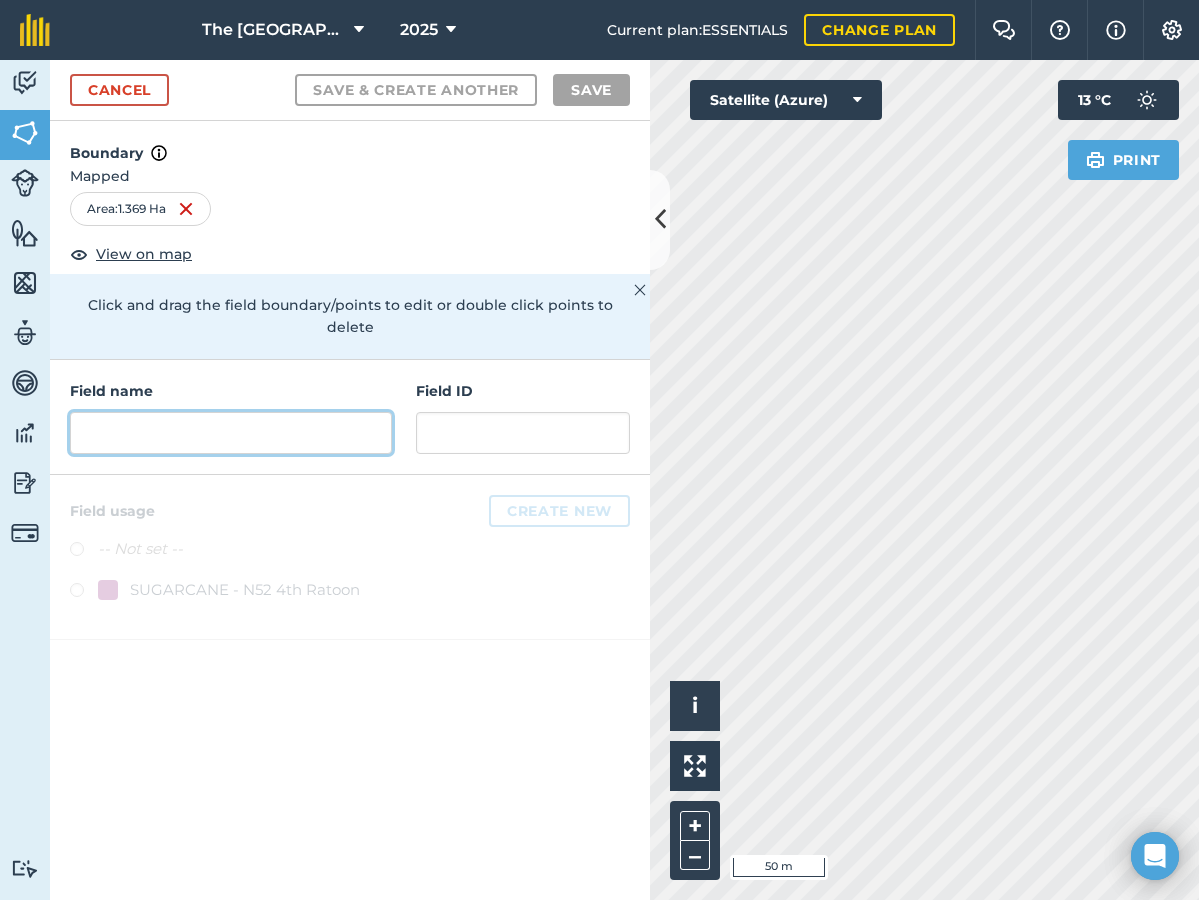 click at bounding box center (231, 433) 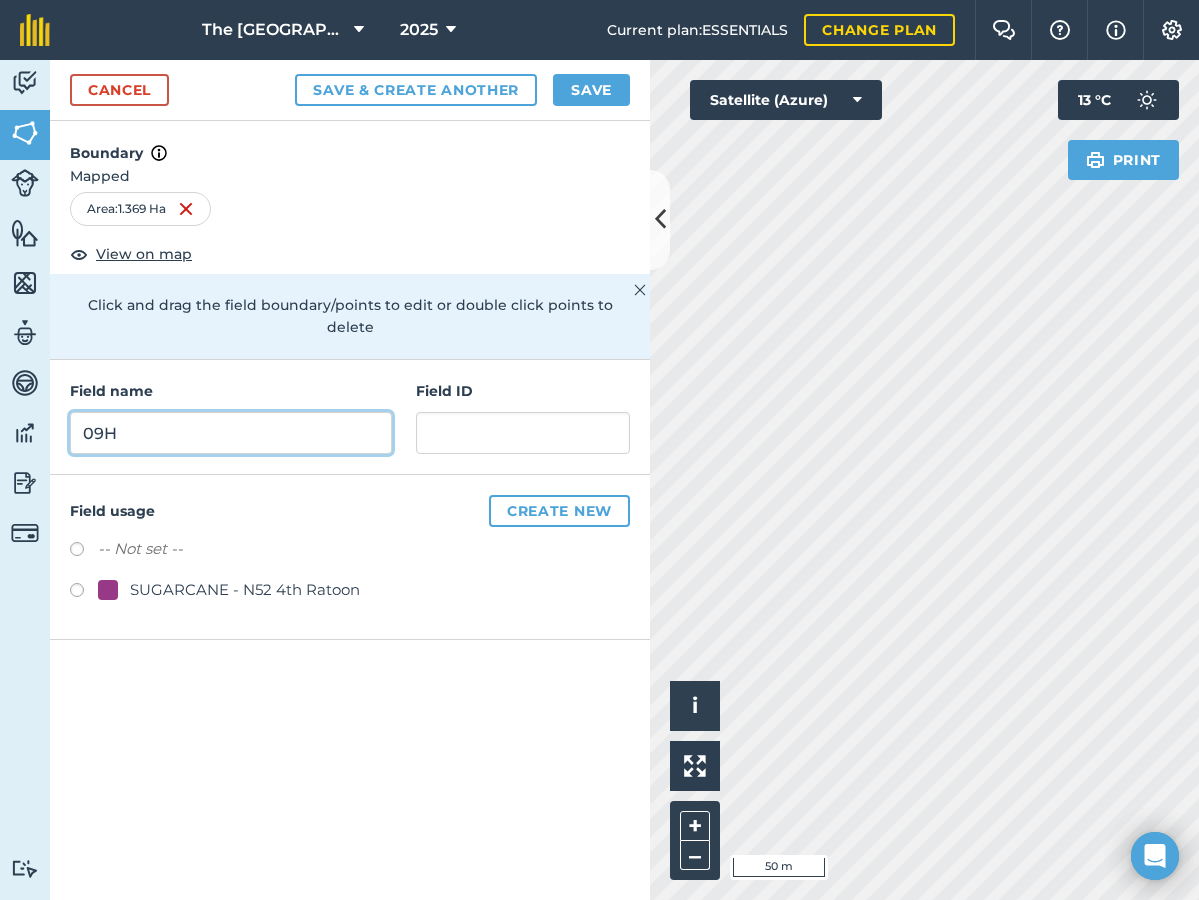 type on "09H" 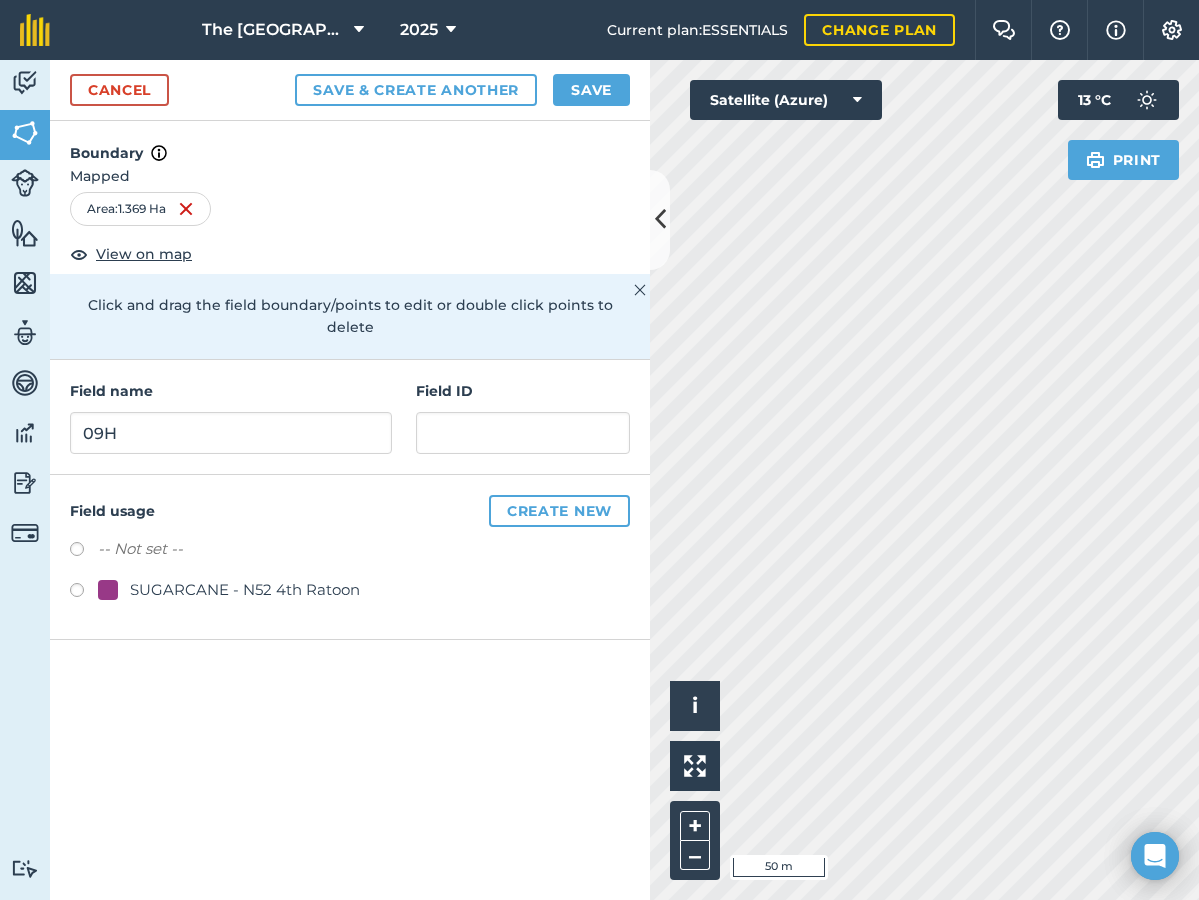 click on "Save" at bounding box center (591, 90) 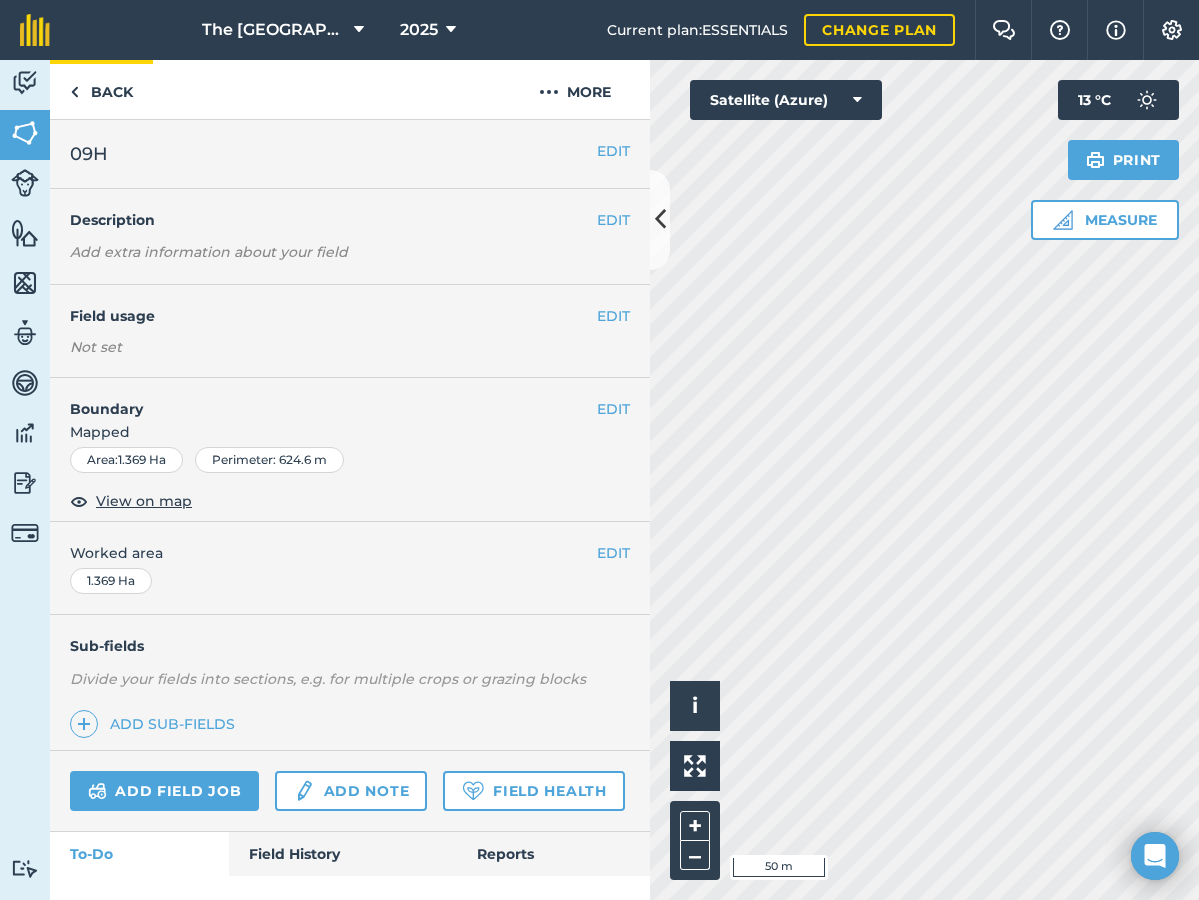 click on "Back" at bounding box center (101, 89) 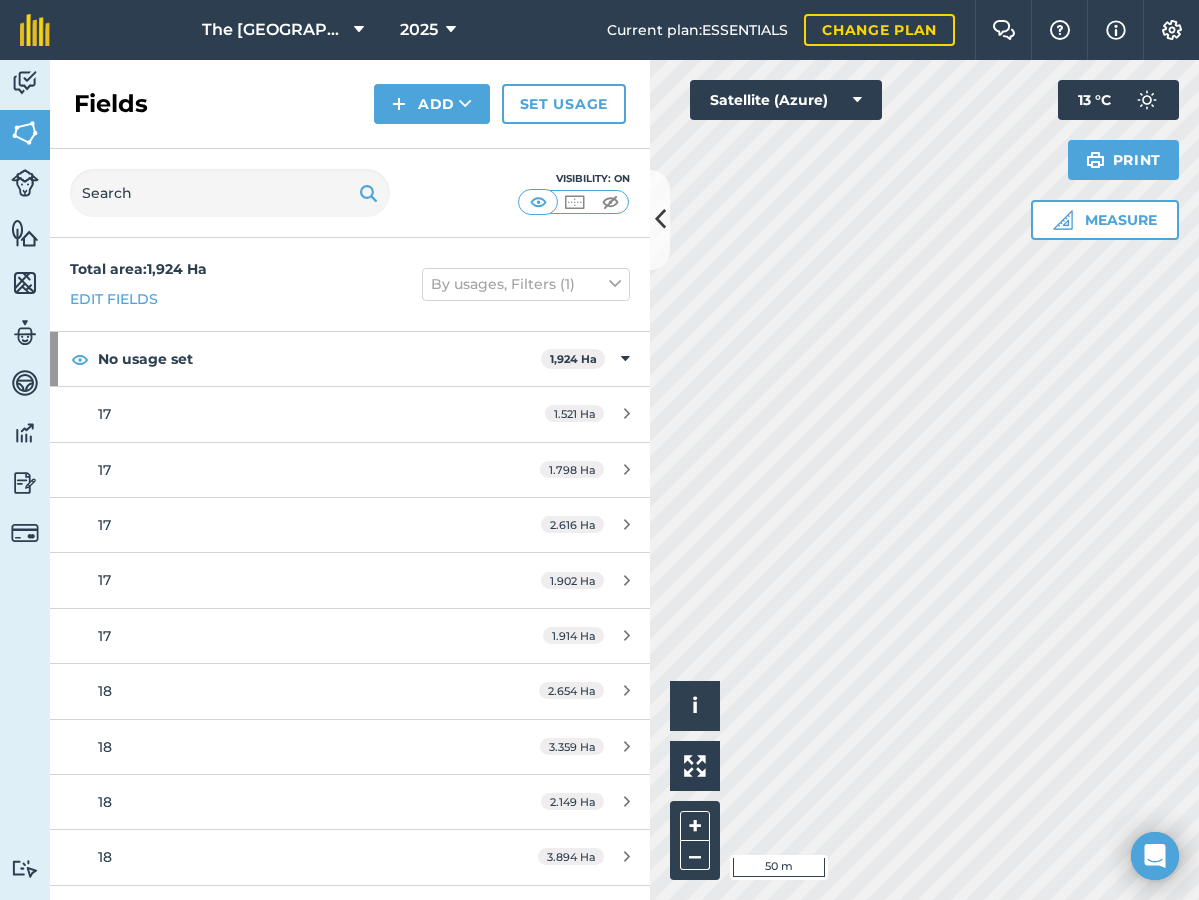 click at bounding box center (660, 220) 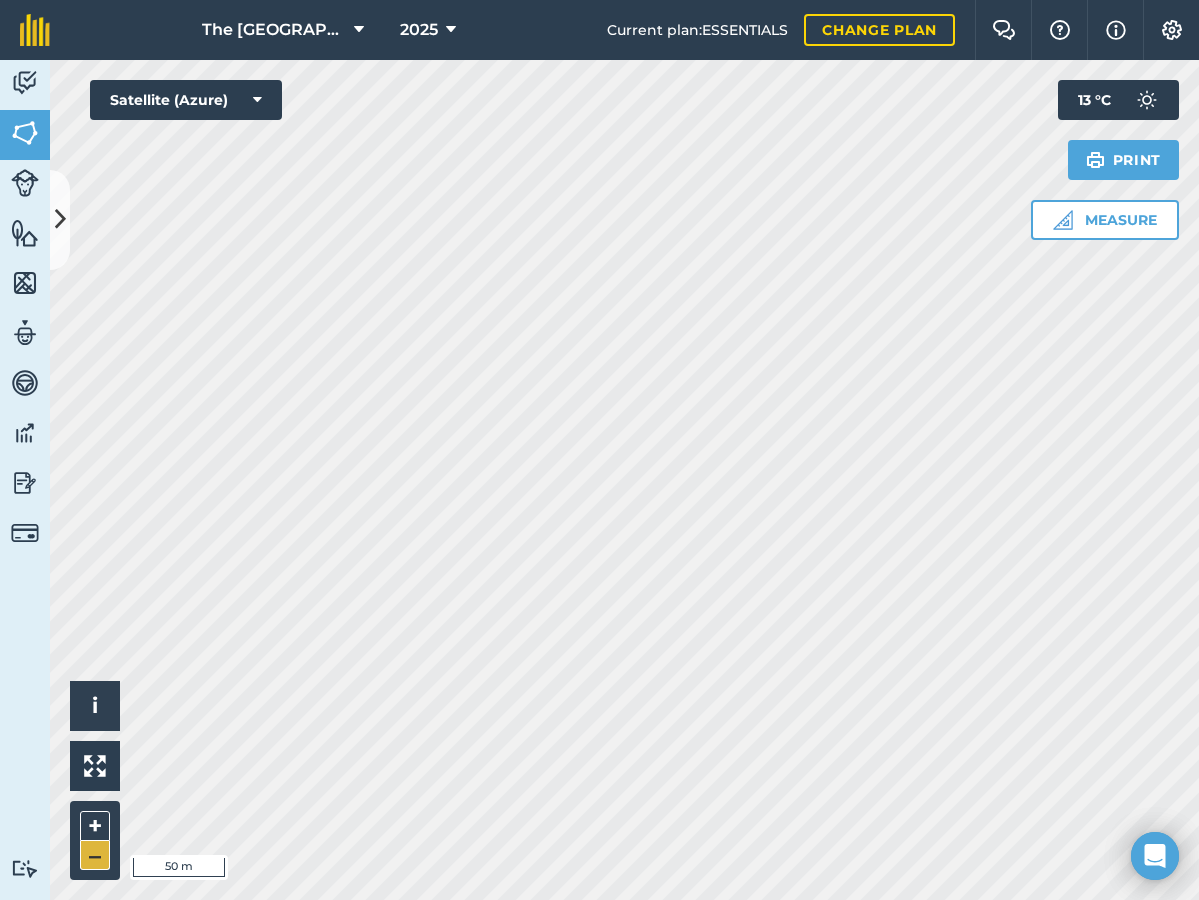 click on "–" at bounding box center [95, 855] 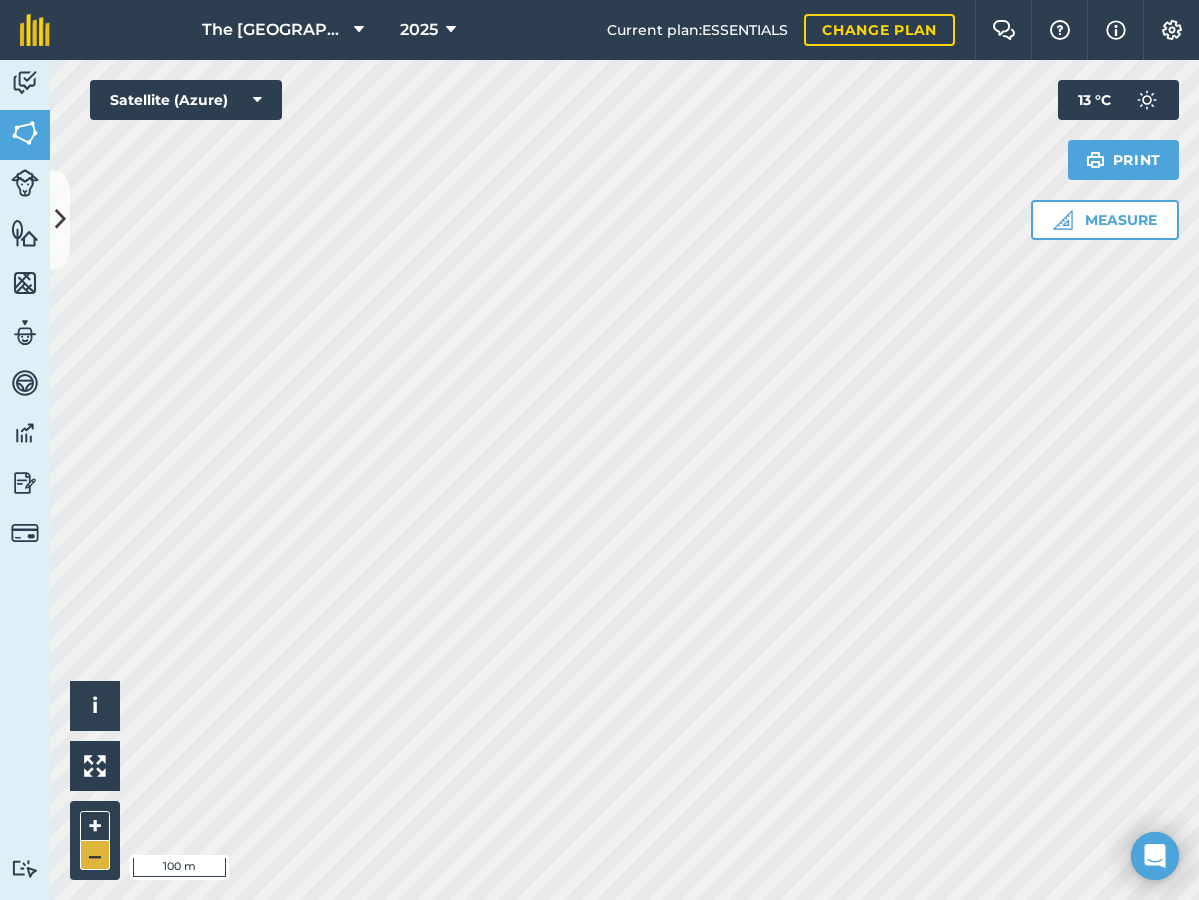 click on "–" at bounding box center [95, 855] 